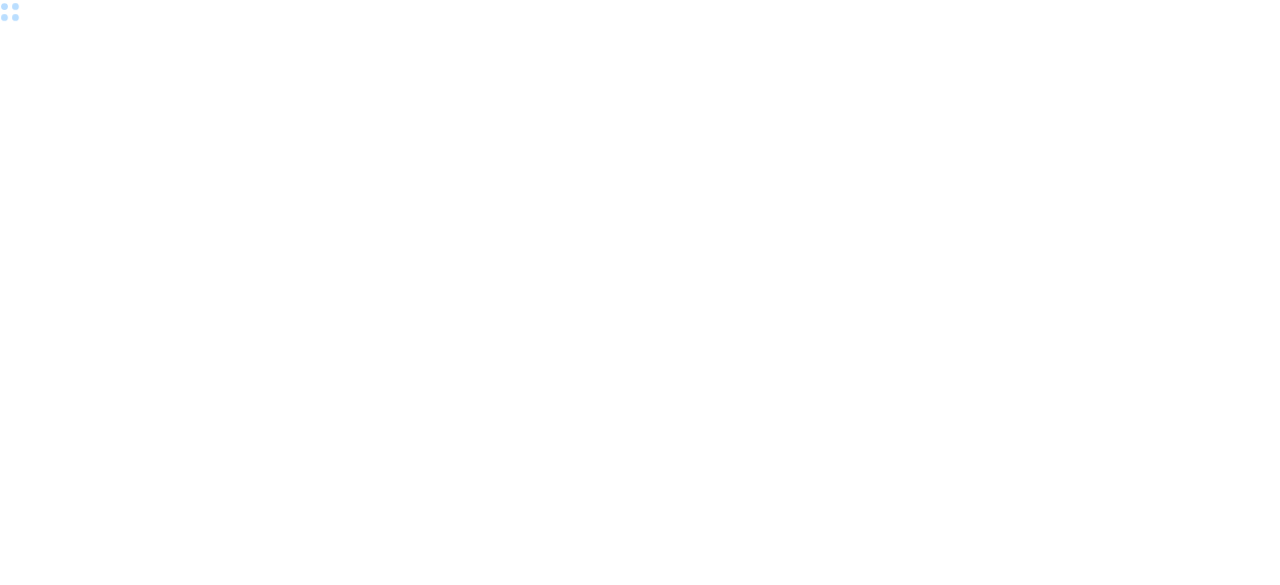 scroll, scrollTop: 0, scrollLeft: 0, axis: both 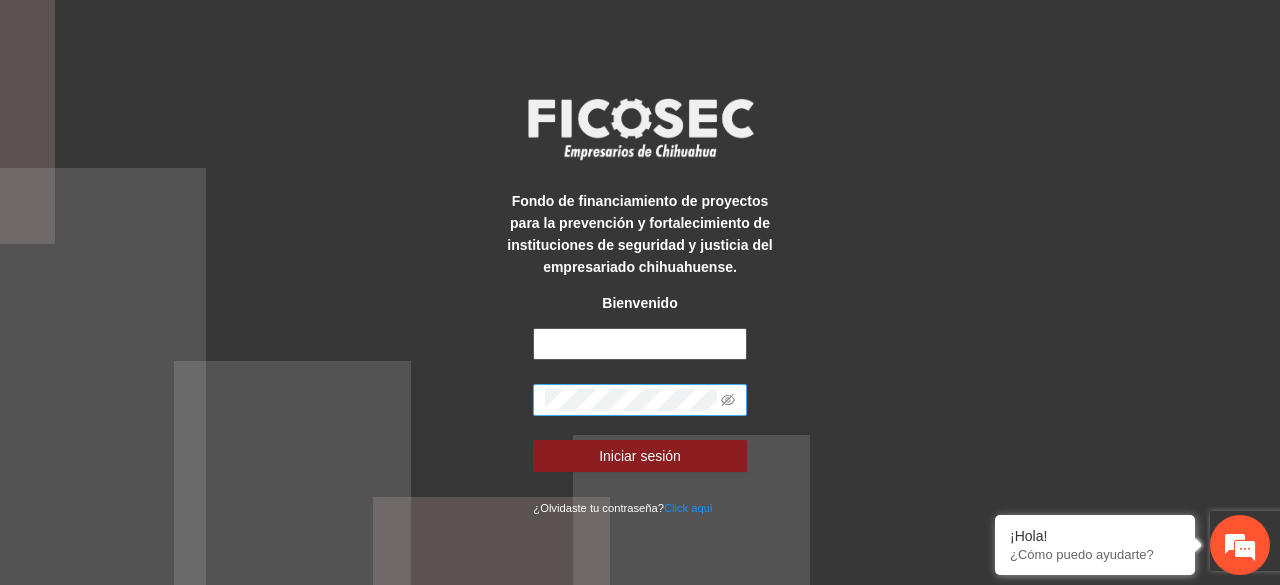 type on "**********" 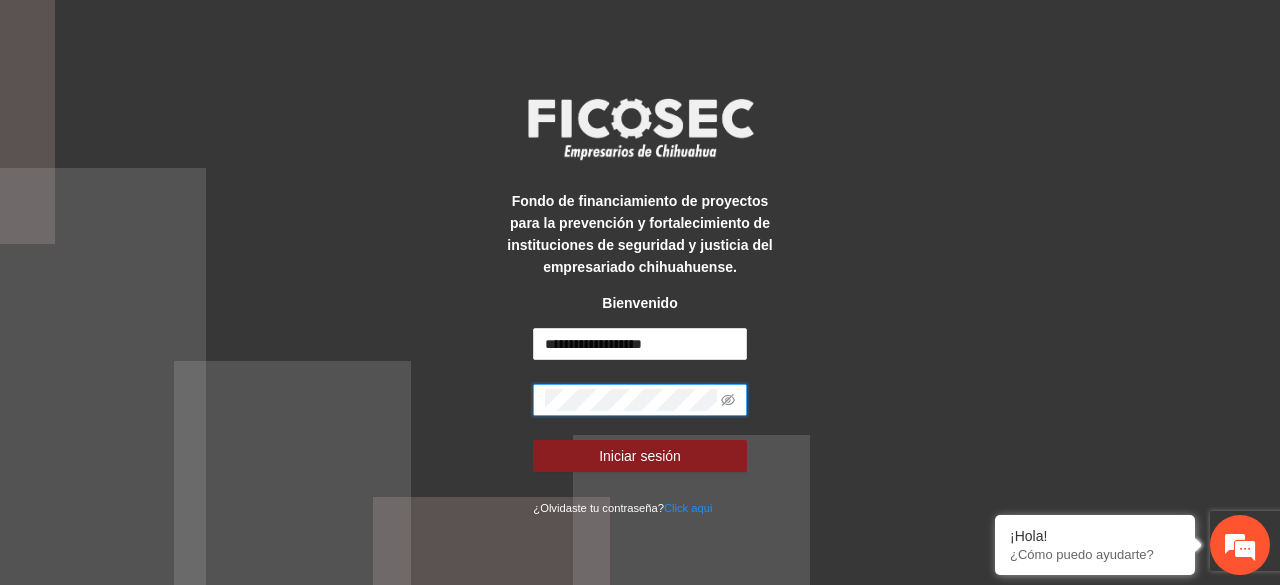 scroll, scrollTop: 0, scrollLeft: 0, axis: both 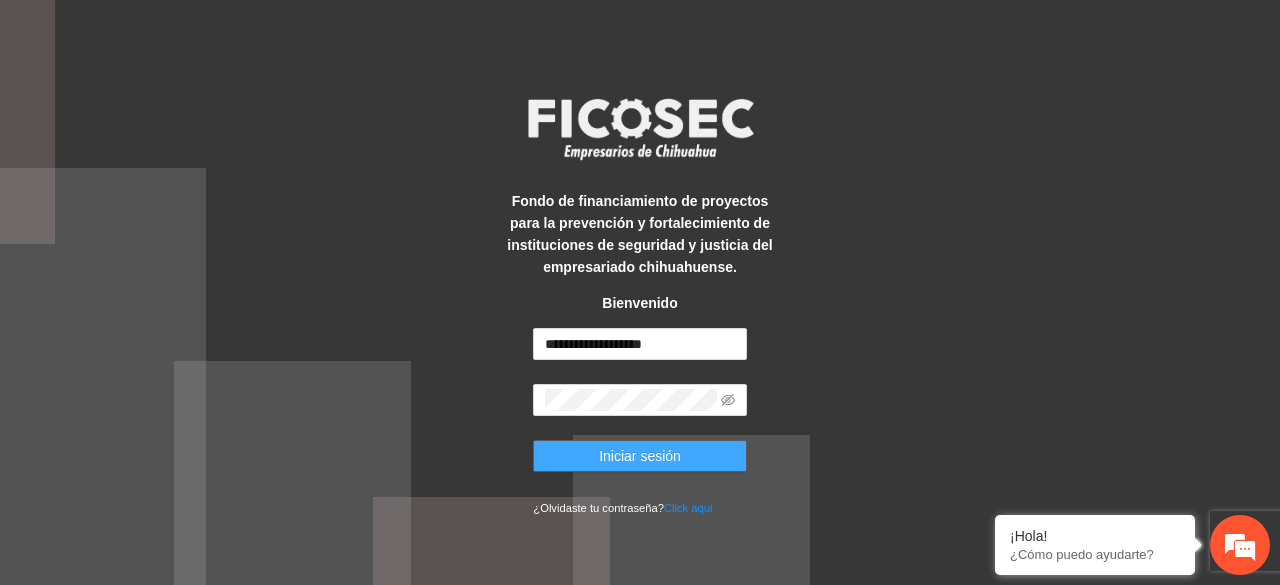 click on "Iniciar sesión" at bounding box center (640, 456) 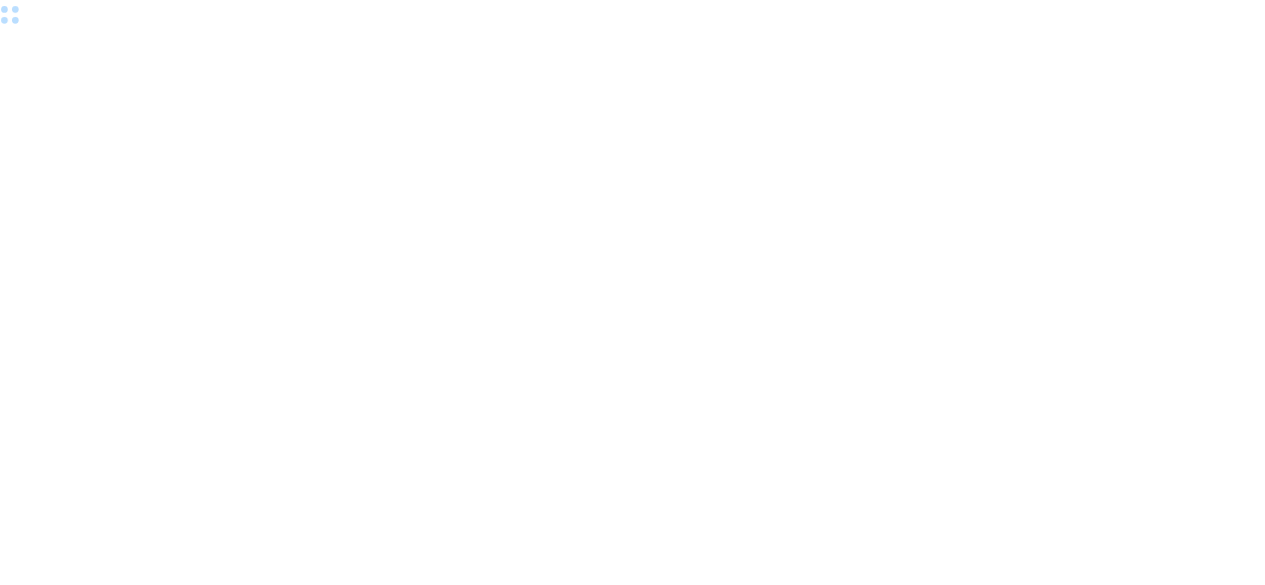 scroll, scrollTop: 0, scrollLeft: 0, axis: both 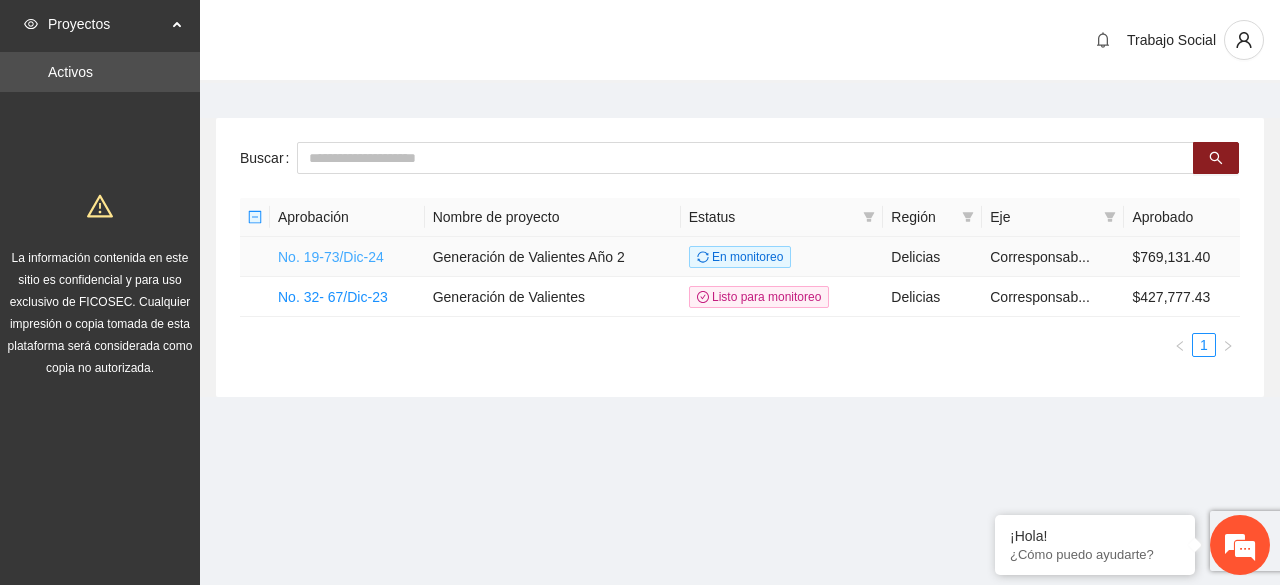 click on "No. 19-73/Dic-24" at bounding box center (331, 257) 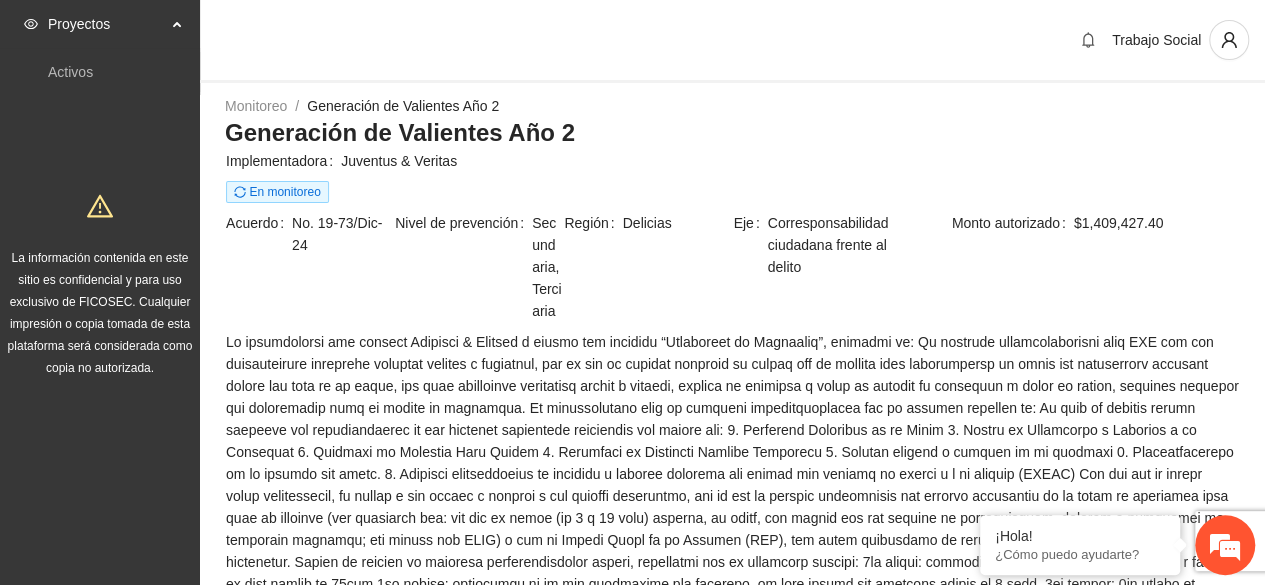 scroll, scrollTop: 0, scrollLeft: 0, axis: both 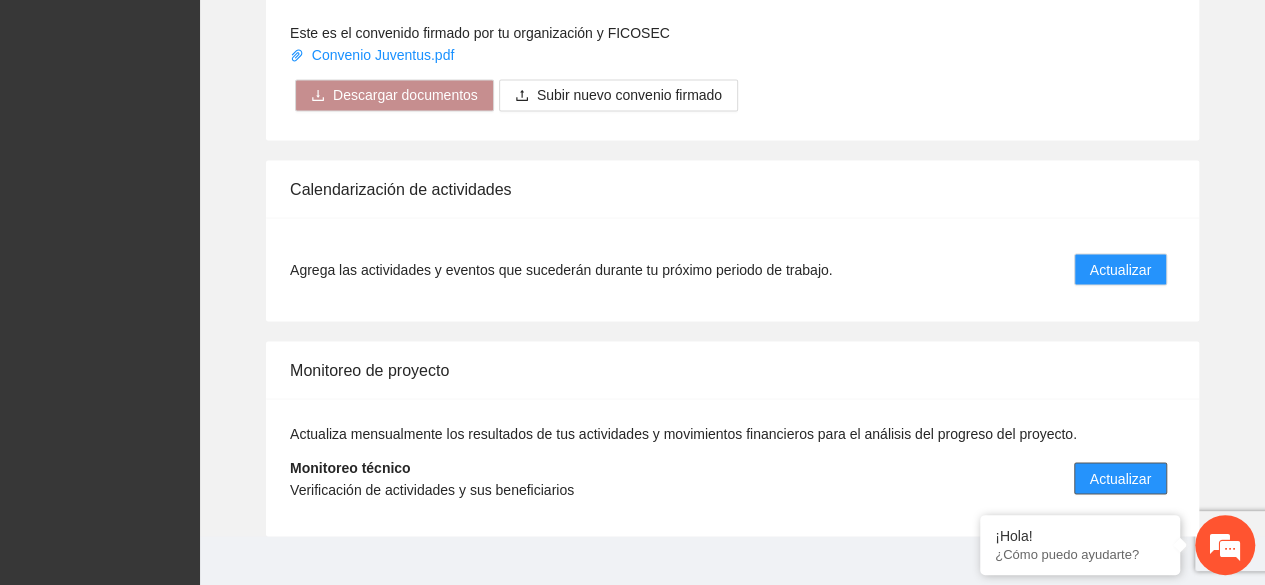 click on "Actualizar" at bounding box center [1120, 478] 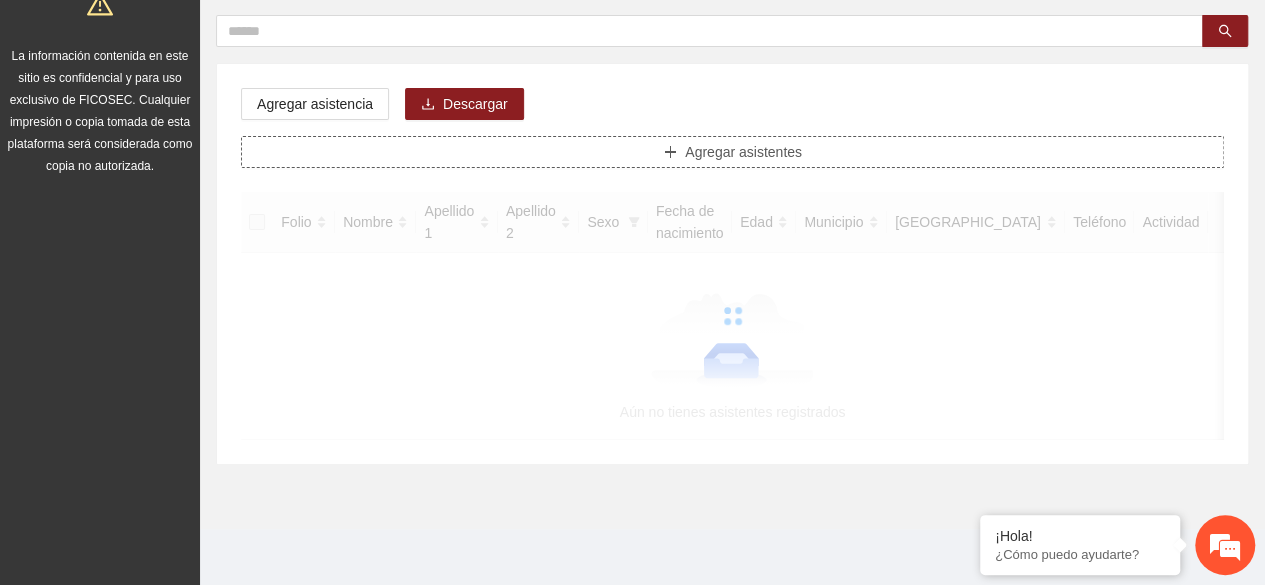 scroll, scrollTop: 0, scrollLeft: 0, axis: both 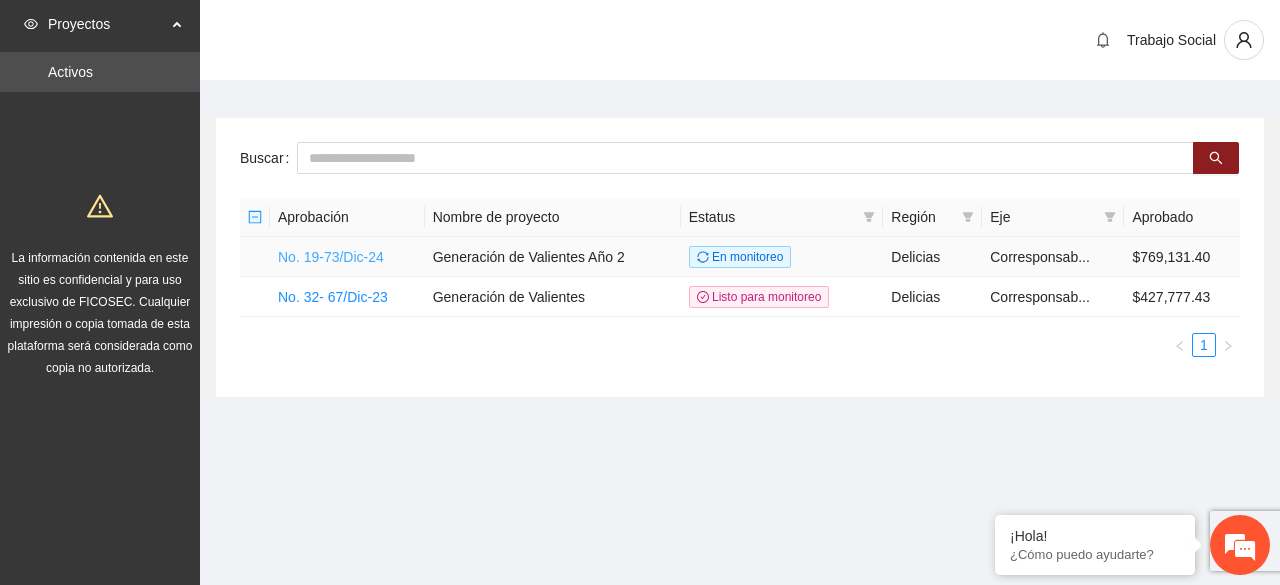 click on "No. 19-73/Dic-24" at bounding box center (331, 257) 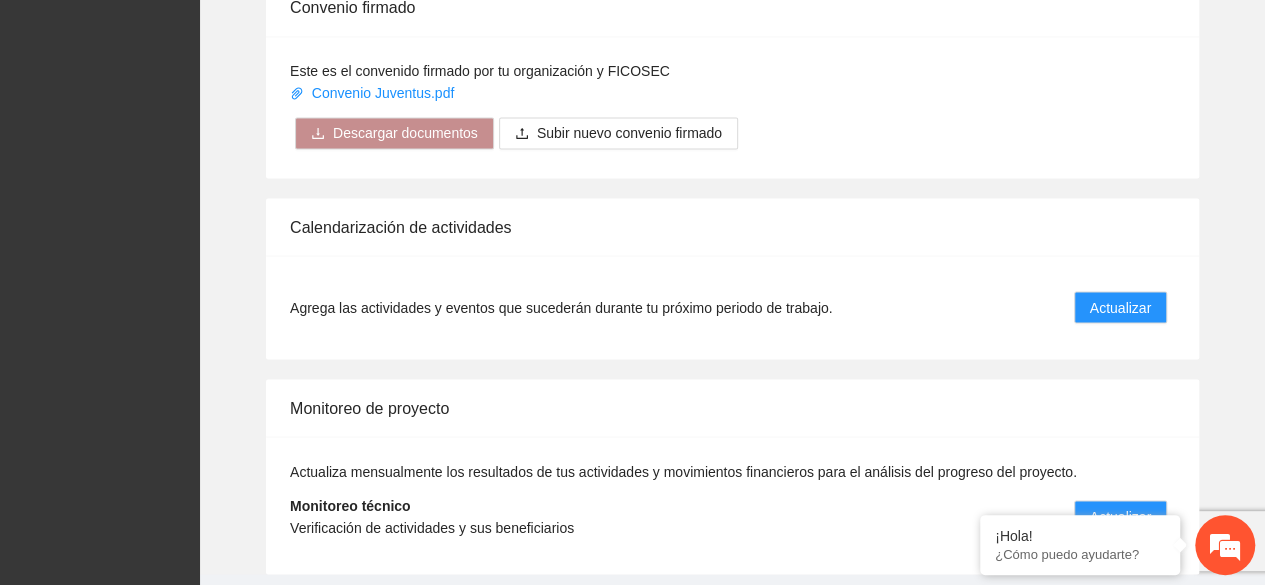 scroll, scrollTop: 1752, scrollLeft: 0, axis: vertical 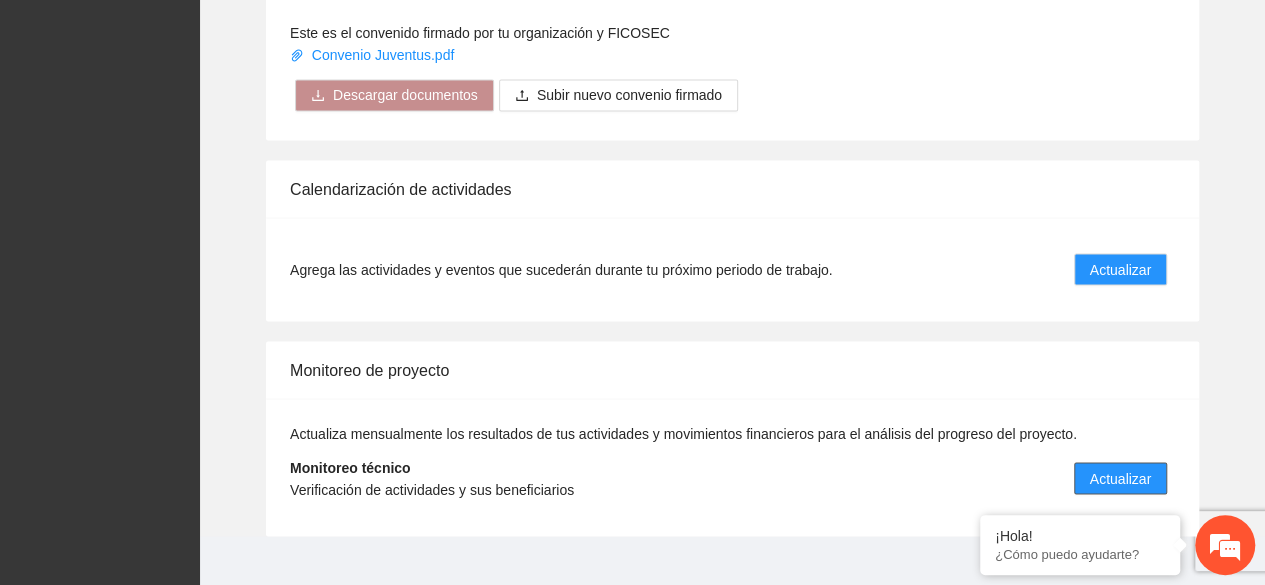click on "Actualizar" at bounding box center (1120, 478) 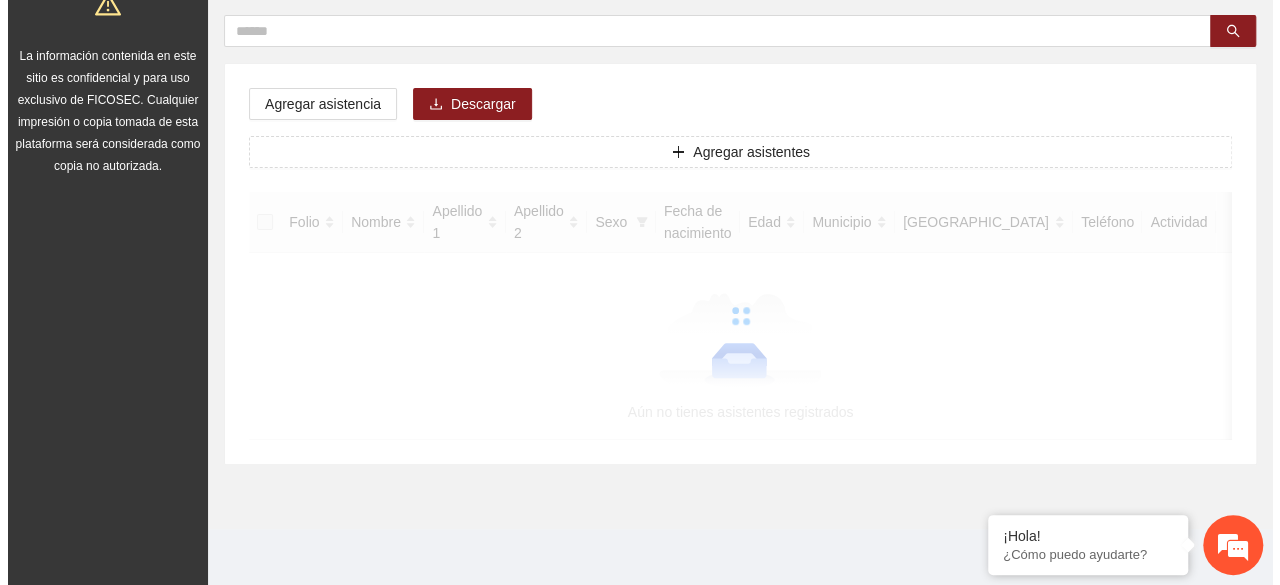 scroll, scrollTop: 0, scrollLeft: 0, axis: both 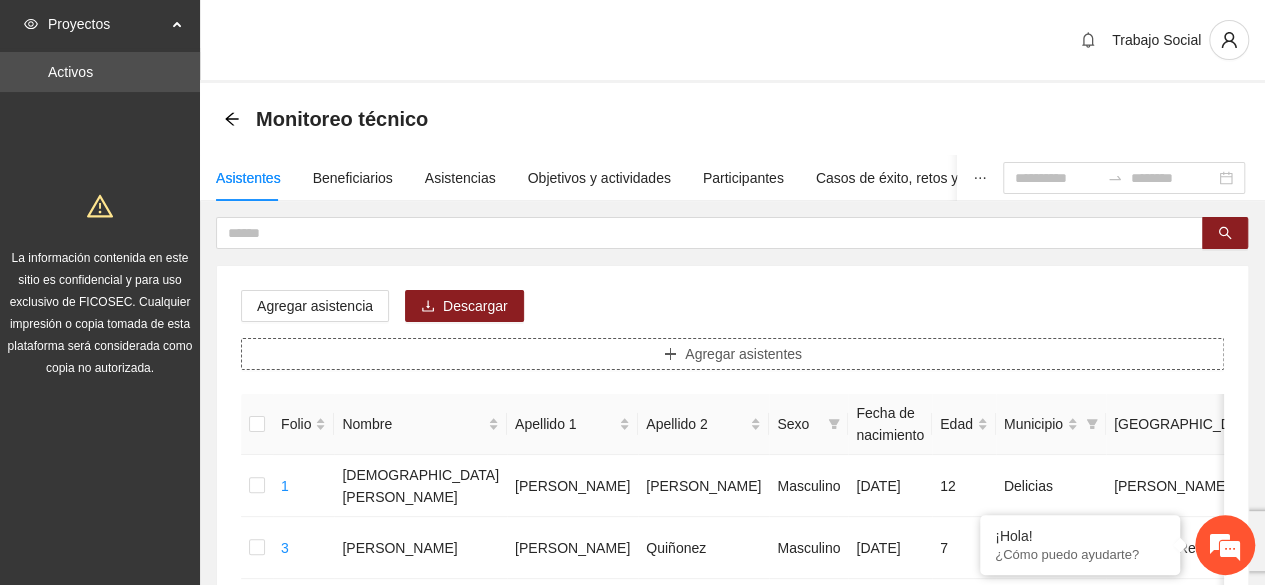click on "Agregar asistentes" at bounding box center (732, 354) 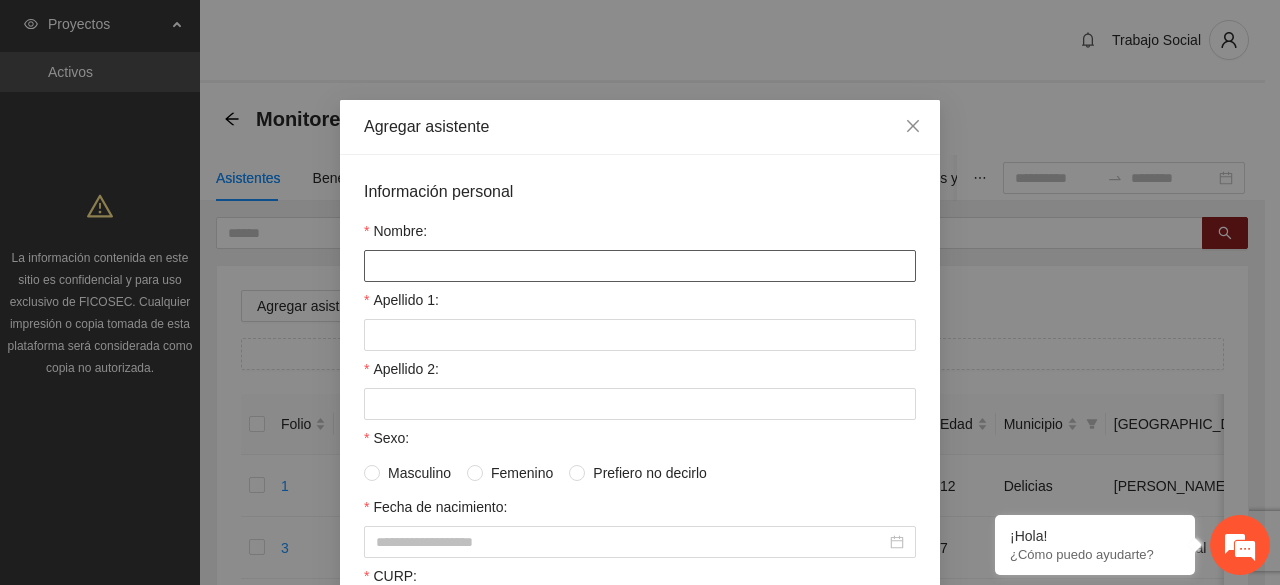 click on "Nombre:" at bounding box center [640, 266] 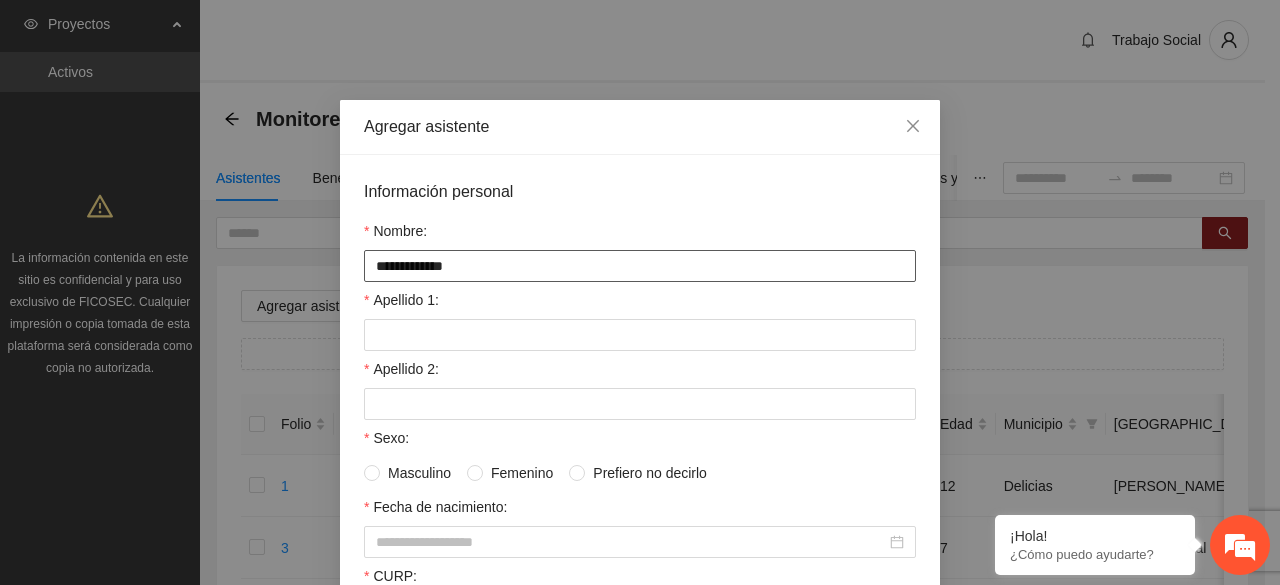 type on "**********" 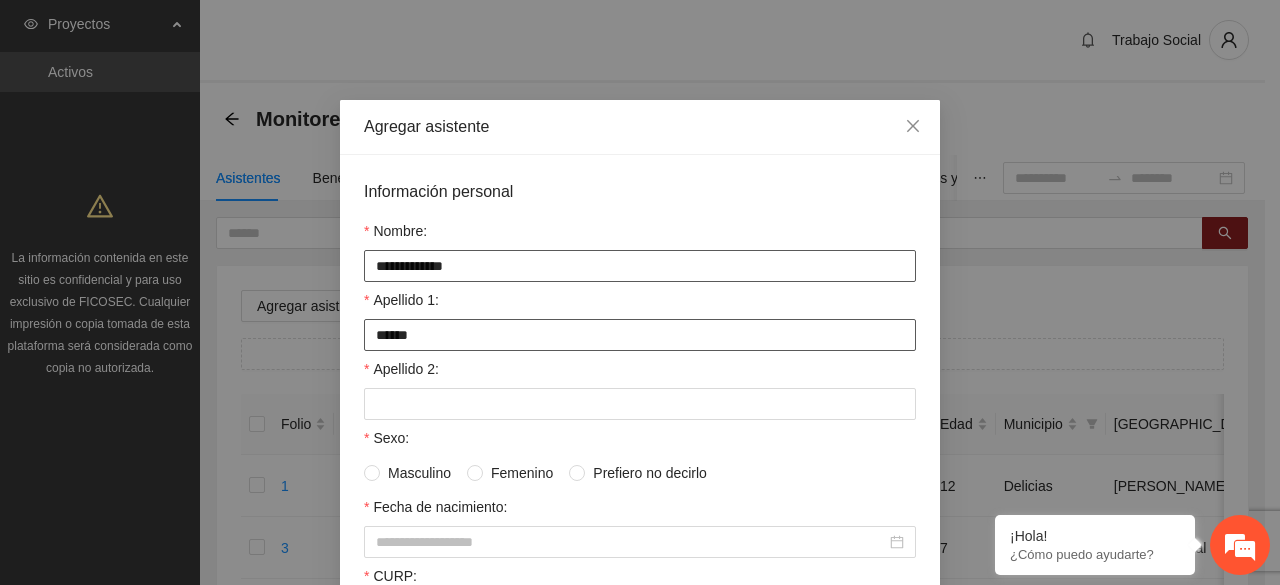 type on "******" 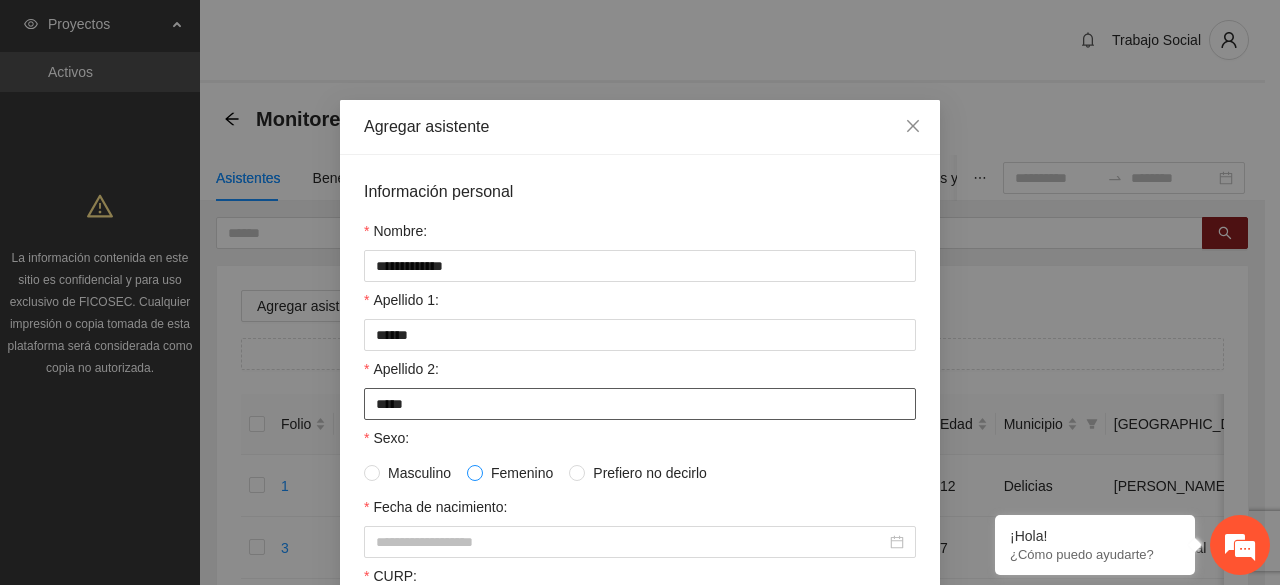 type on "*****" 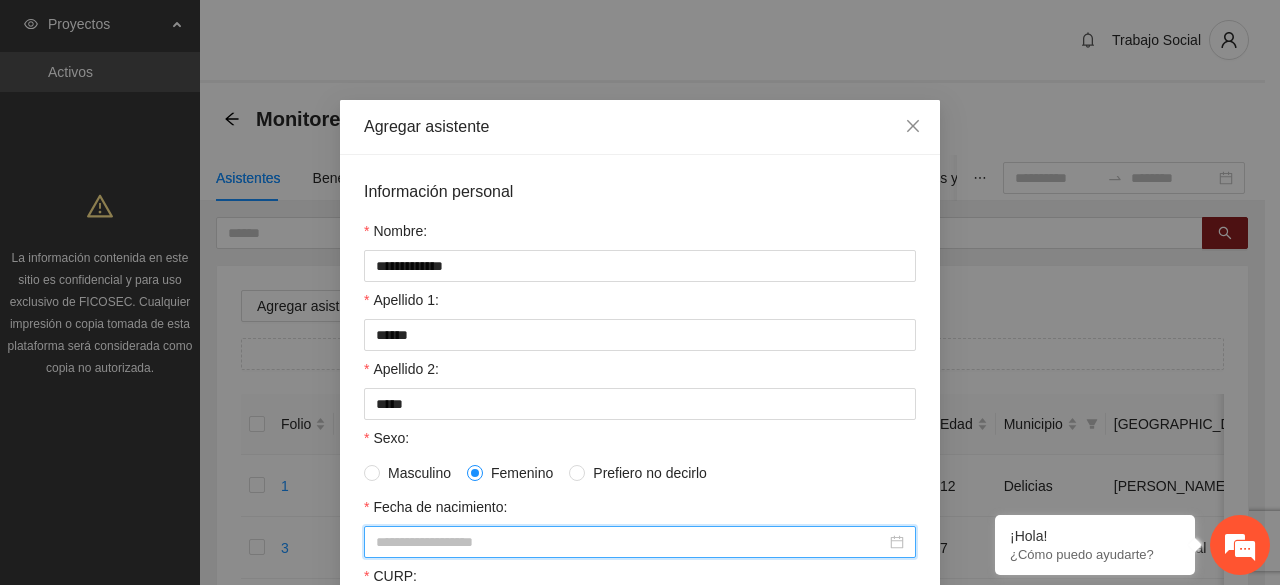 click on "Fecha de nacimiento:" at bounding box center [631, 542] 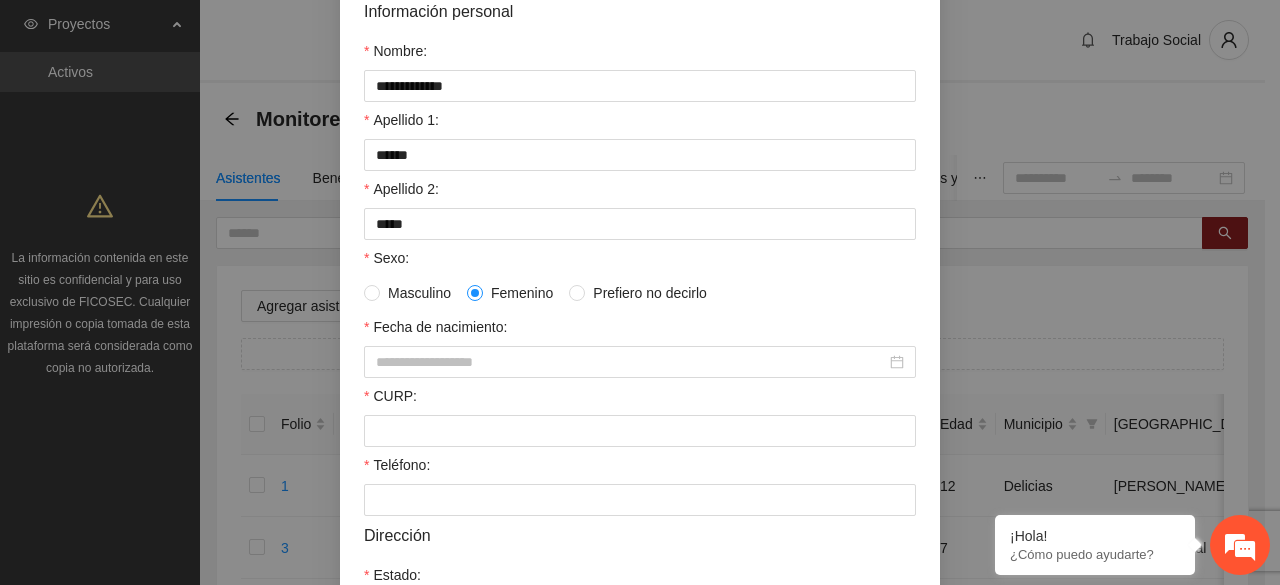 scroll, scrollTop: 178, scrollLeft: 0, axis: vertical 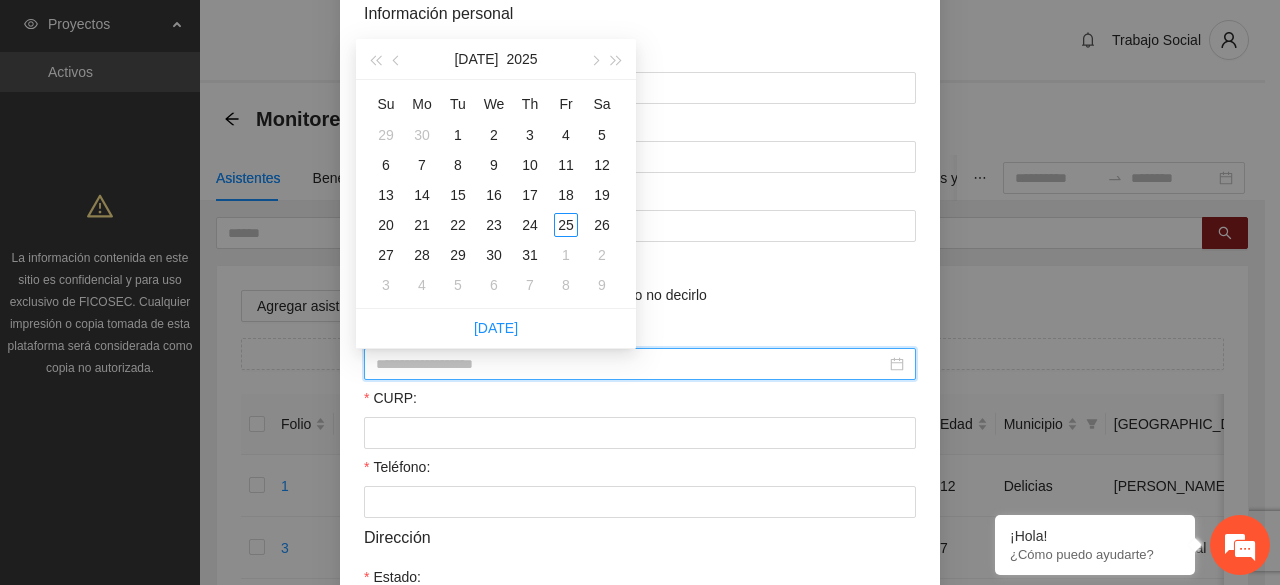 click on "Fecha de nacimiento:" at bounding box center [631, 364] 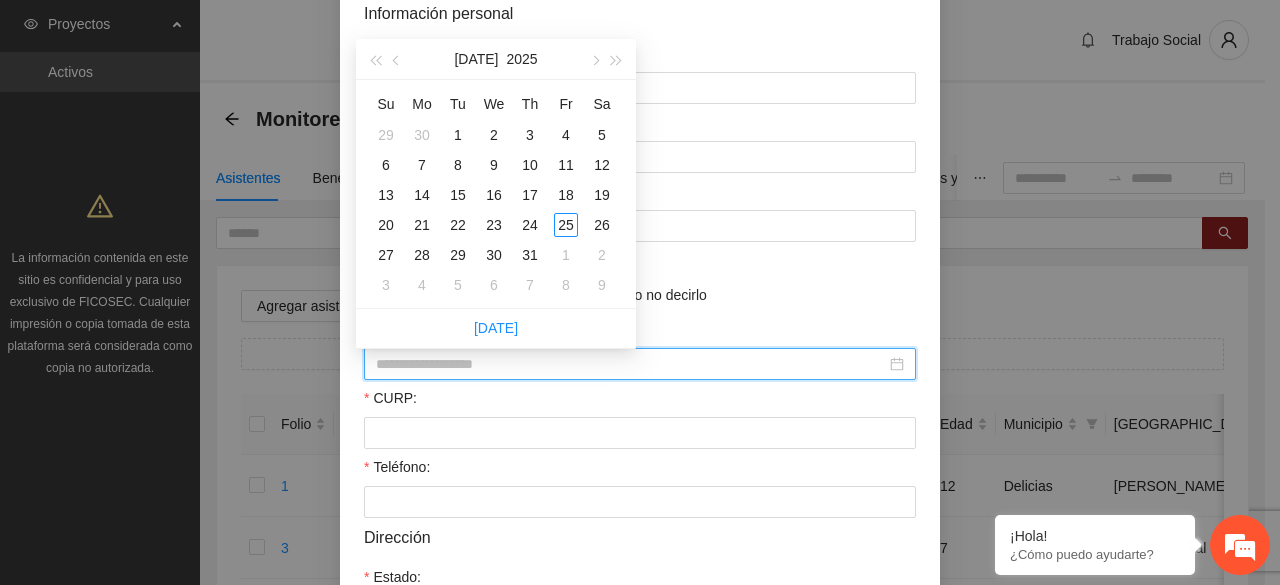 type on "**********" 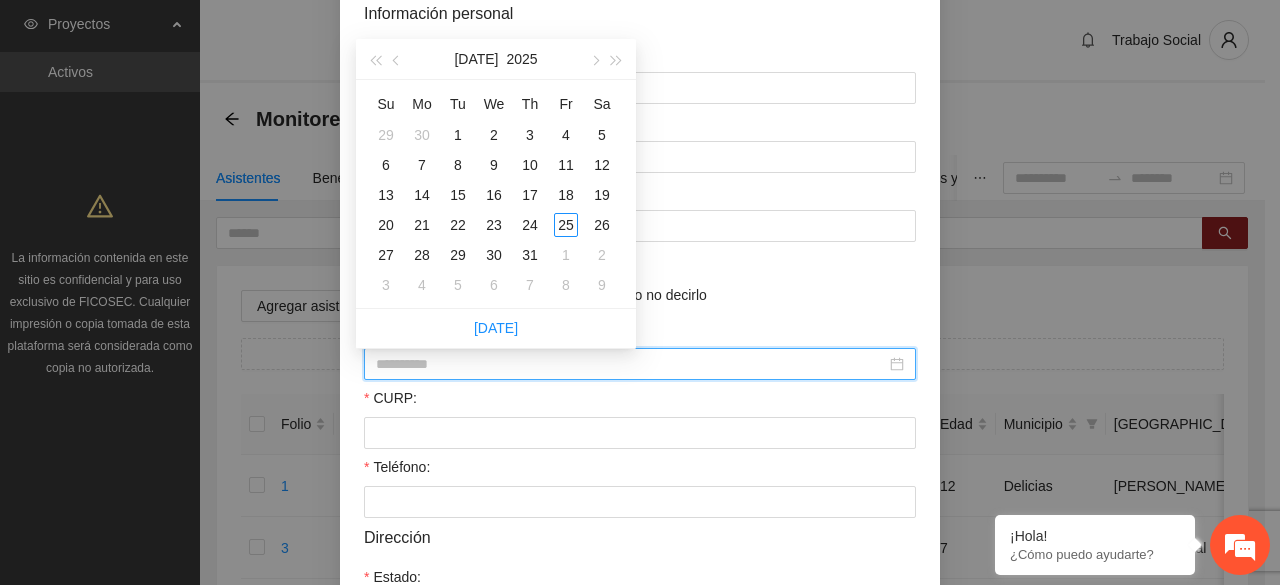 type on "**********" 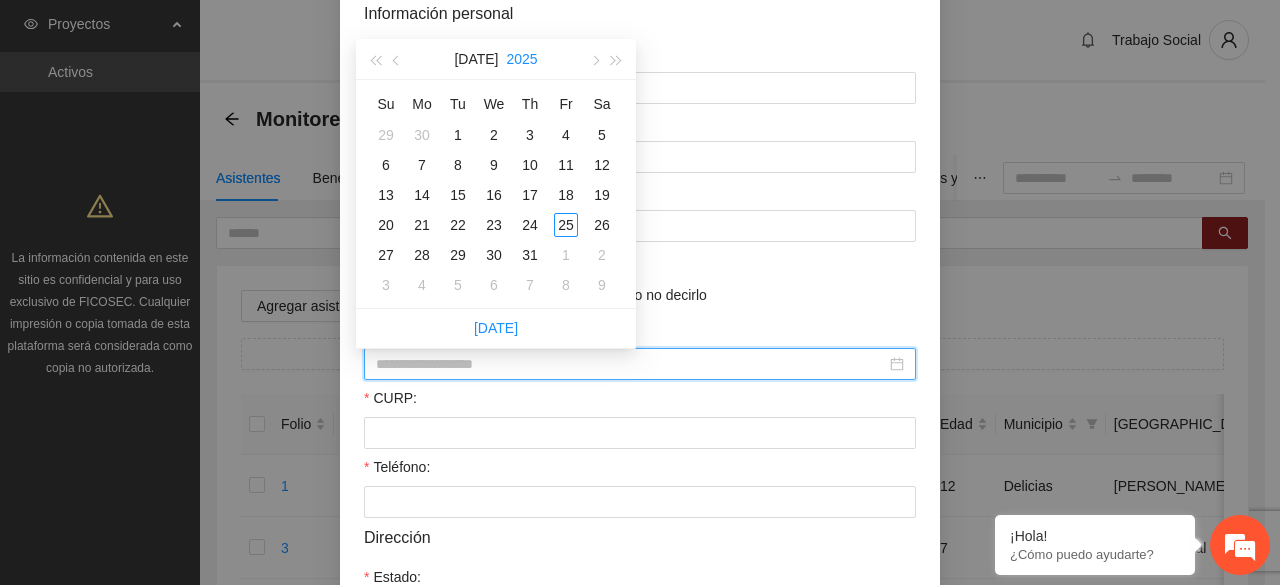 click on "2025" at bounding box center (521, 59) 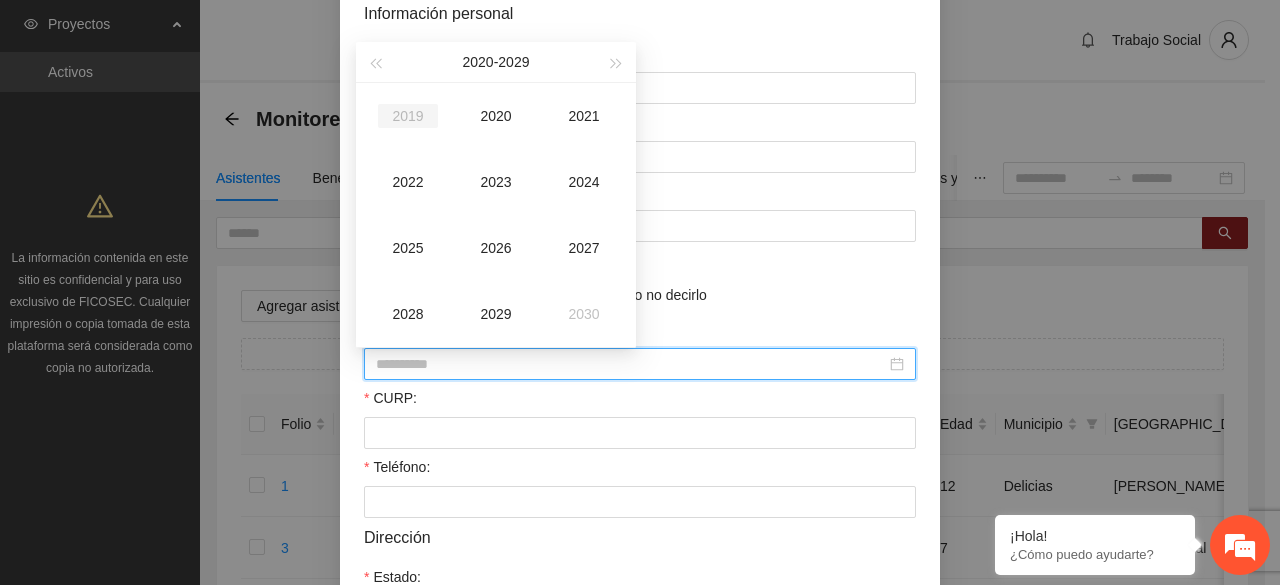 type on "**********" 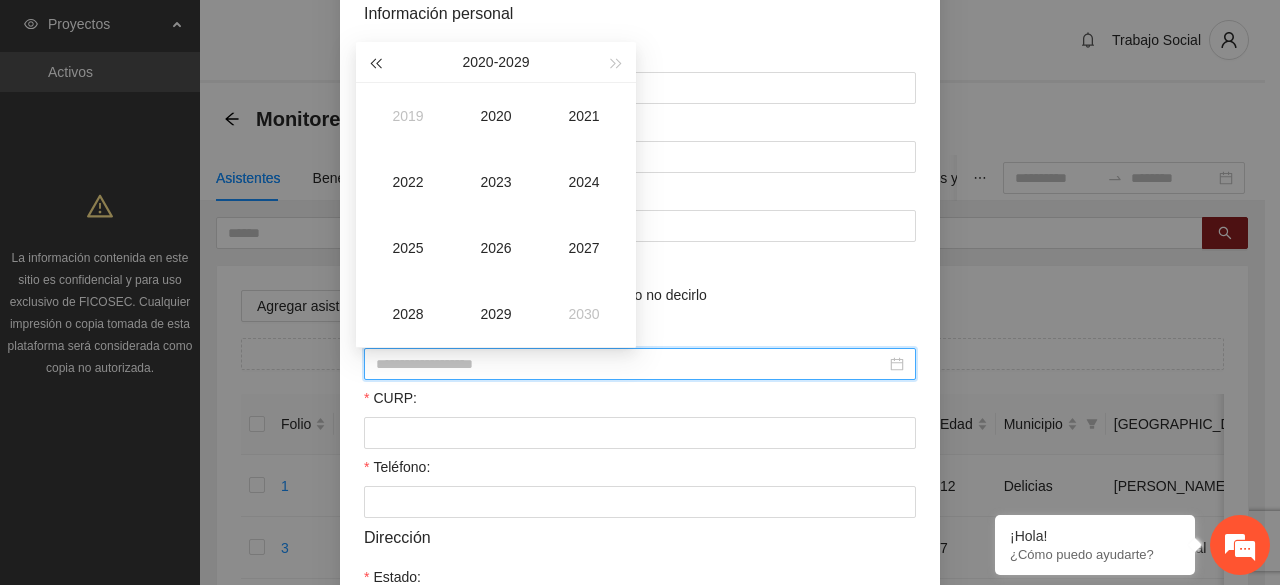 click at bounding box center (375, 62) 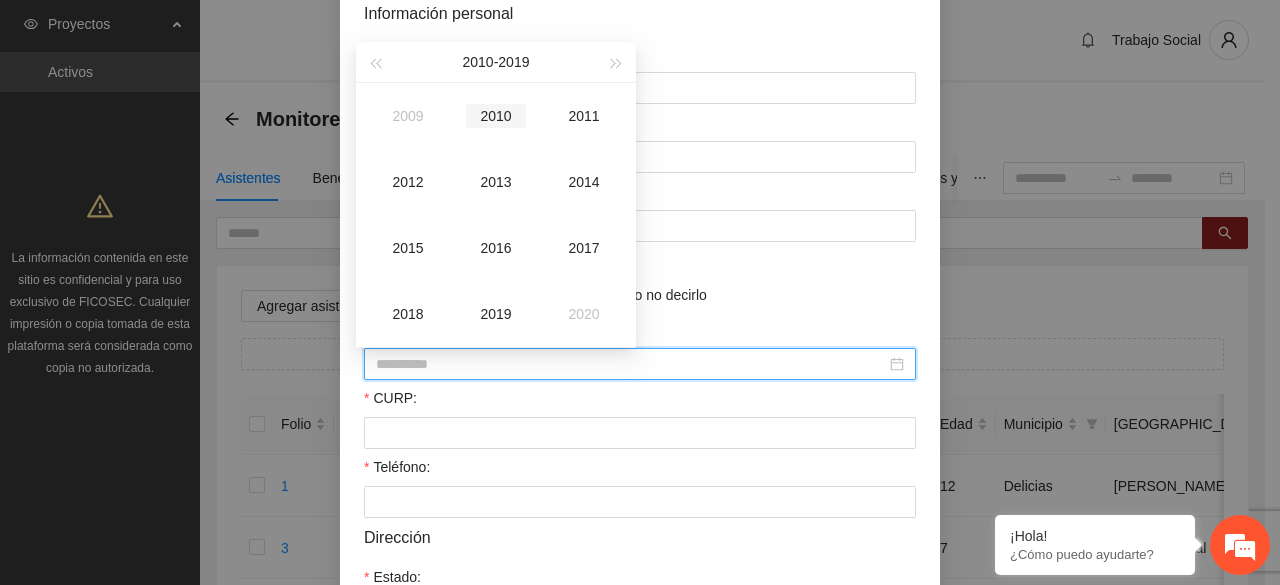 click on "2010" at bounding box center (496, 116) 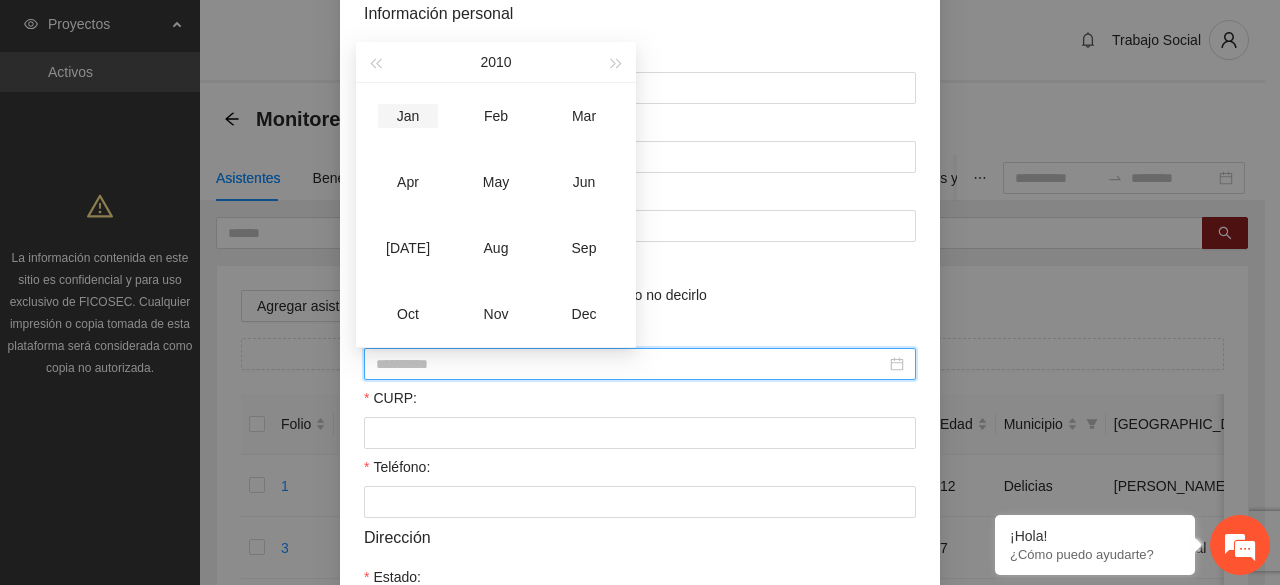 type on "**********" 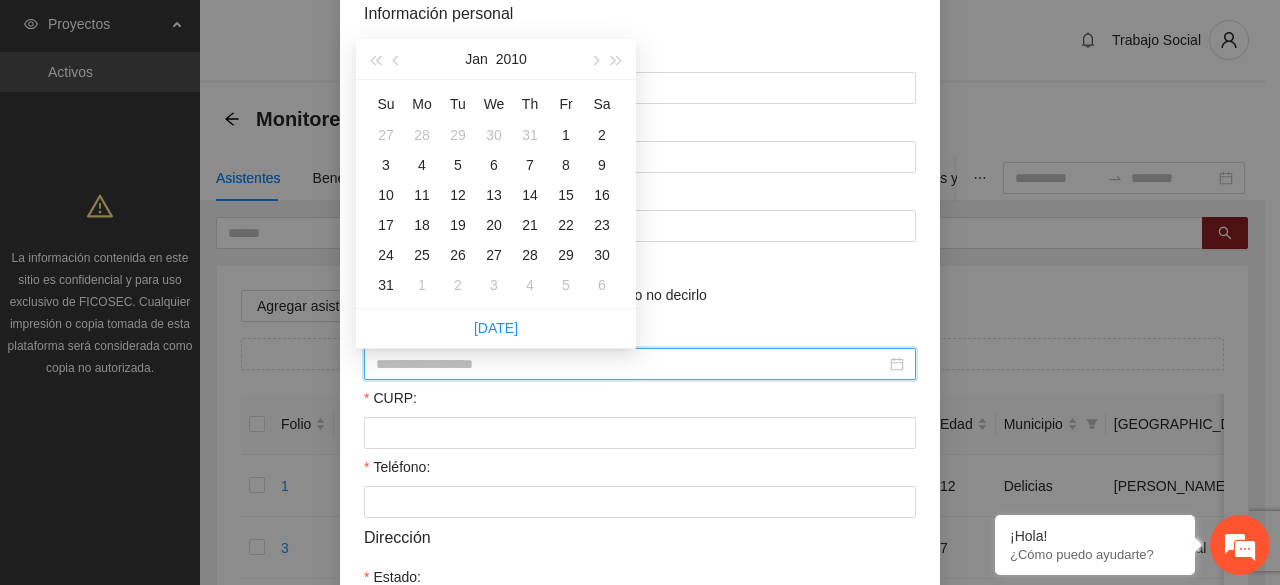 type on "**********" 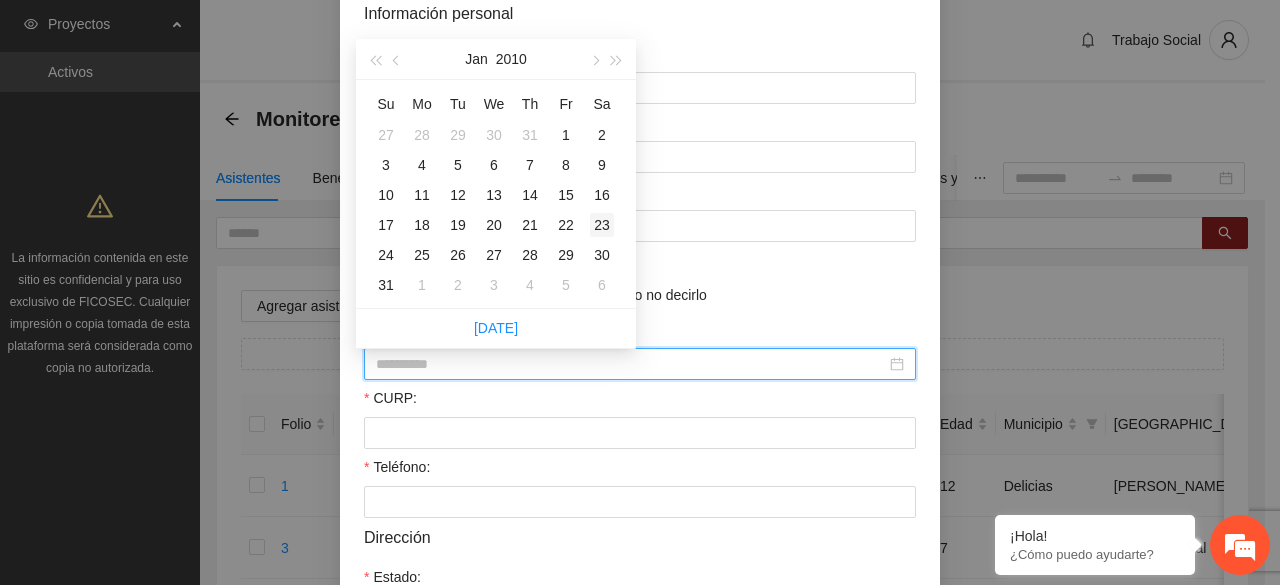 type on "**********" 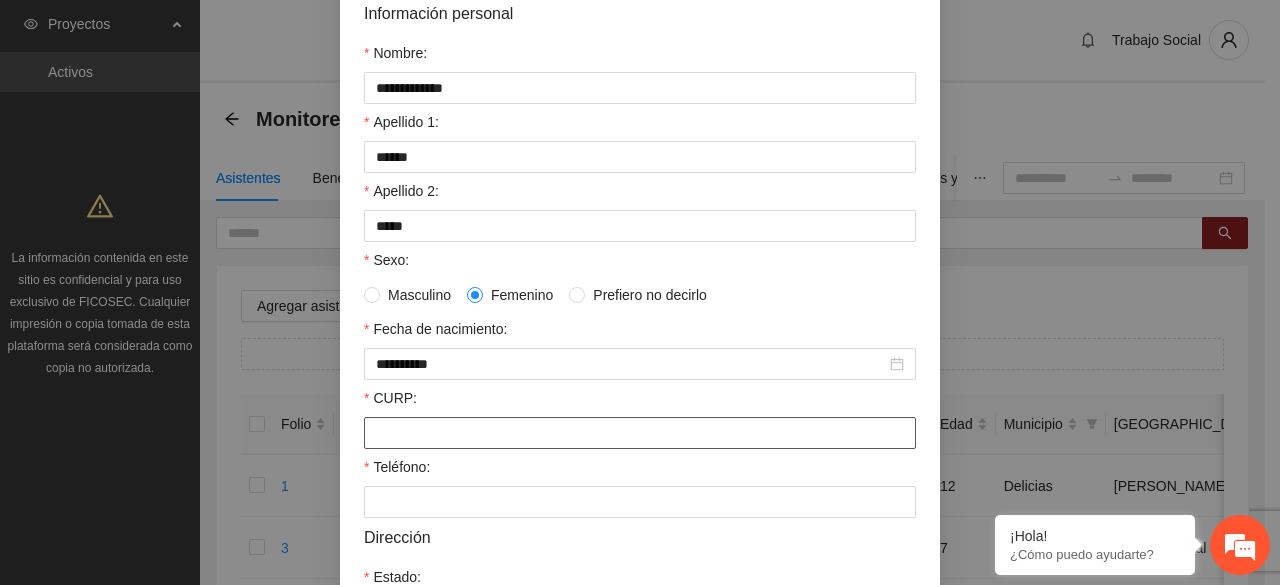 click on "CURP:" at bounding box center [640, 433] 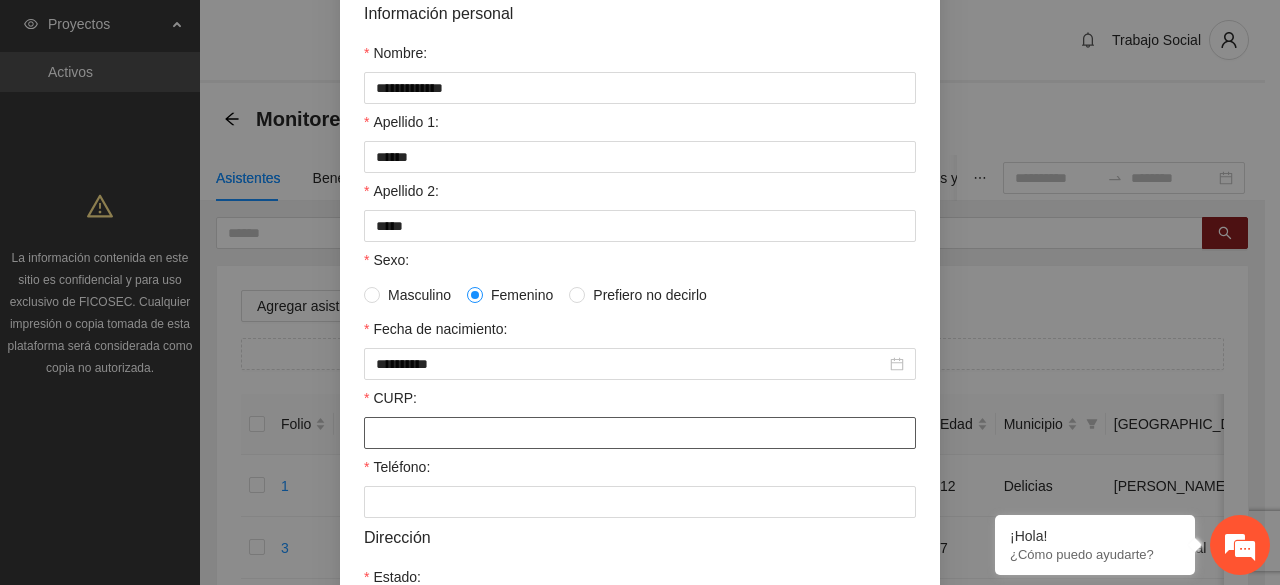 click on "CURP:" at bounding box center (640, 433) 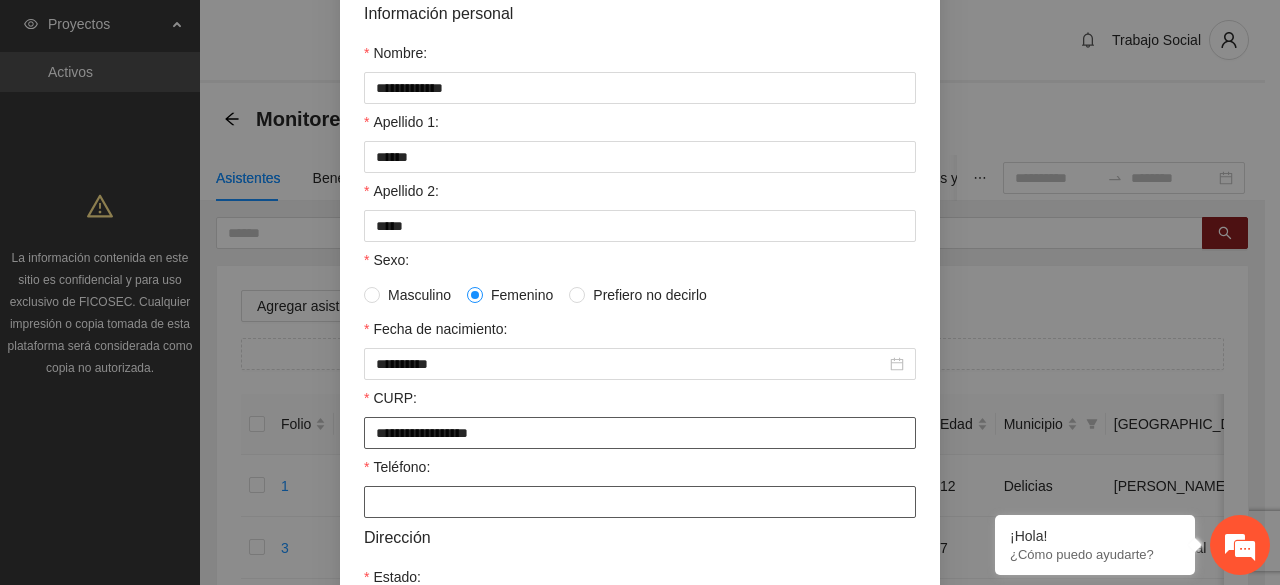 type on "**********" 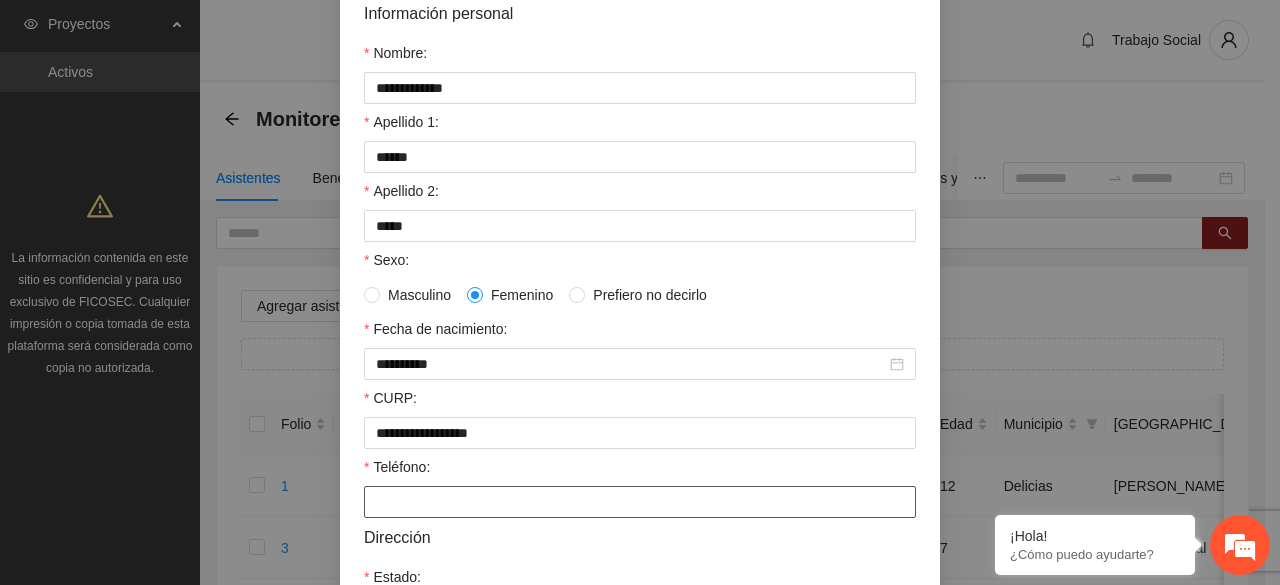 click on "Teléfono:" at bounding box center (640, 502) 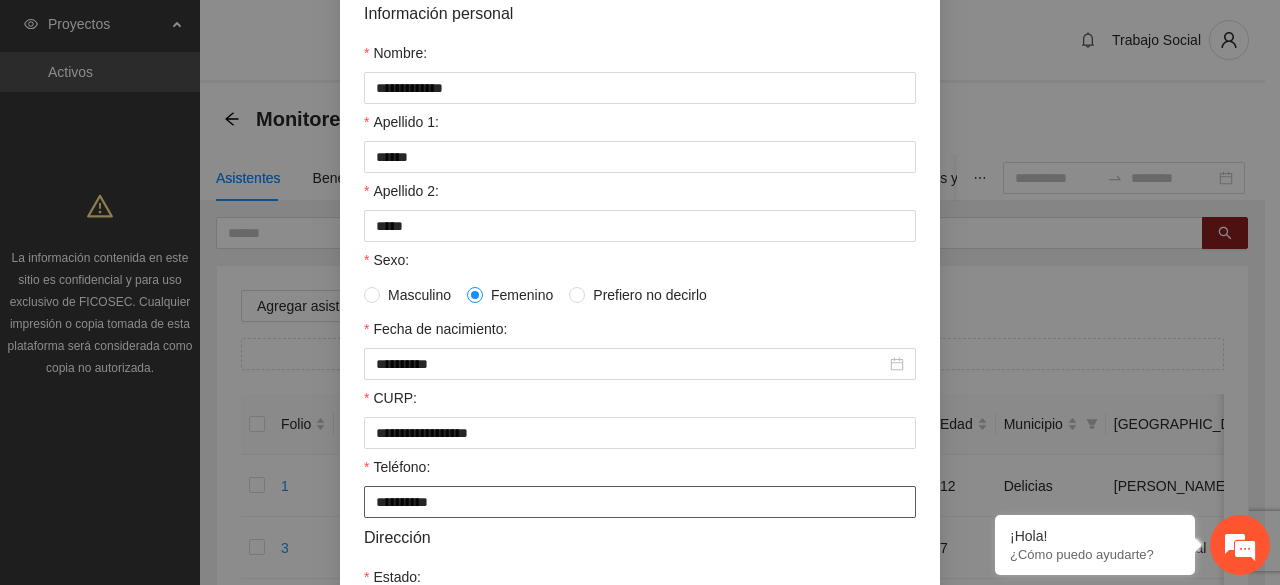 type on "**********" 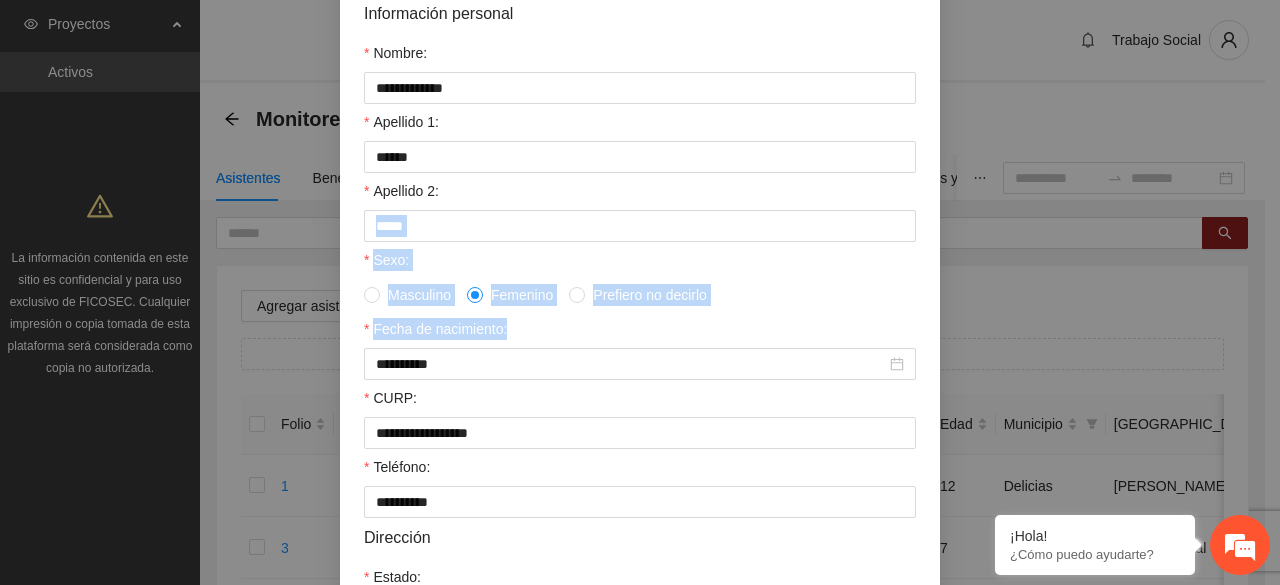 drag, startPoint x: 1262, startPoint y: 229, endPoint x: 1275, endPoint y: 357, distance: 128.65846 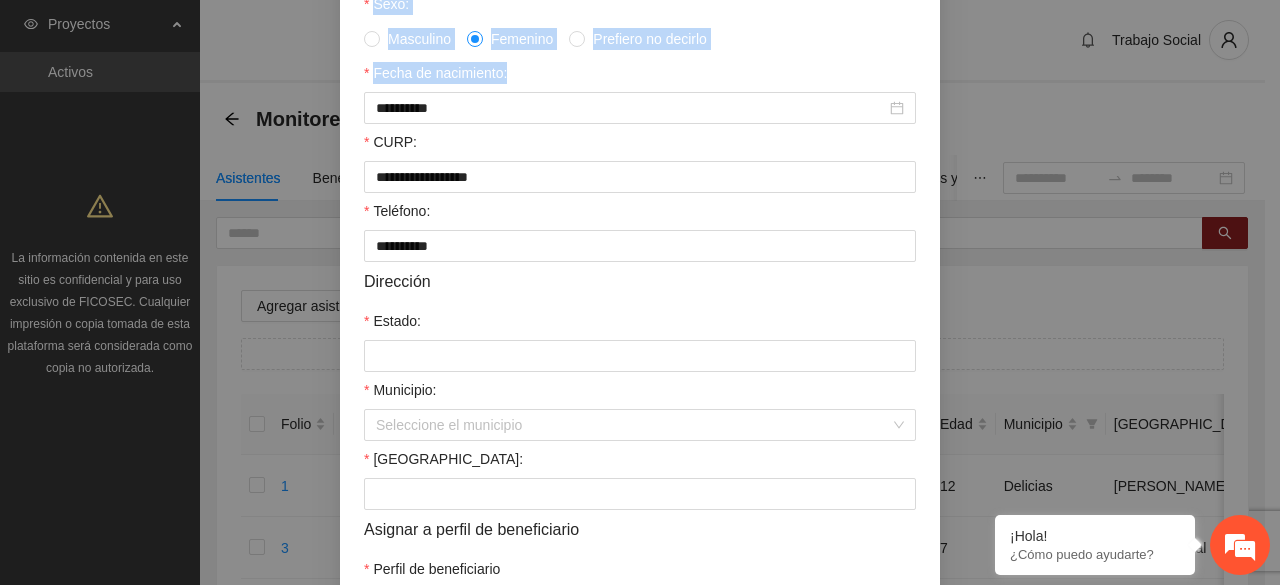 scroll, scrollTop: 489, scrollLeft: 0, axis: vertical 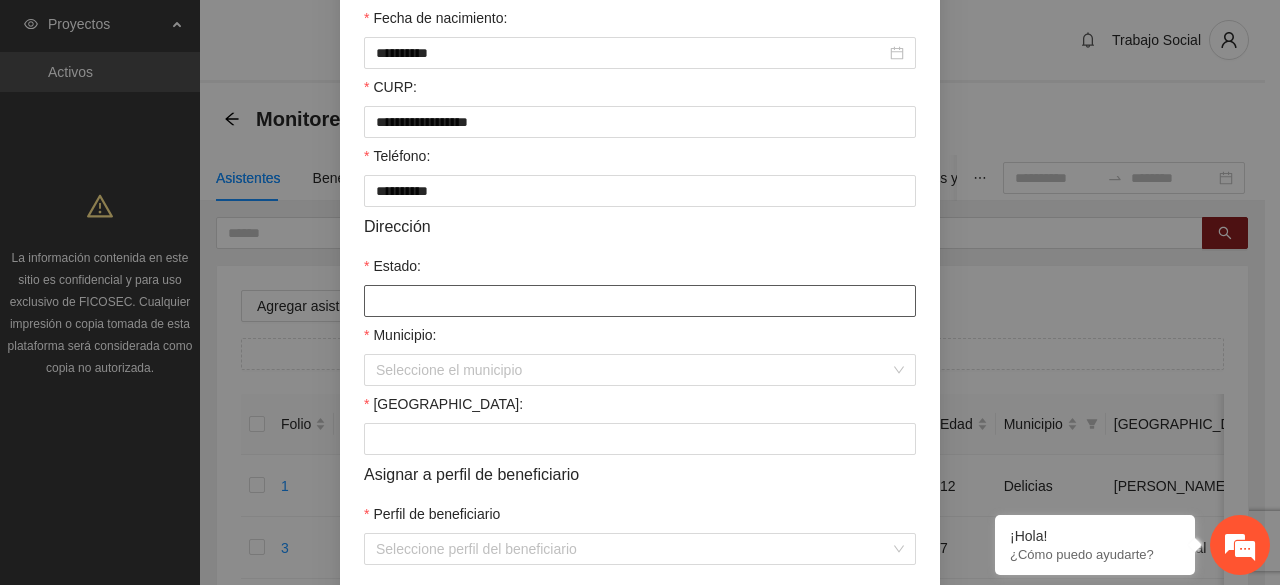 click on "Estado:" at bounding box center (640, 301) 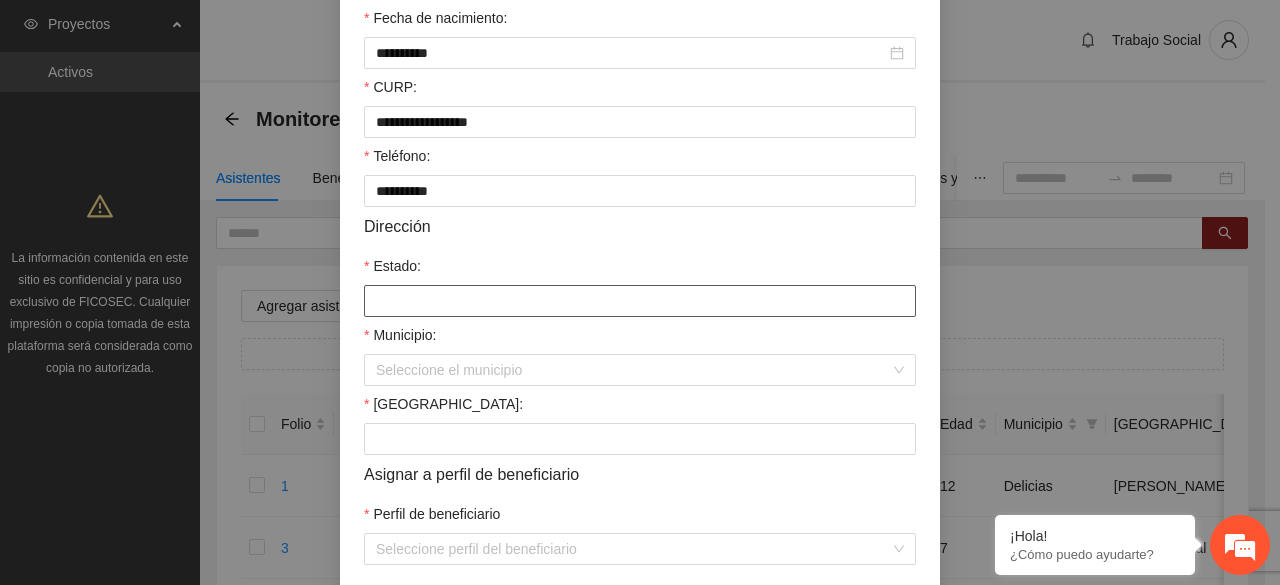 type on "*********" 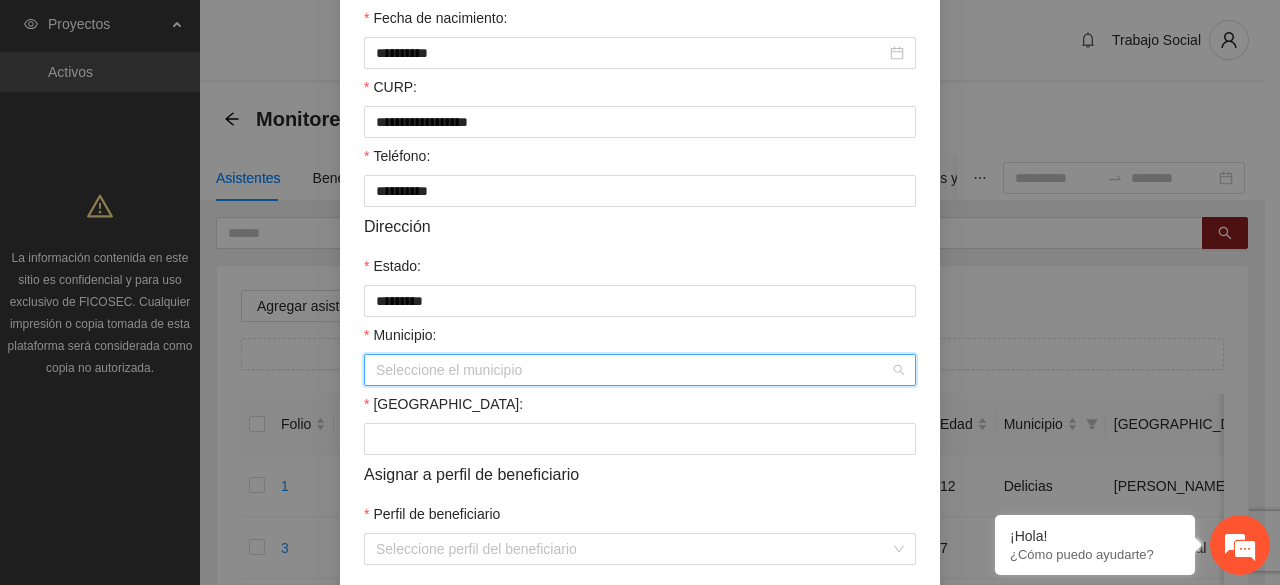 click on "Municipio:" at bounding box center [633, 370] 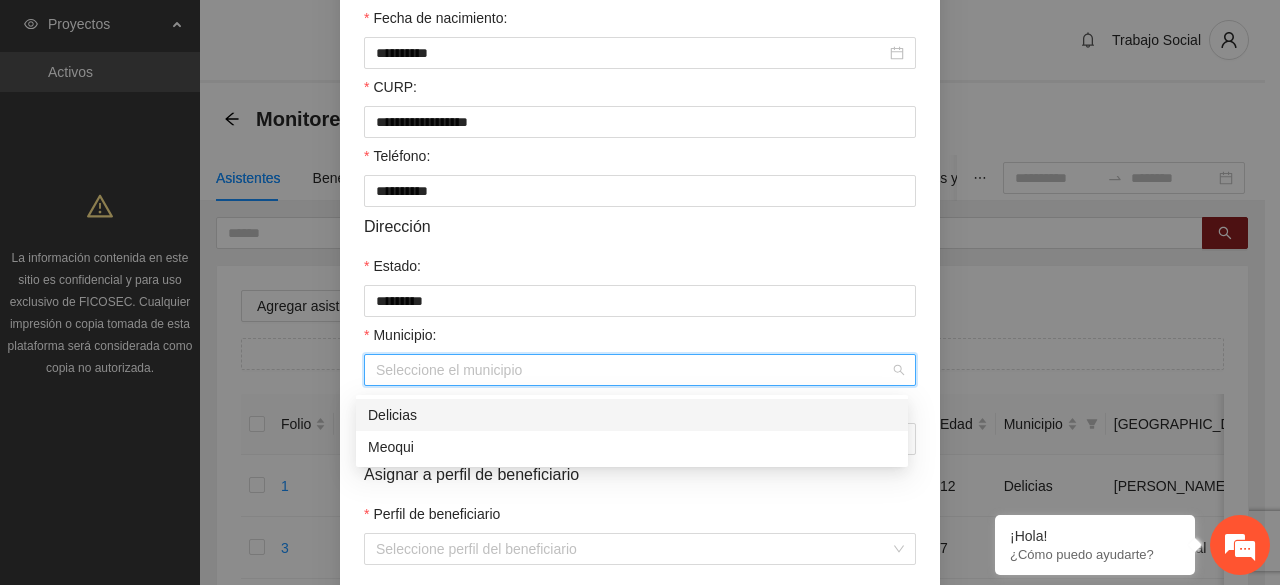click on "Municipio:" at bounding box center [633, 370] 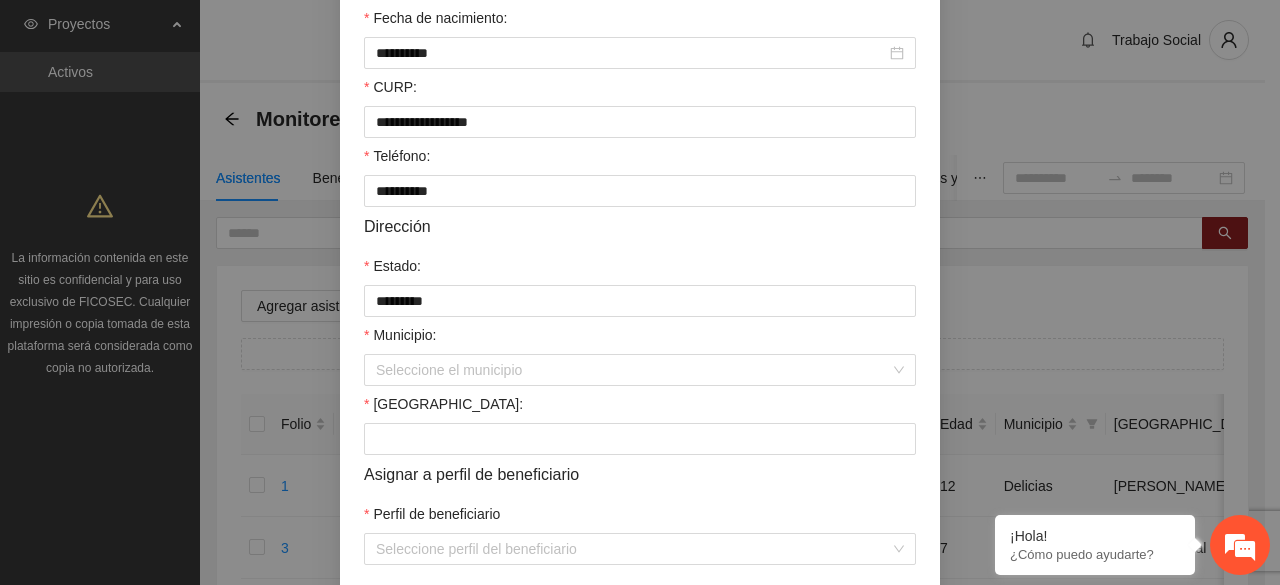 click on "Dirección" at bounding box center (640, 226) 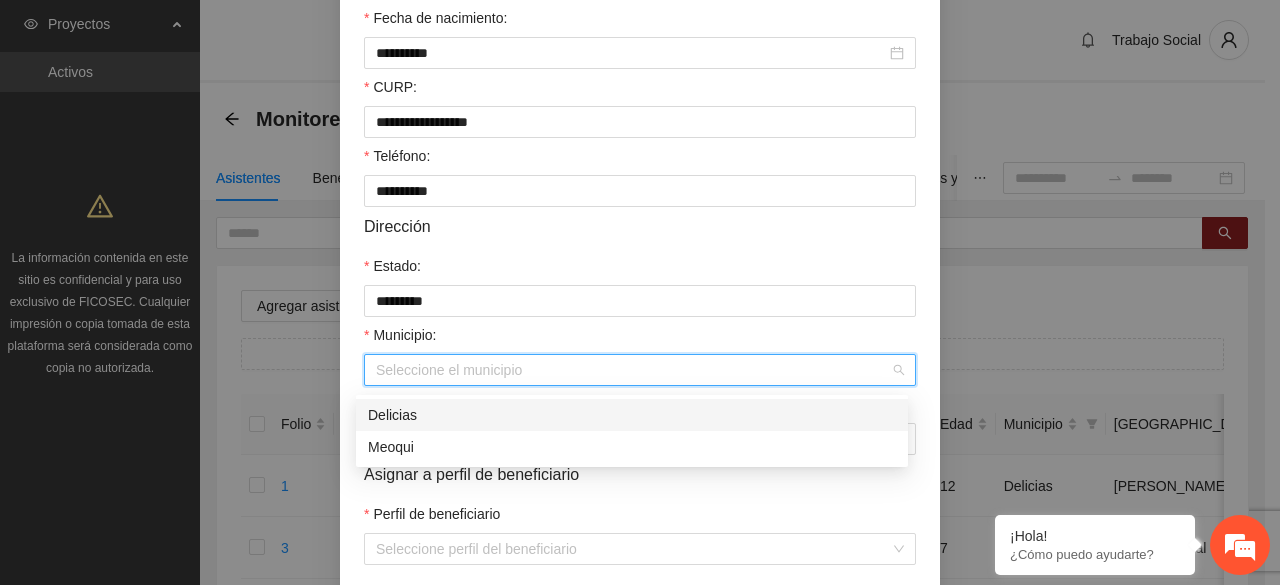 click on "Municipio:" at bounding box center [633, 370] 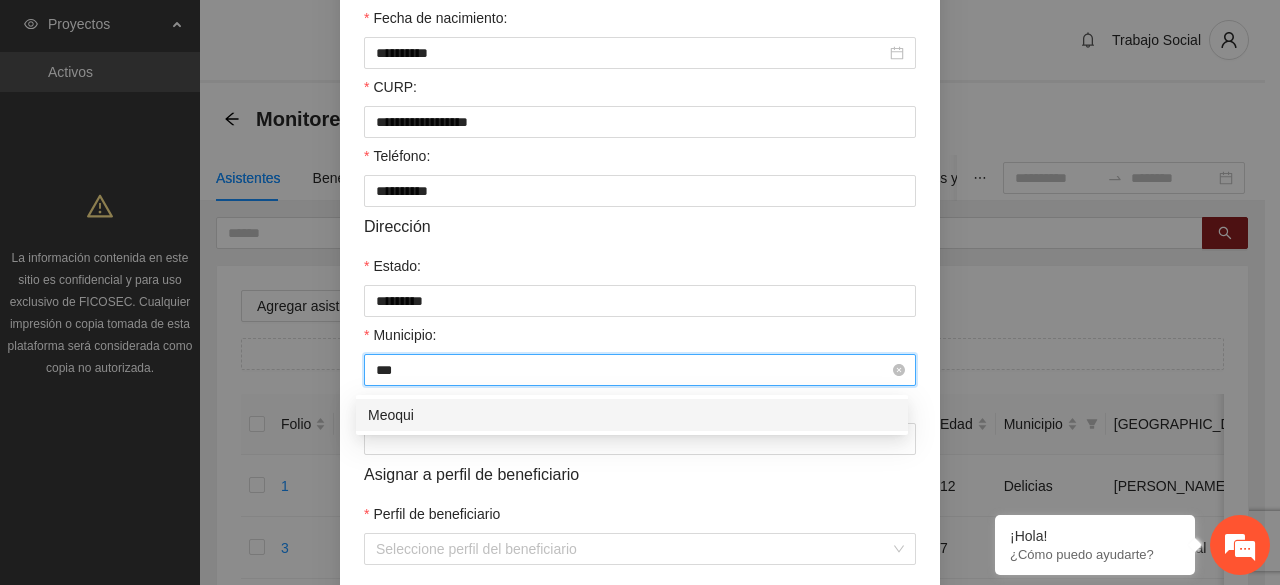 type on "****" 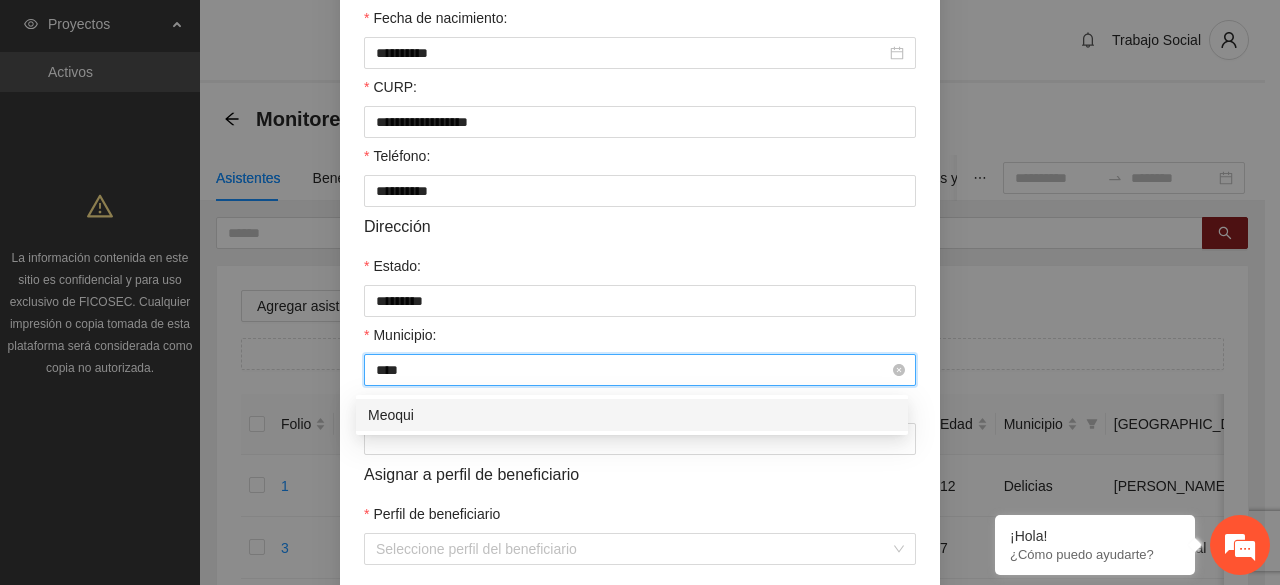 type 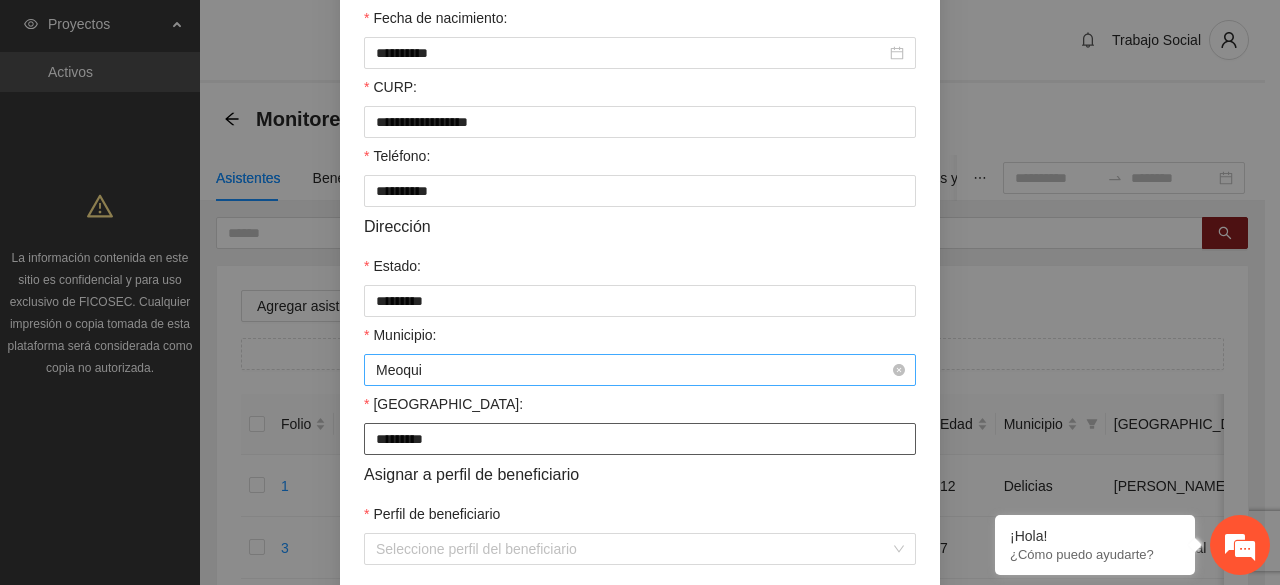 type on "*********" 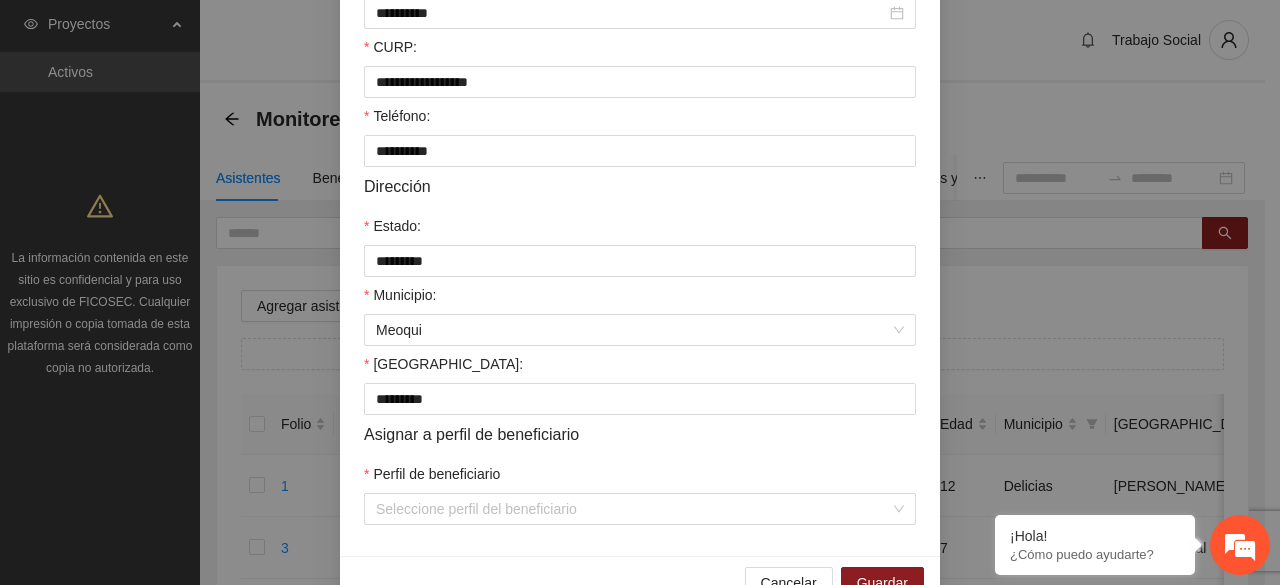 scroll, scrollTop: 569, scrollLeft: 0, axis: vertical 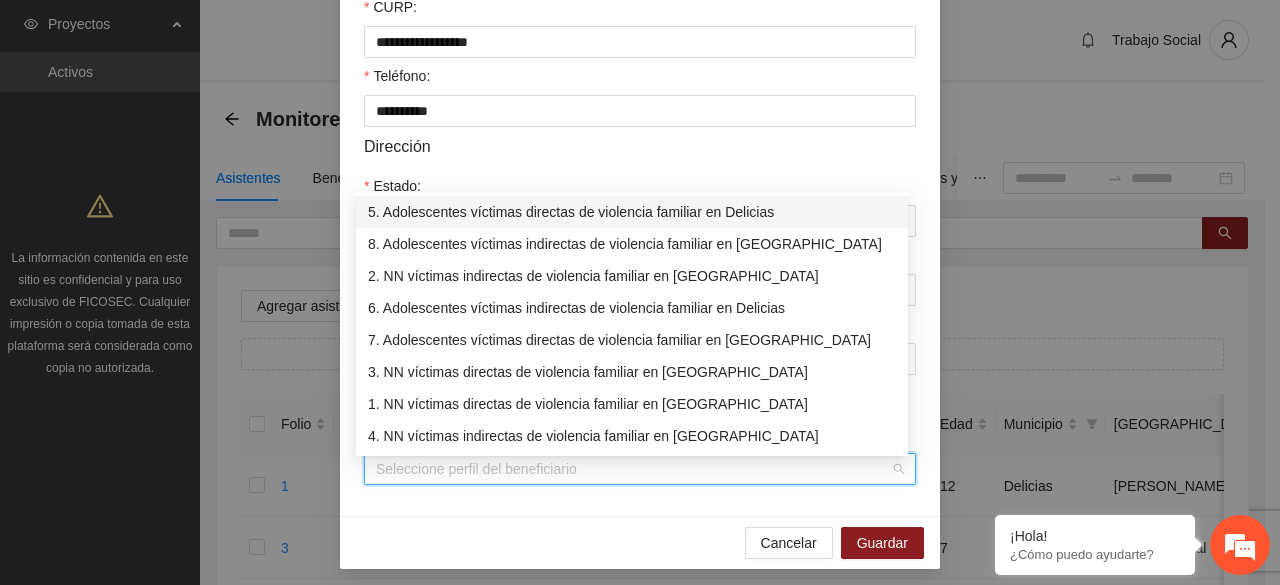 click on "Perfil de beneficiario" at bounding box center [633, 469] 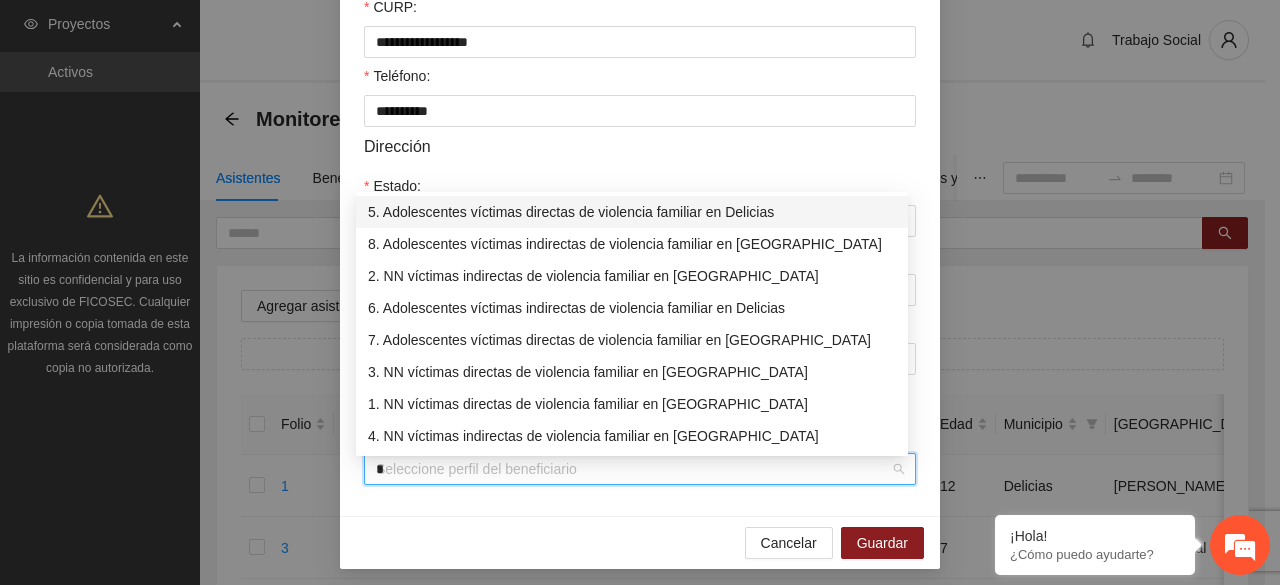 type on "**" 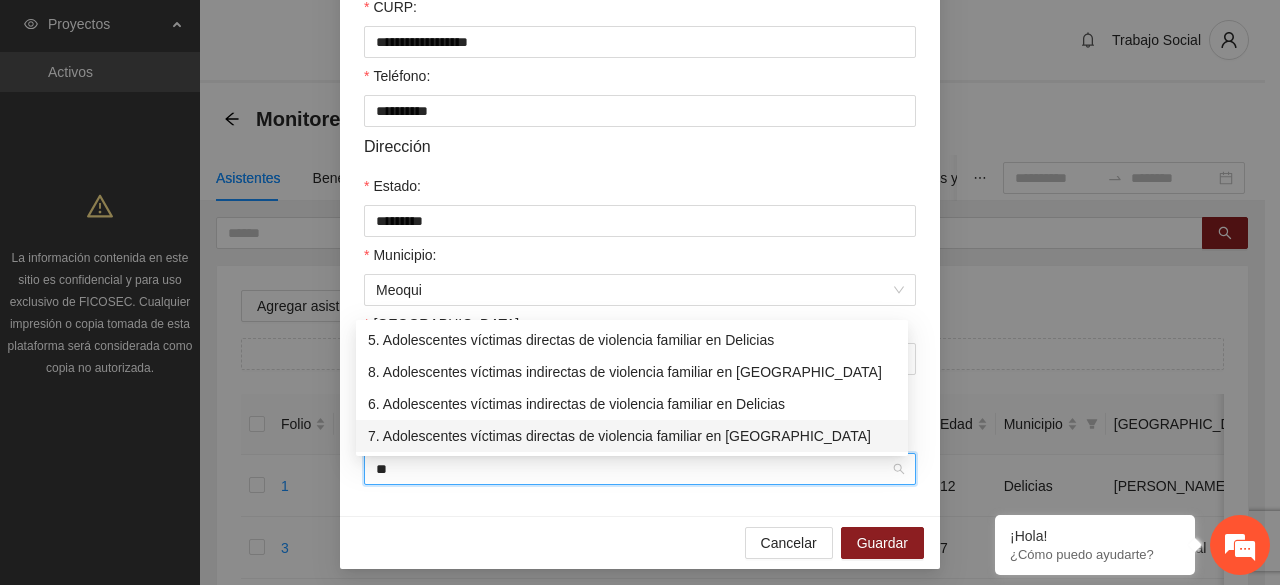 click on "7. Adolescentes víctimas directas de violencia familiar en [GEOGRAPHIC_DATA]" at bounding box center (632, 436) 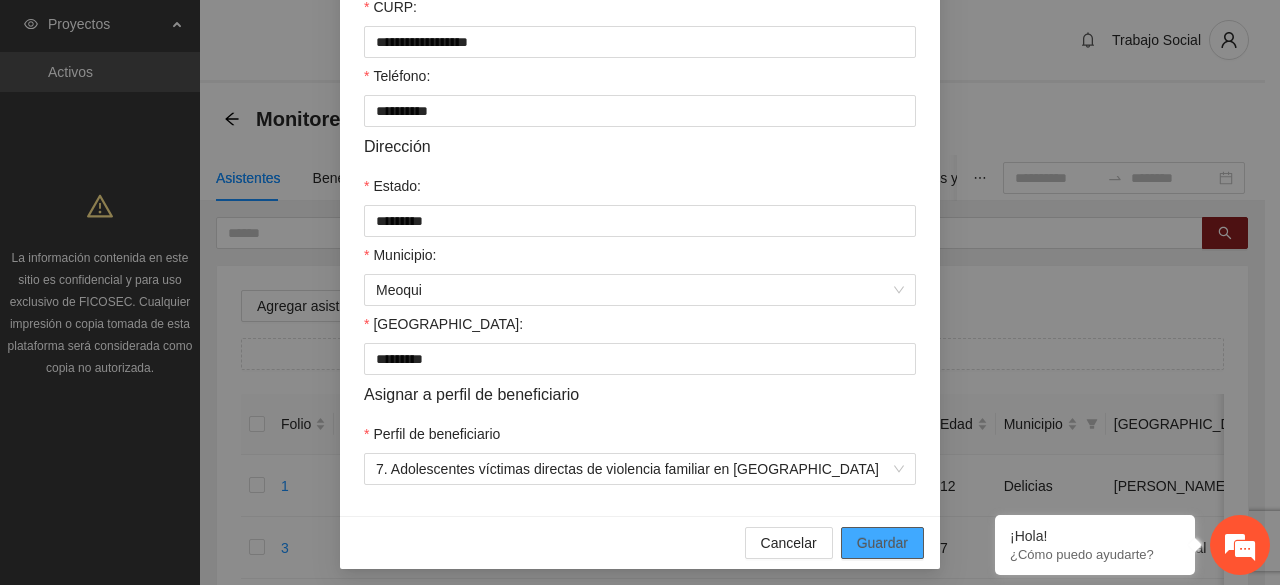 click on "Guardar" at bounding box center [882, 543] 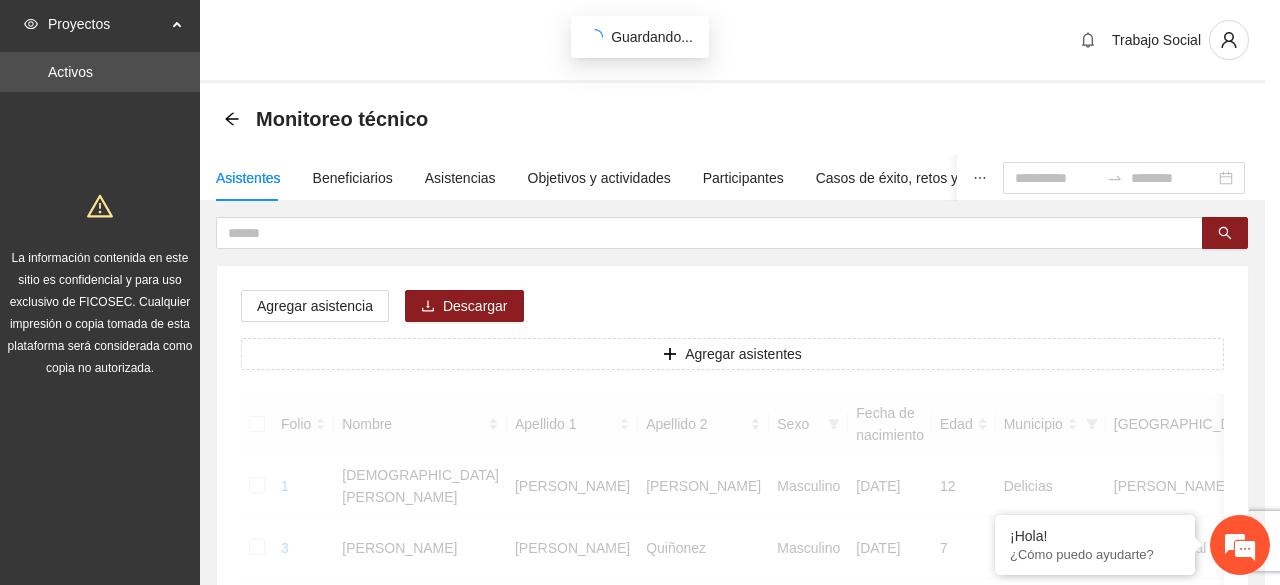 scroll, scrollTop: 484, scrollLeft: 0, axis: vertical 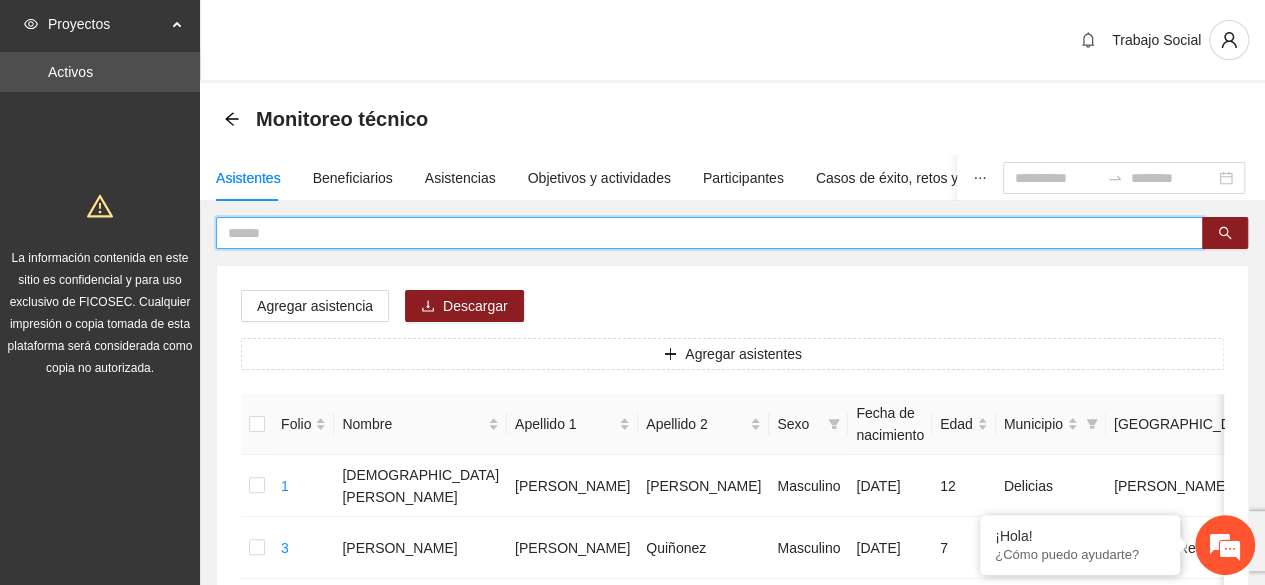 click at bounding box center [701, 233] 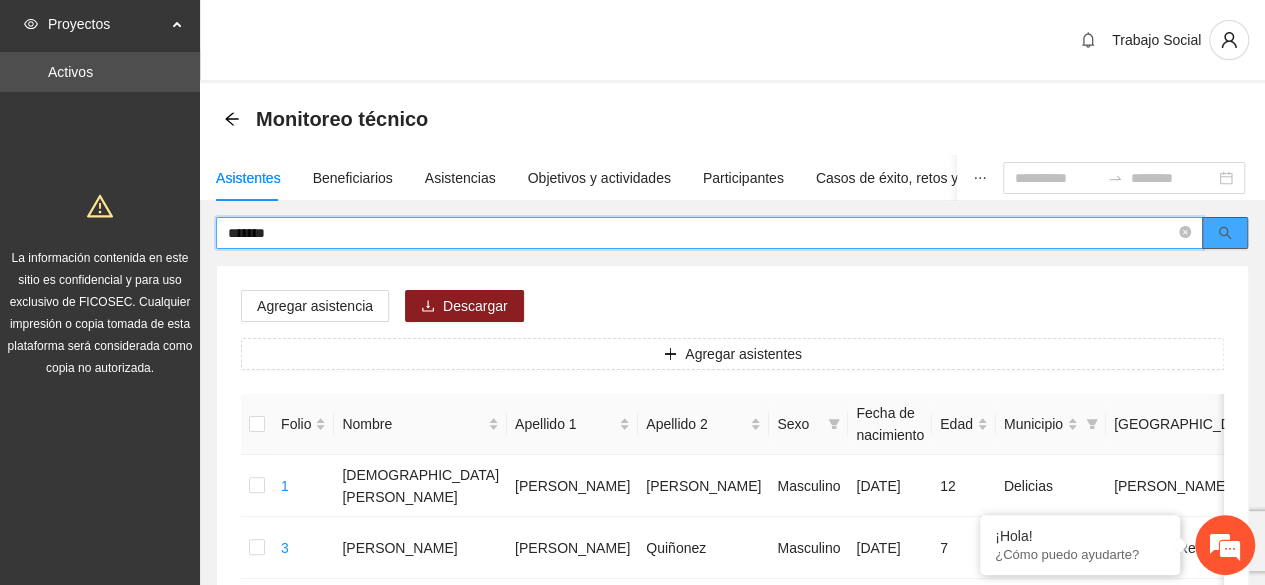 click at bounding box center (1225, 233) 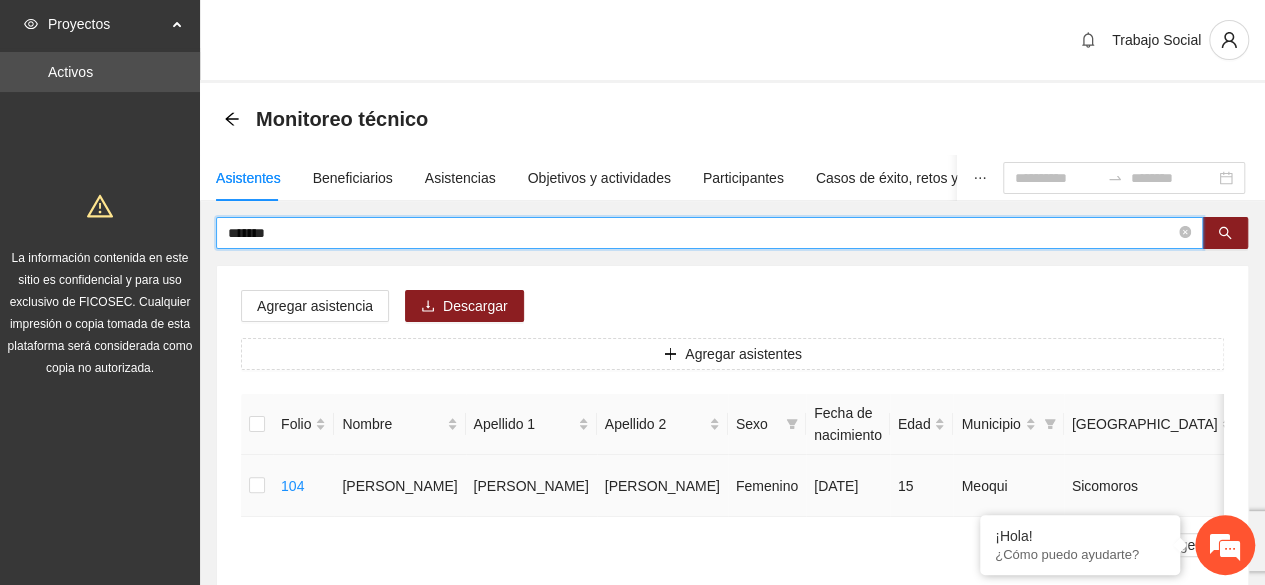 type on "******" 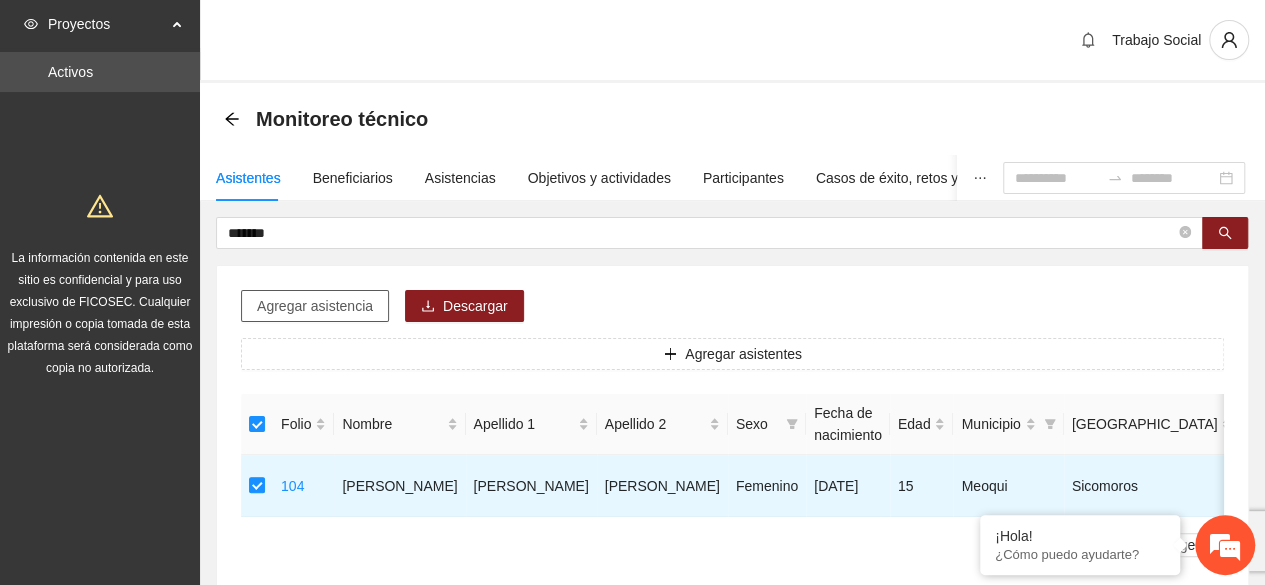click on "Agregar asistencia" at bounding box center (315, 306) 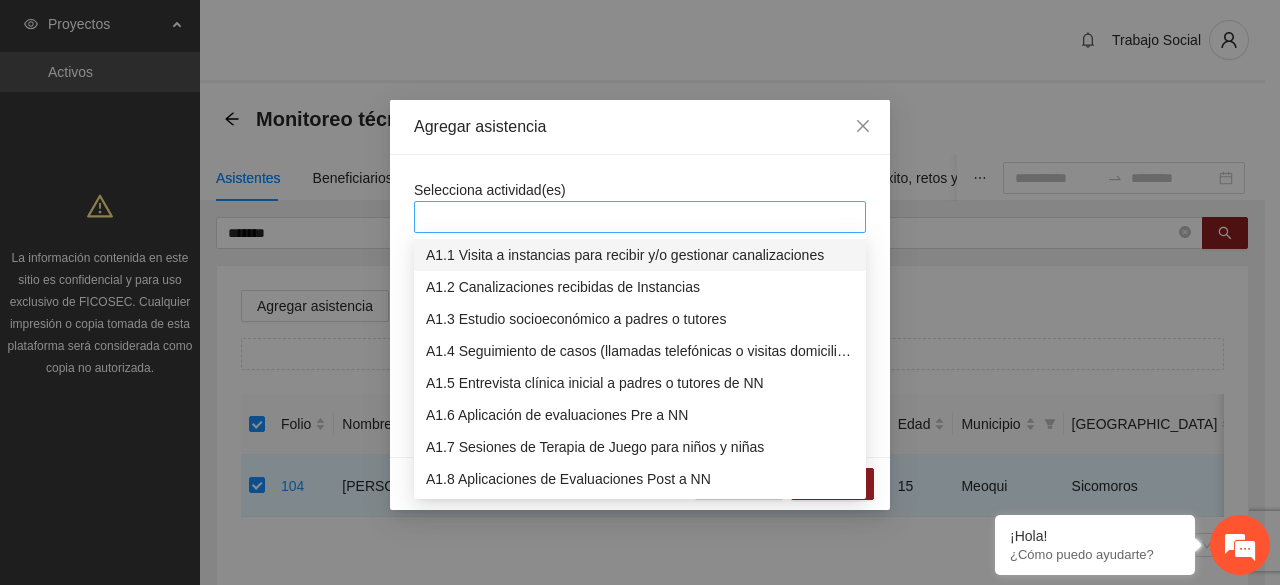 click at bounding box center (640, 217) 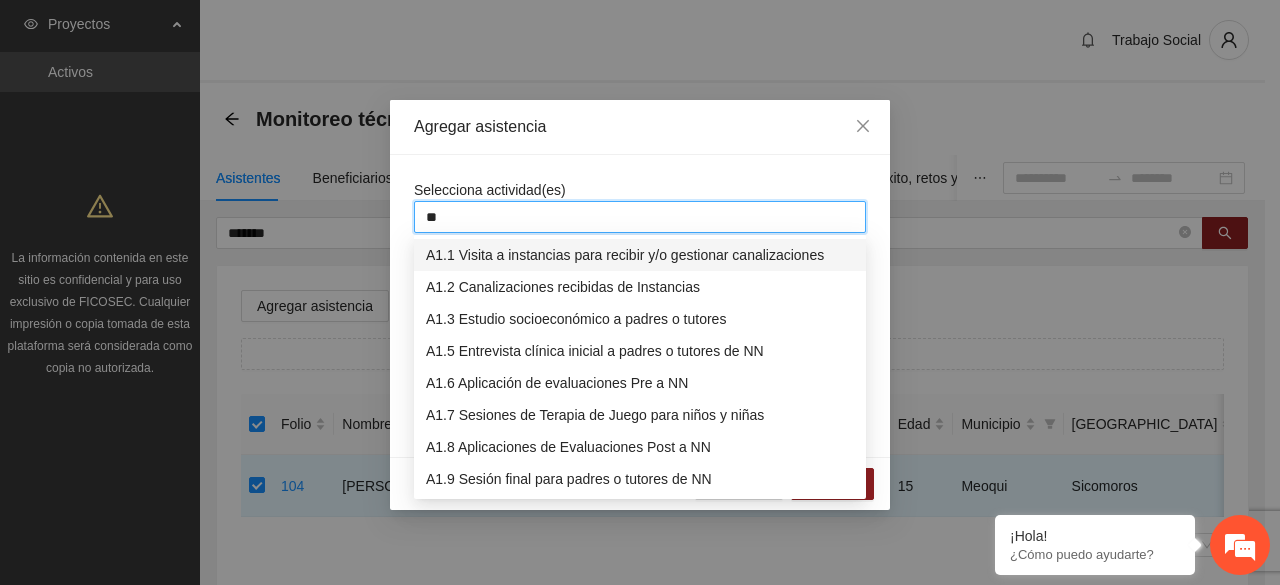 type on "***" 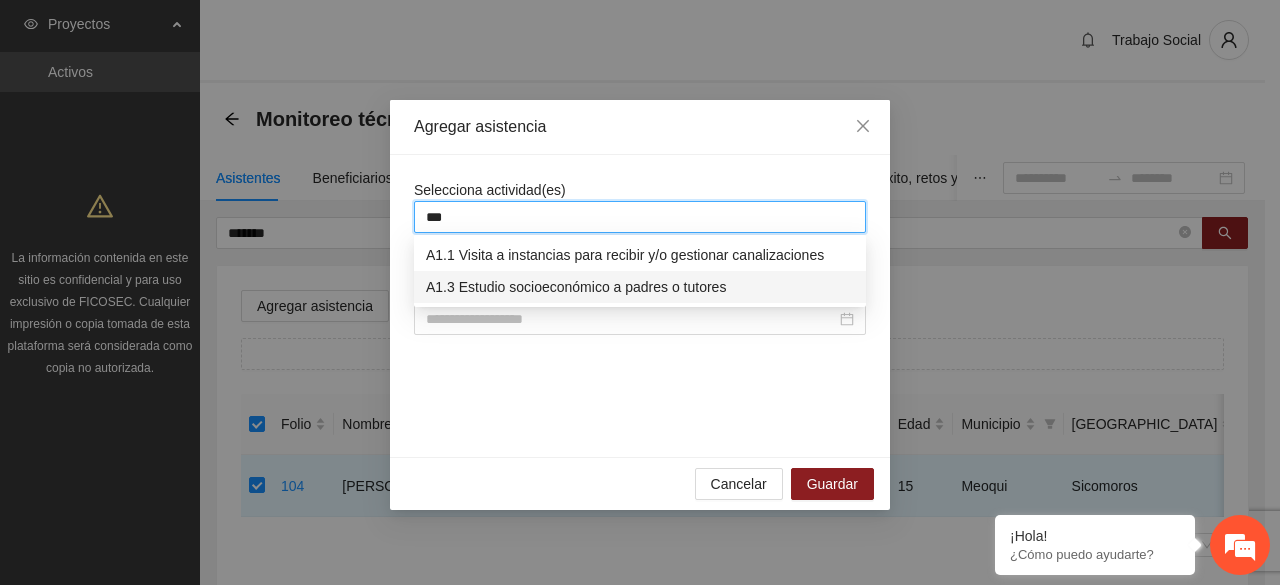 click on "A1.3 Estudio socioeconómico a padres o tutores" at bounding box center [640, 287] 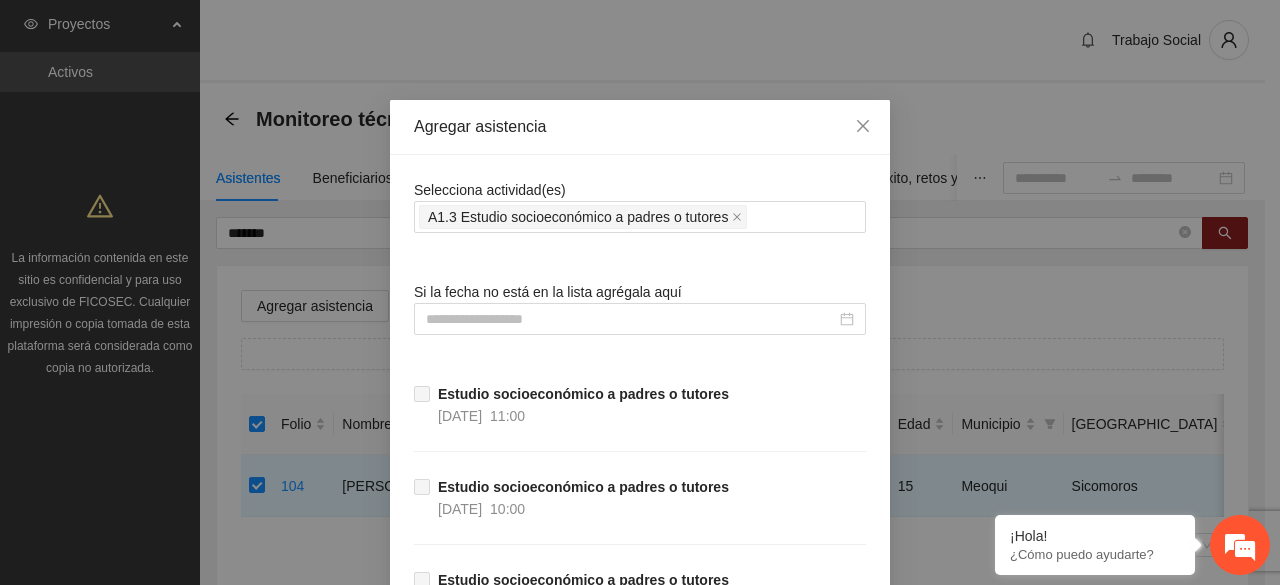 click on "Selecciona actividad(es) A1.3 Estudio socioeconómico a padres o tutores   Si la fecha no está en la lista agrégala aquí Estudio socioeconómico a padres o tutores [DATE] 11:00 Estudio socioeconómico a padres o tutores [DATE] 10:00 Estudio socioeconómico a padres o tutores [DATE] 05:00" at bounding box center [640, 445] 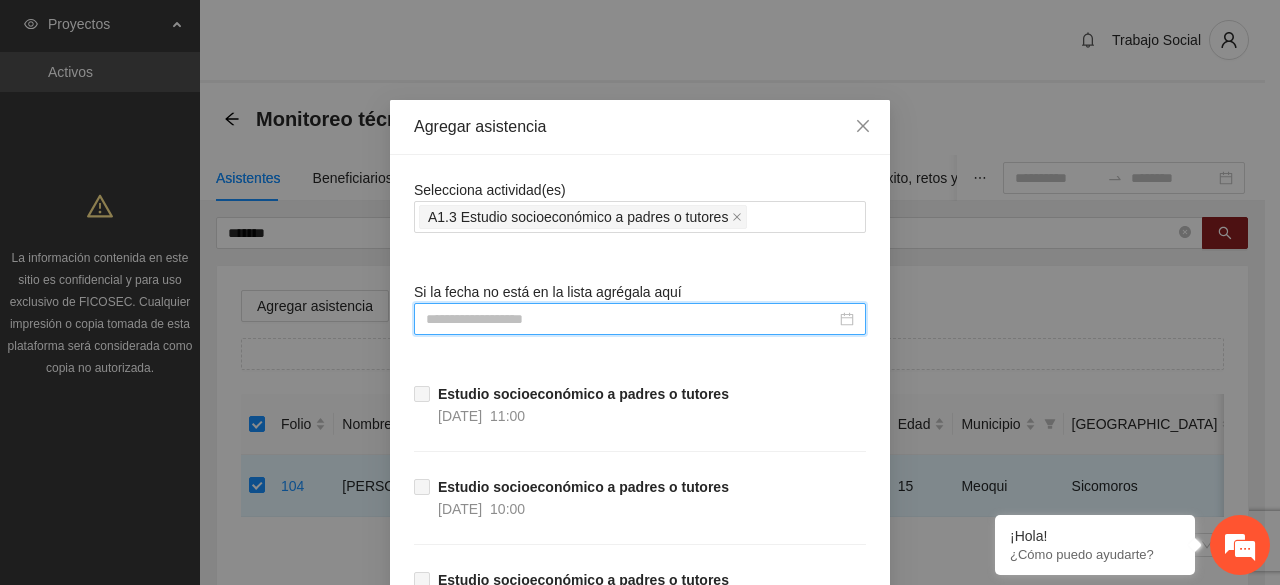 click at bounding box center [631, 319] 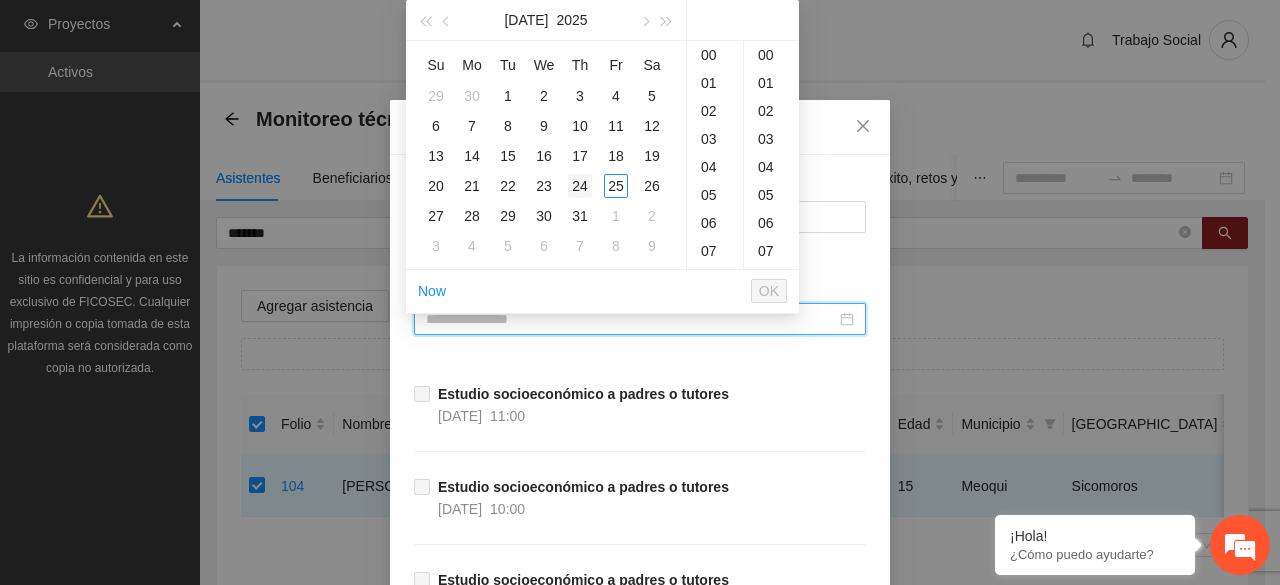 click on "24" at bounding box center [580, 186] 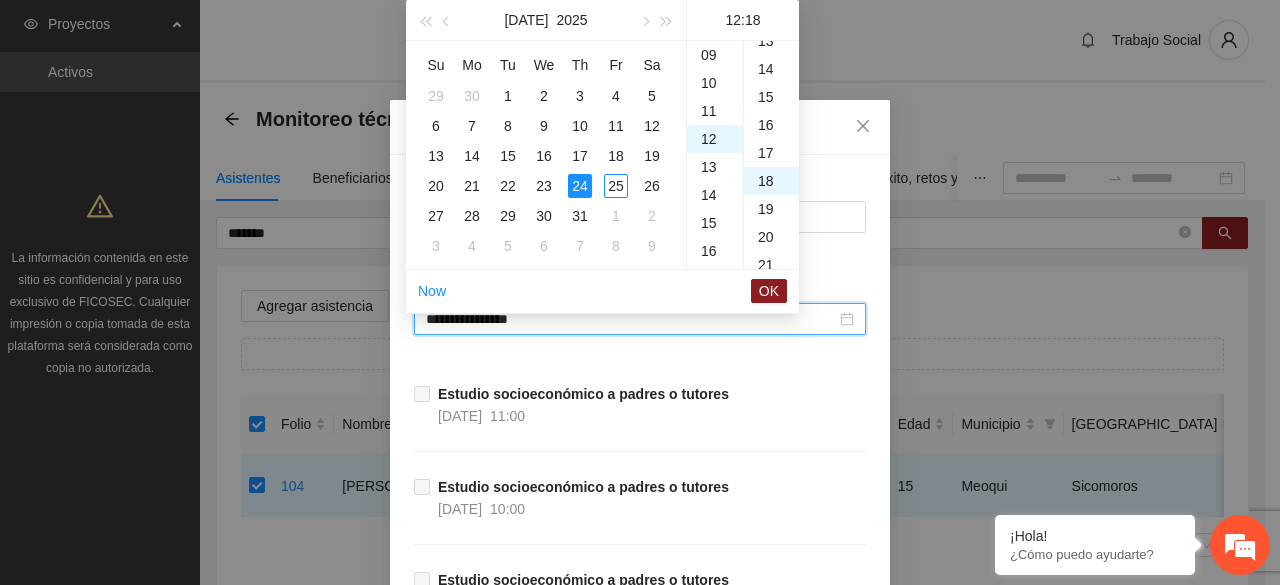 scroll, scrollTop: 336, scrollLeft: 0, axis: vertical 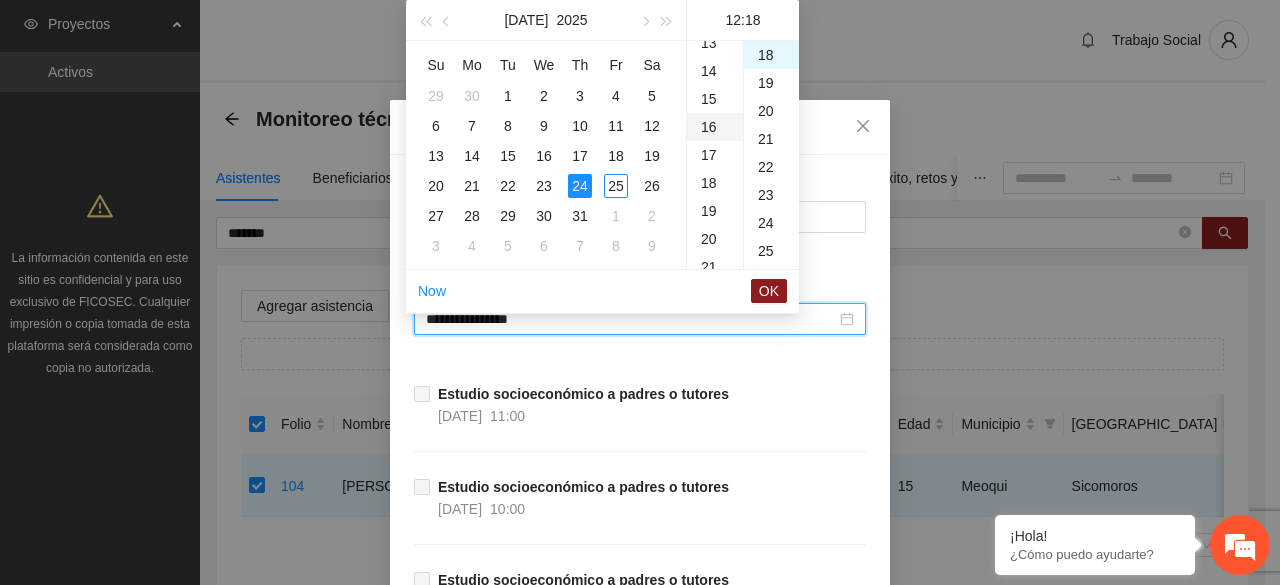 click on "16" at bounding box center [715, 127] 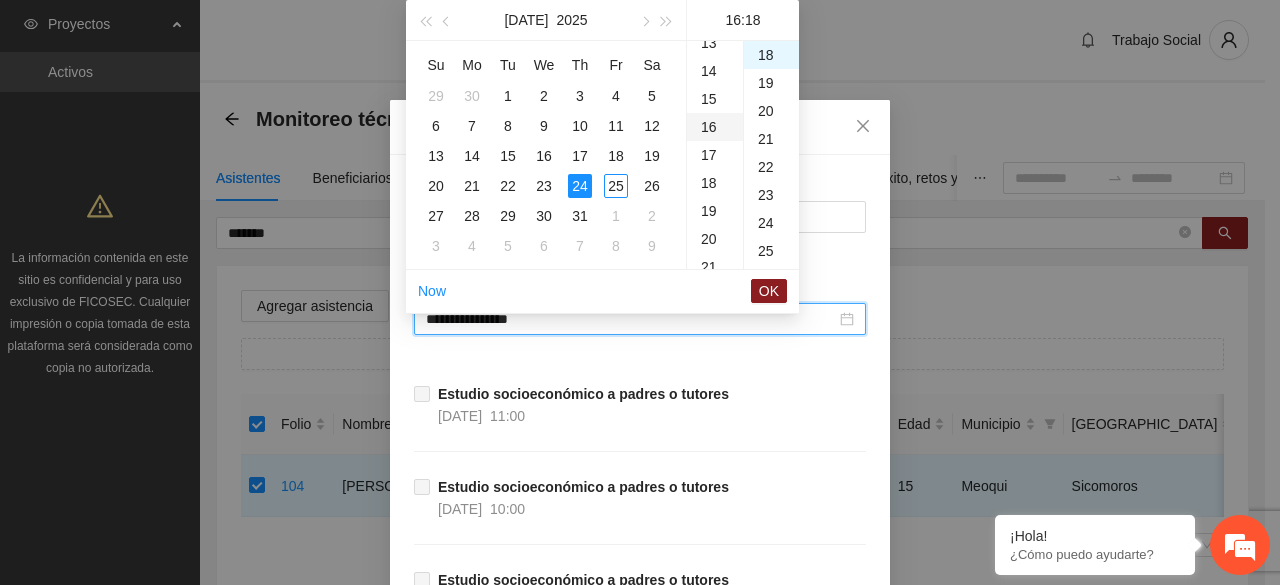 scroll, scrollTop: 448, scrollLeft: 0, axis: vertical 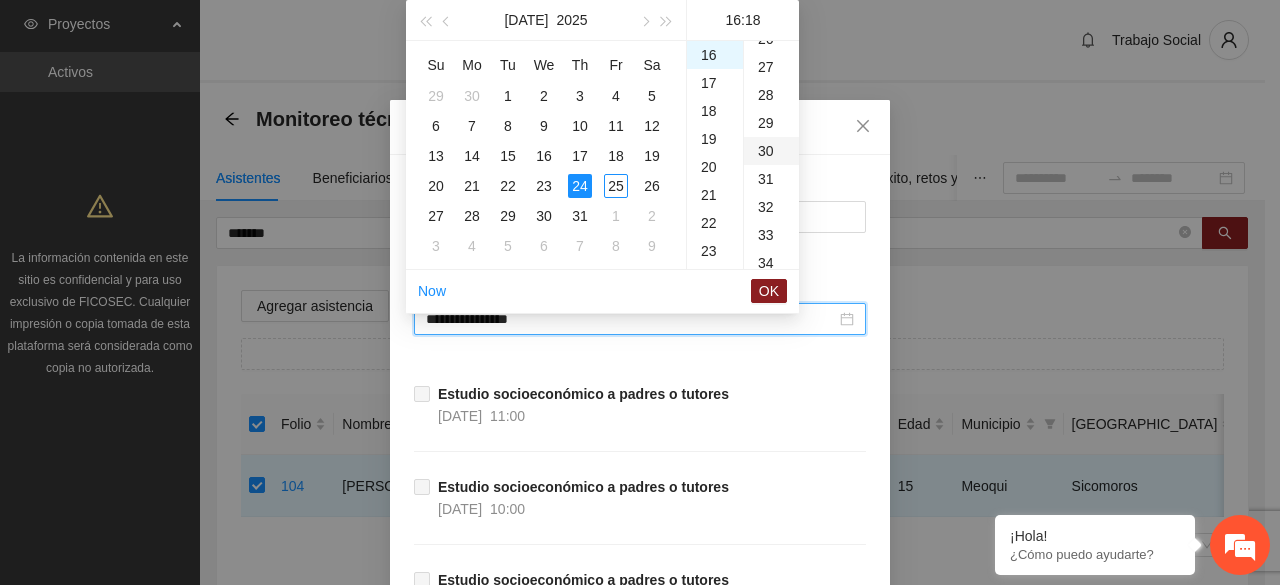 click on "30" at bounding box center [771, 151] 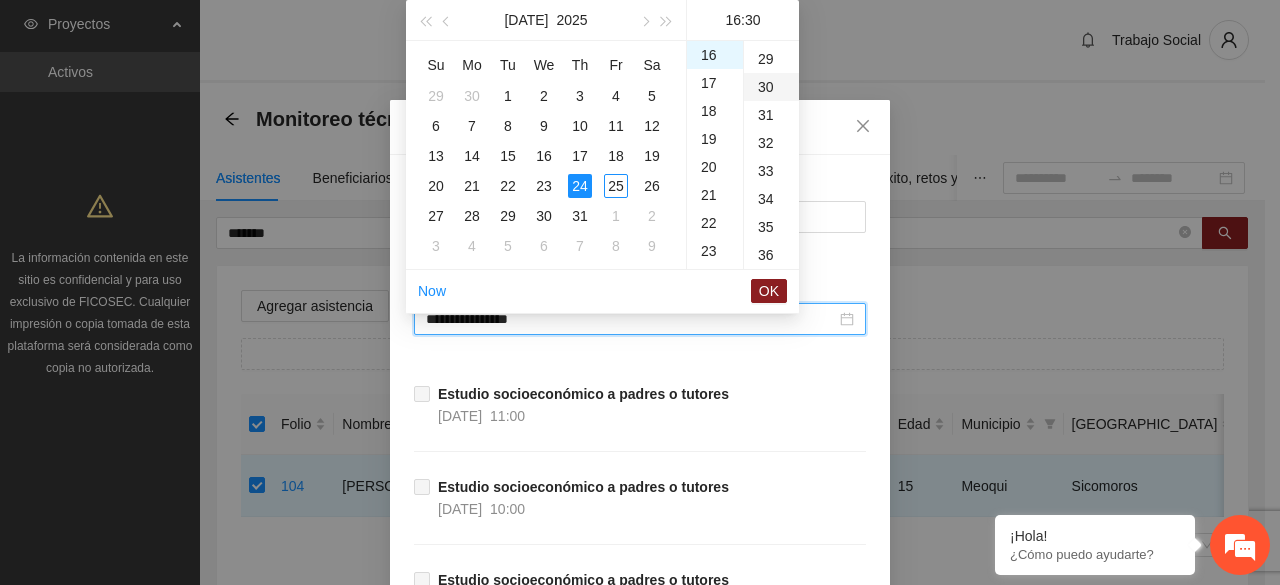 scroll, scrollTop: 840, scrollLeft: 0, axis: vertical 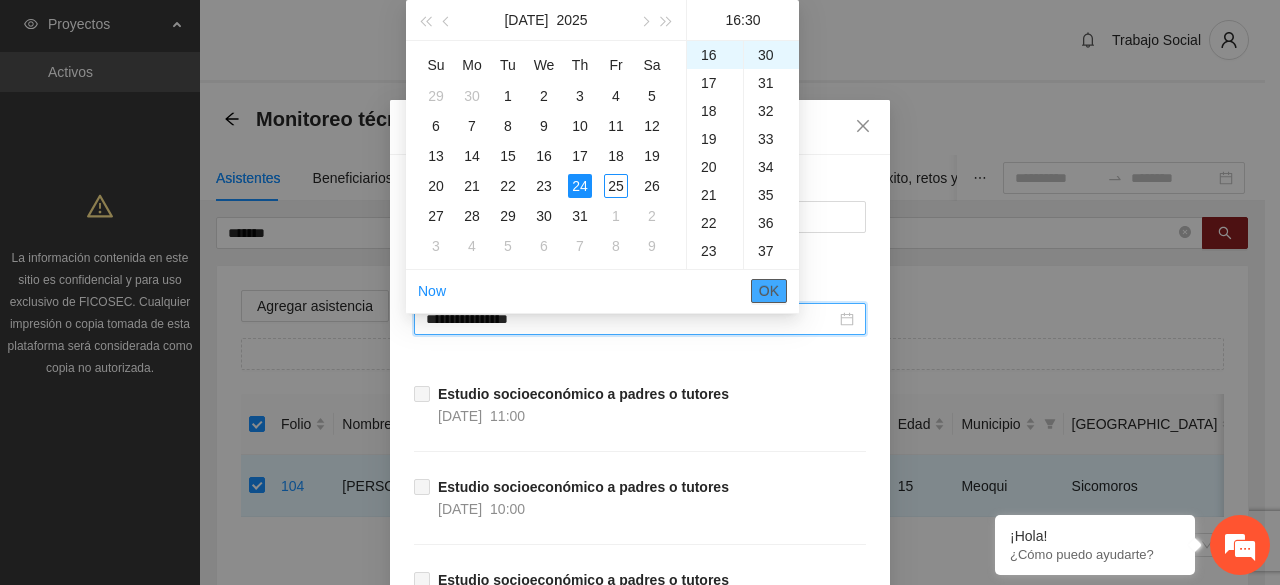 click on "OK" at bounding box center [769, 291] 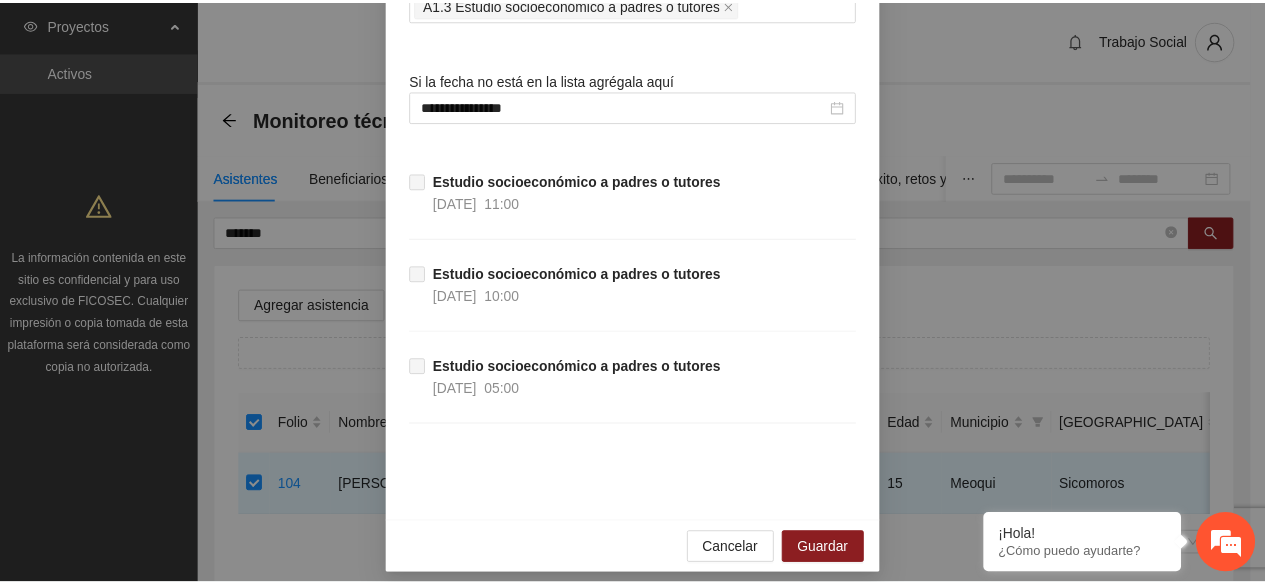 scroll, scrollTop: 224, scrollLeft: 0, axis: vertical 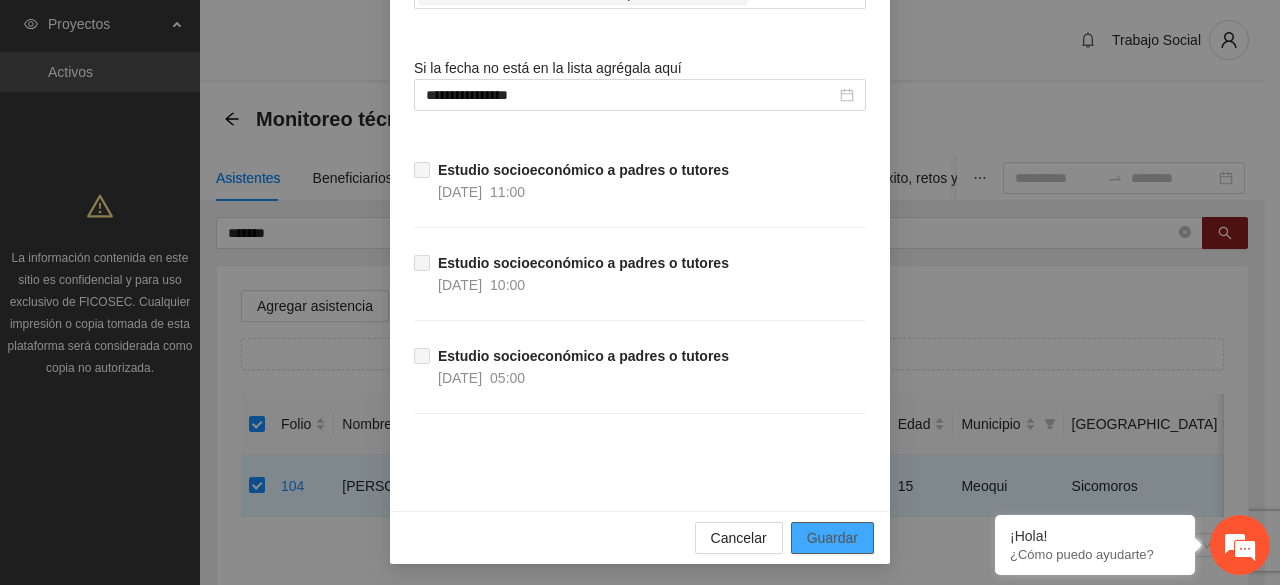 click on "Guardar" at bounding box center (832, 538) 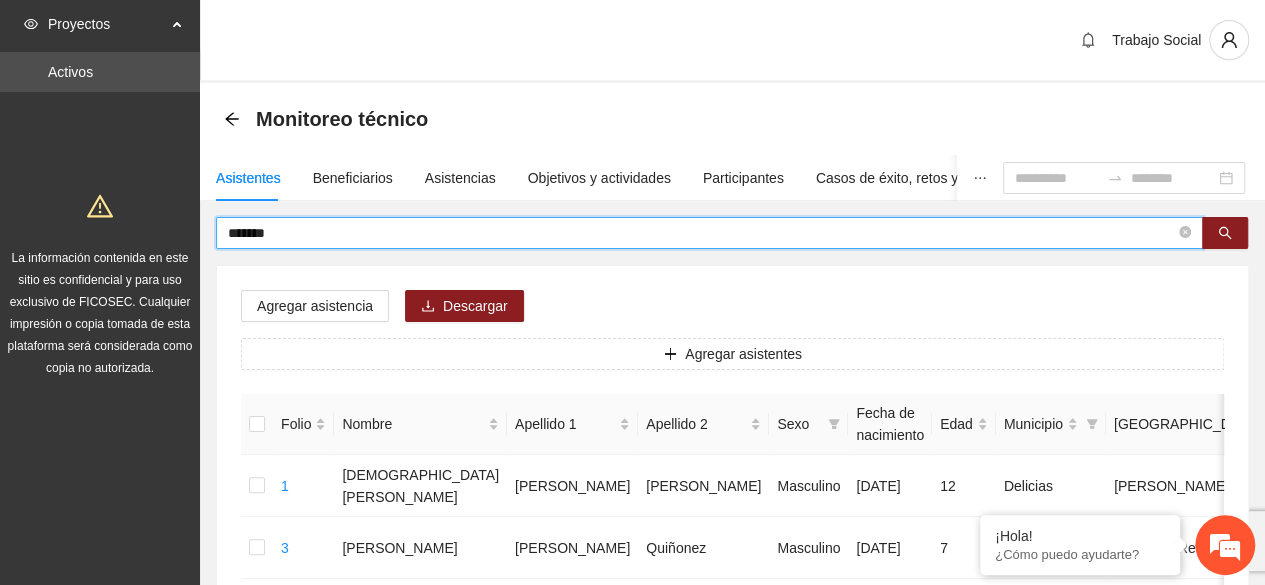 click on "******" at bounding box center [701, 233] 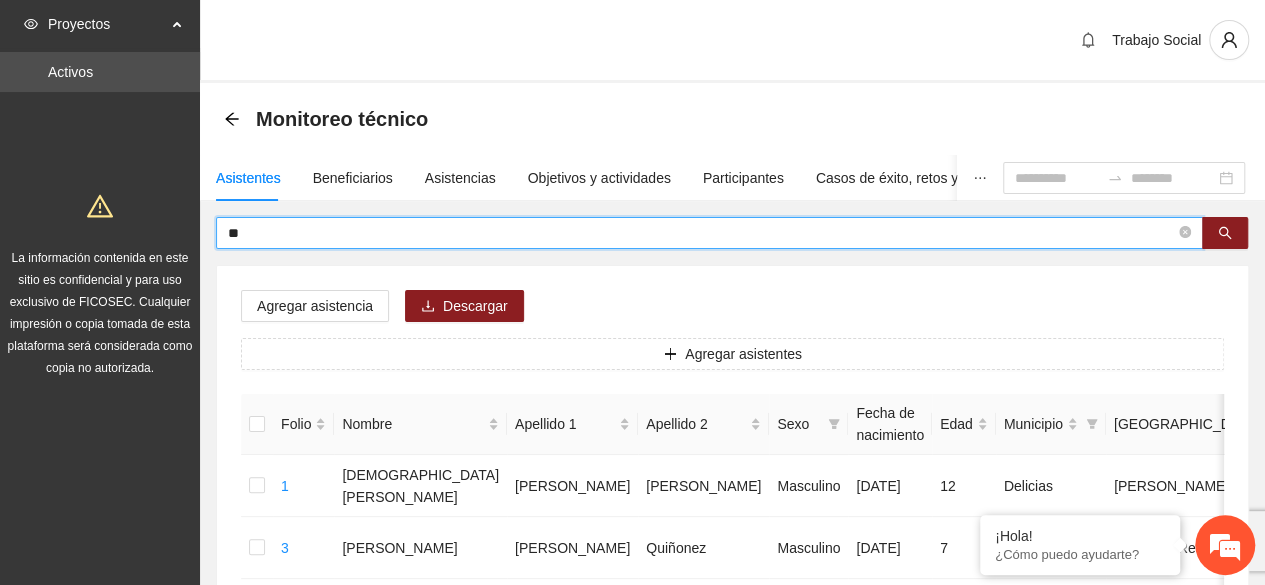 type on "*" 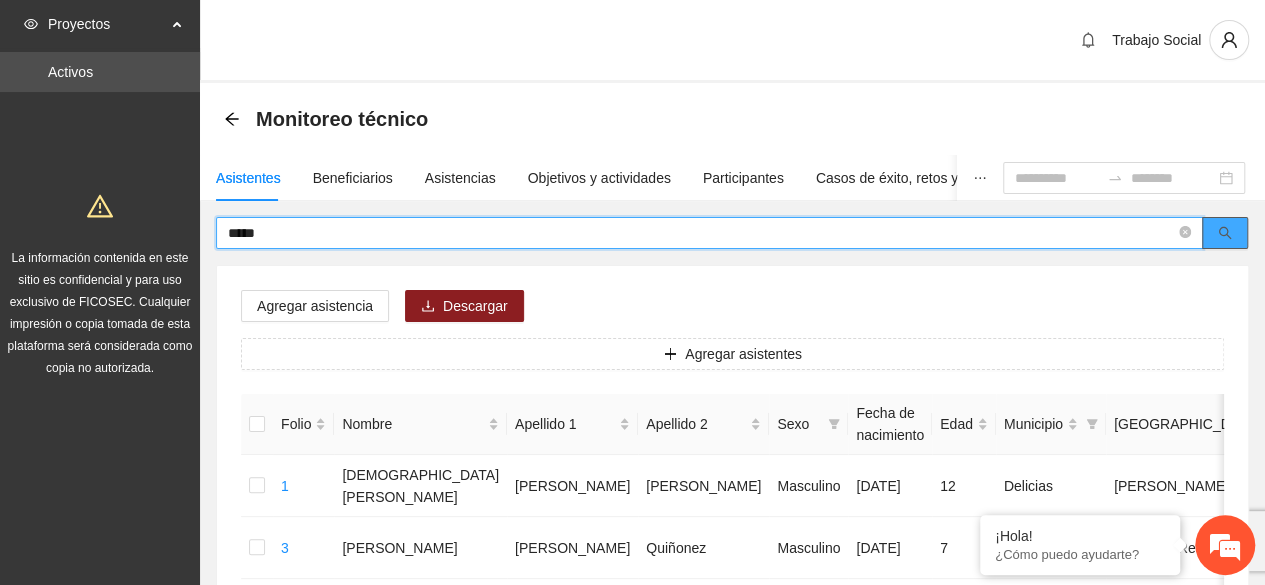 click at bounding box center [1225, 233] 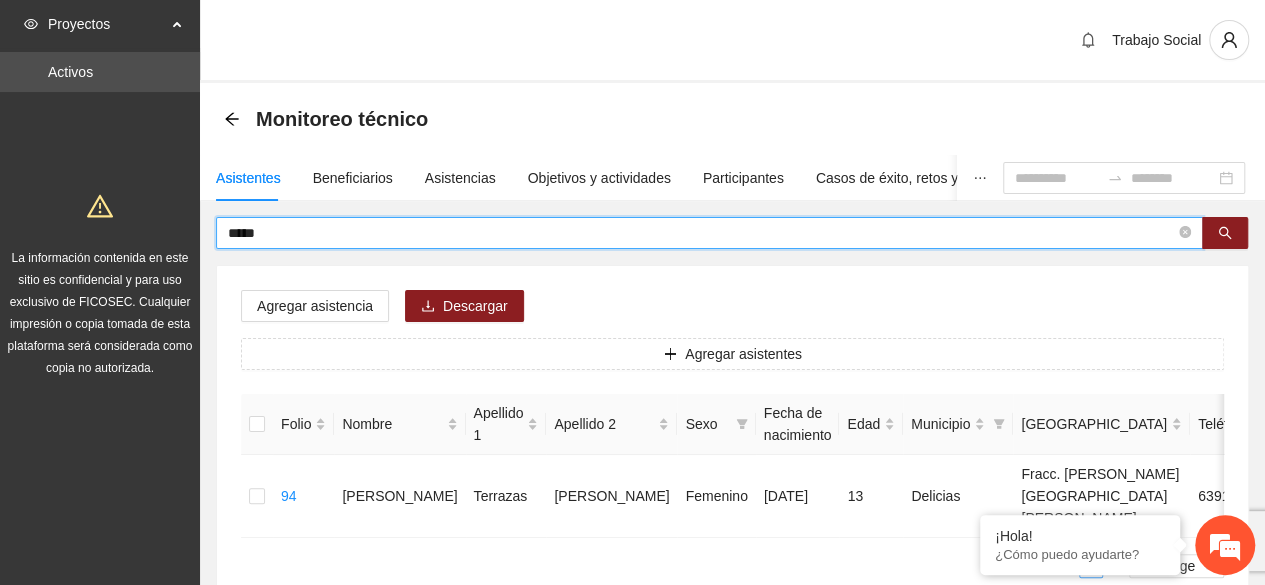 click on "*****" at bounding box center [701, 233] 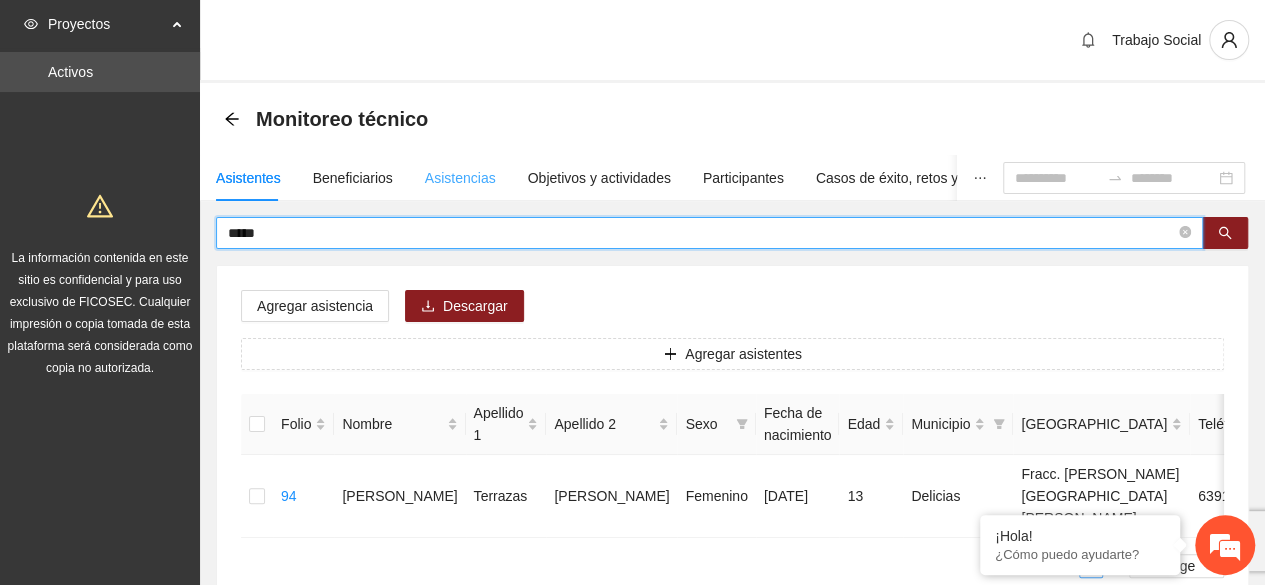 type on "*****" 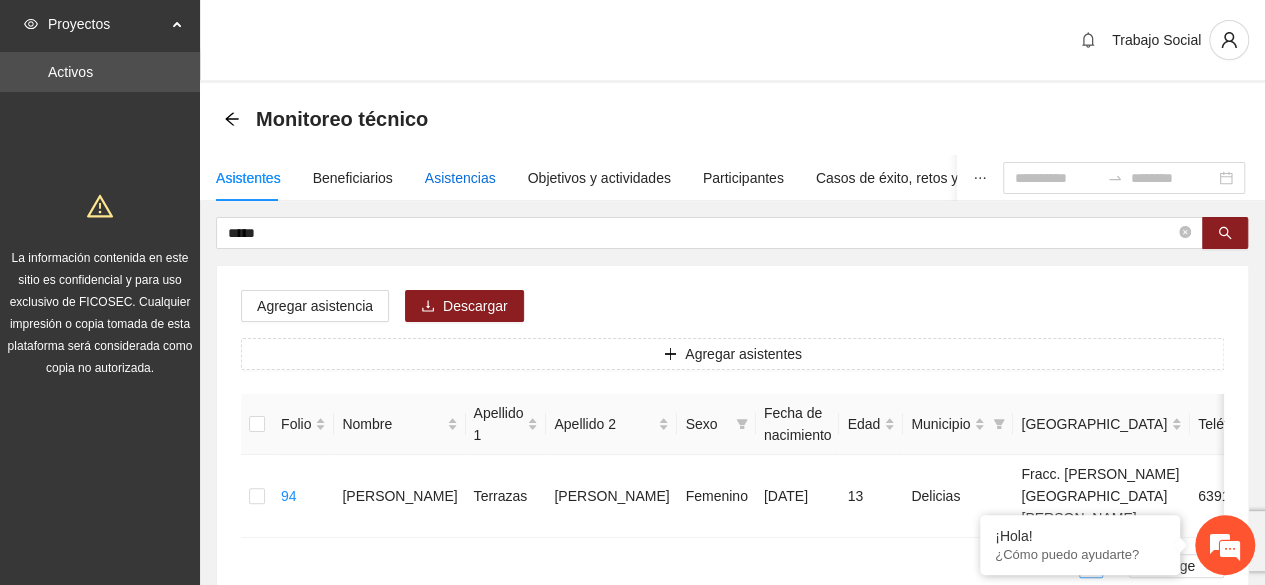click on "Asistencias" at bounding box center (460, 178) 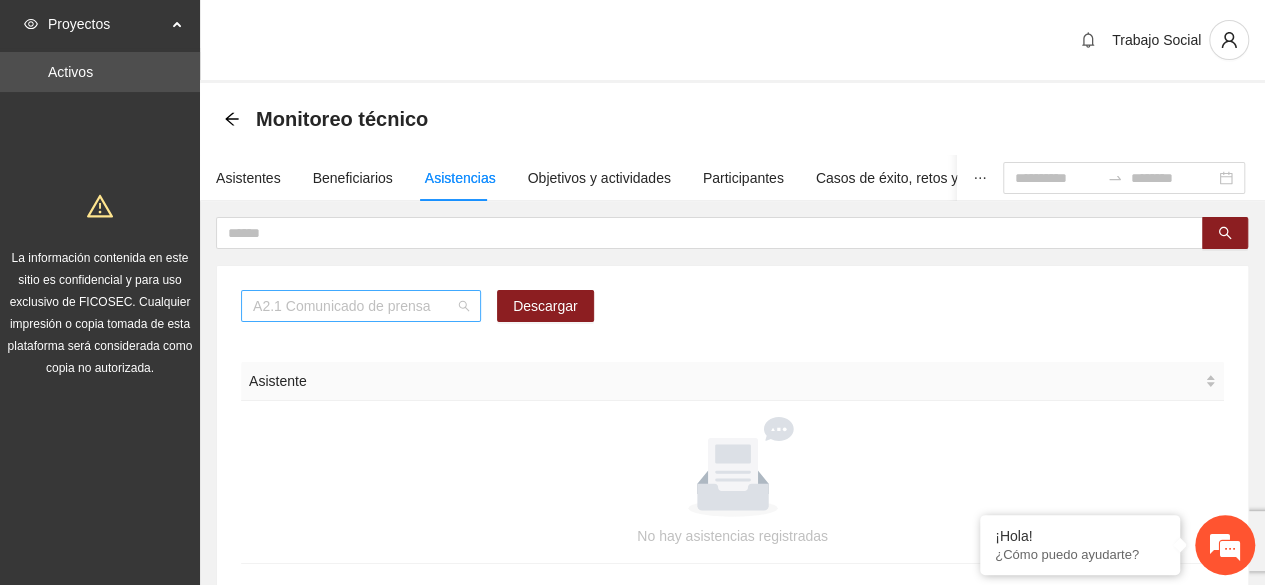 scroll, scrollTop: 256, scrollLeft: 0, axis: vertical 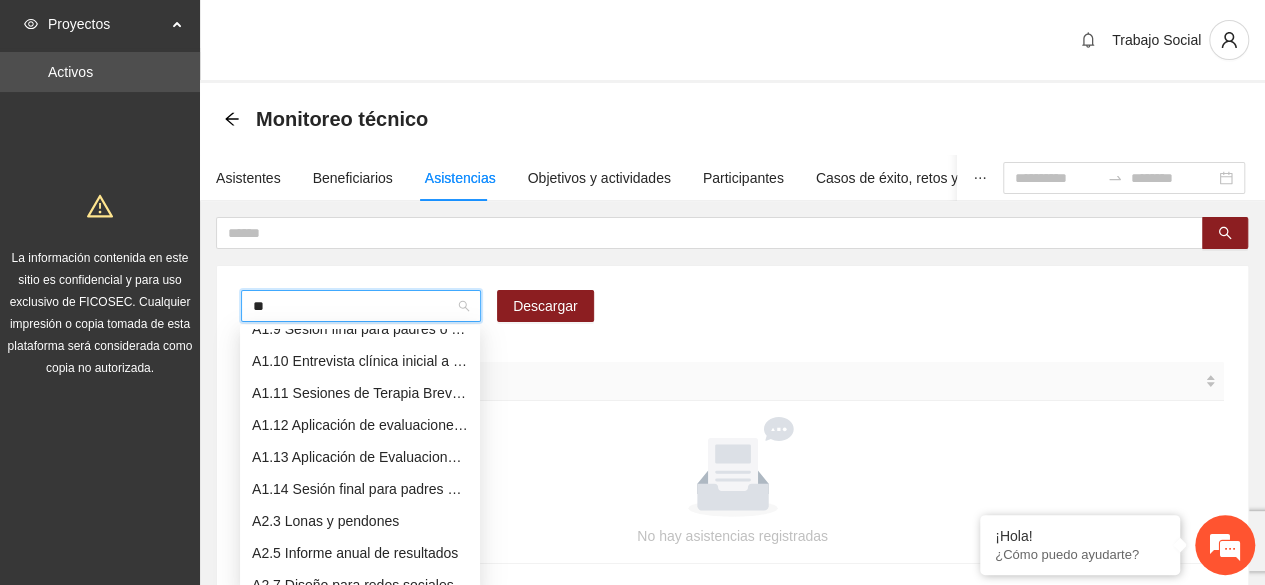 type on "***" 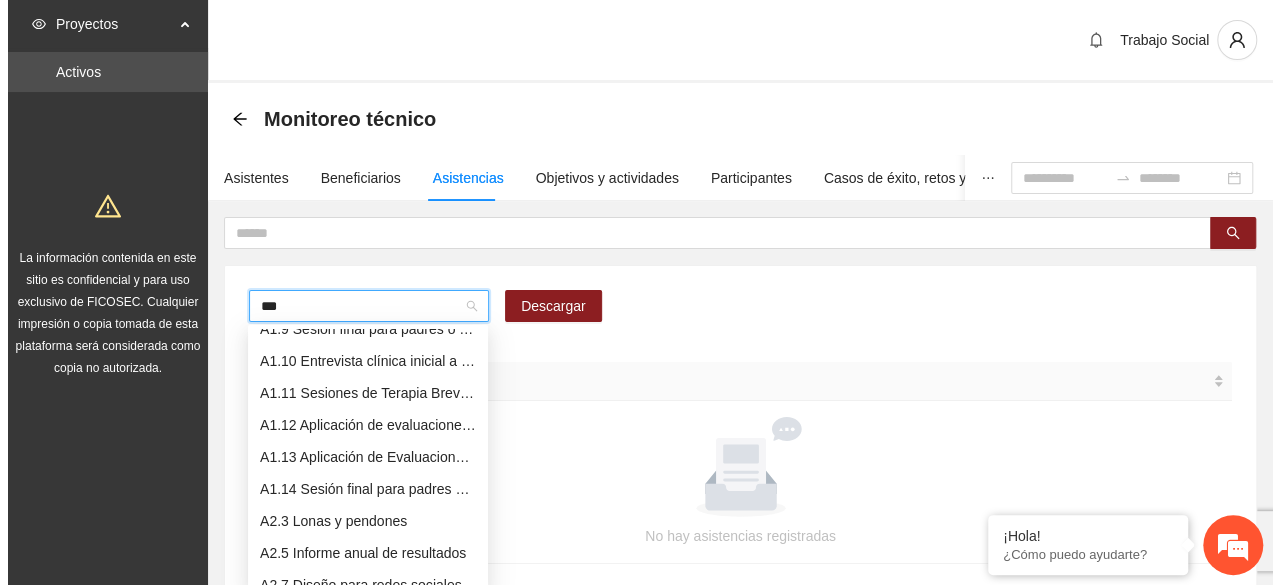scroll, scrollTop: 0, scrollLeft: 0, axis: both 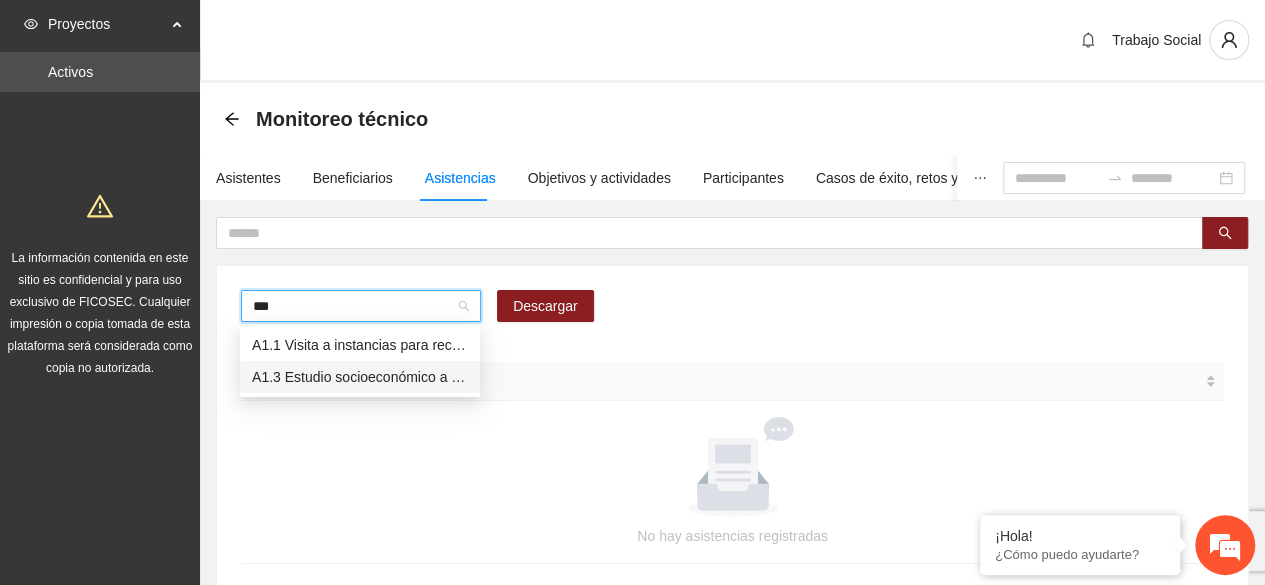 click on "A1.3 Estudio socioeconómico a padres o tutores" at bounding box center [360, 377] 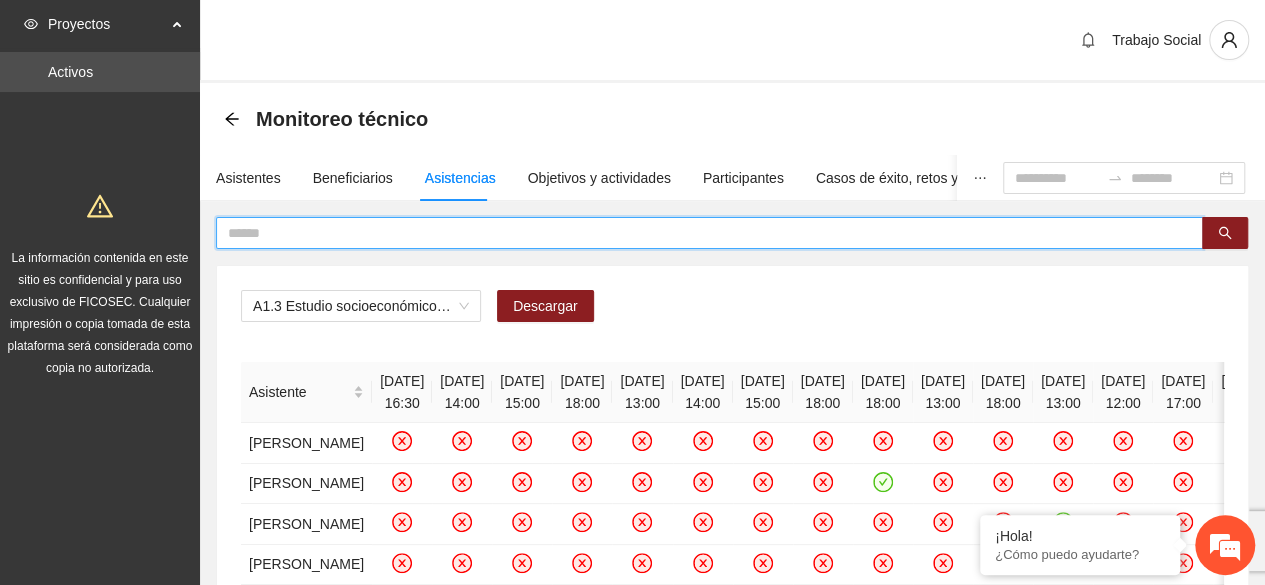 click at bounding box center [701, 233] 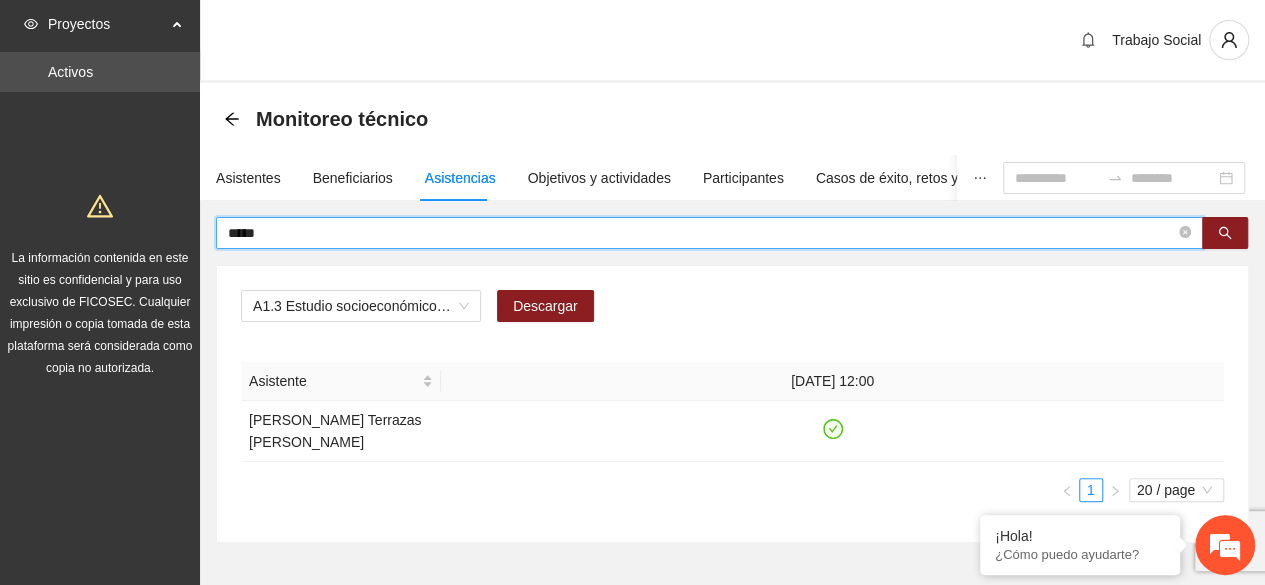 click on "*****" at bounding box center (701, 233) 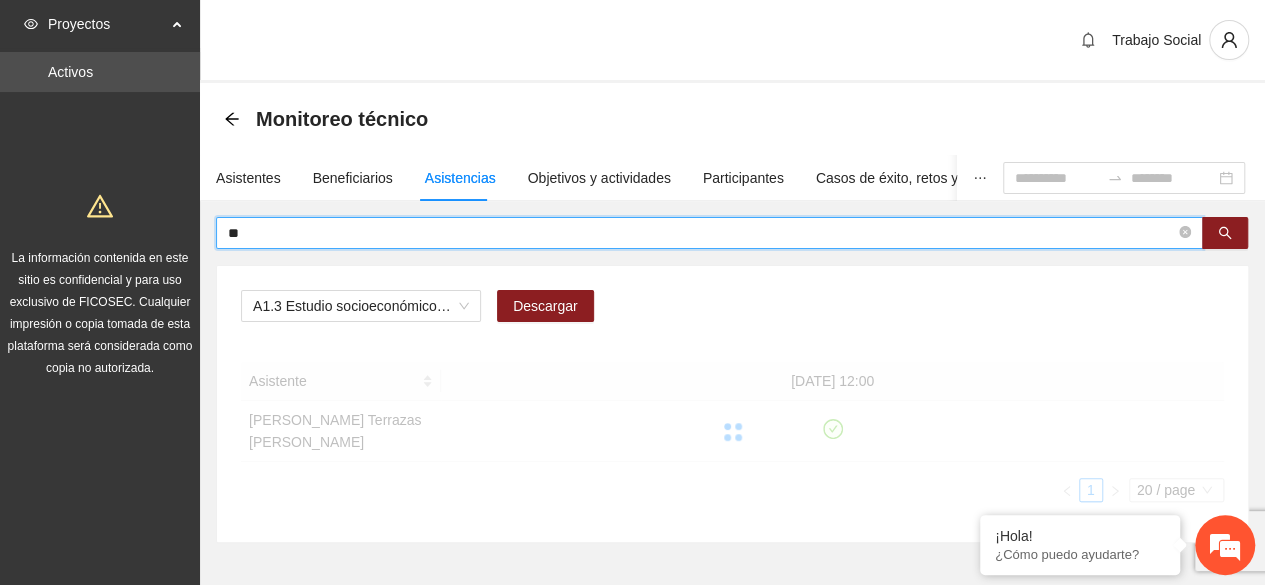 type on "*" 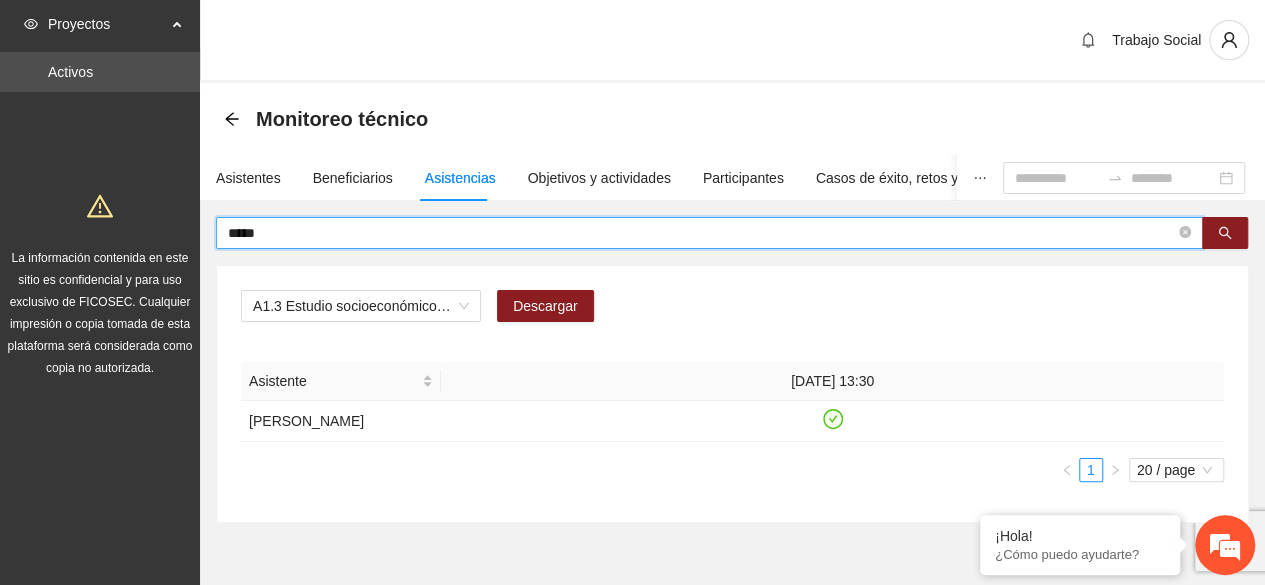click on "*****" at bounding box center [701, 233] 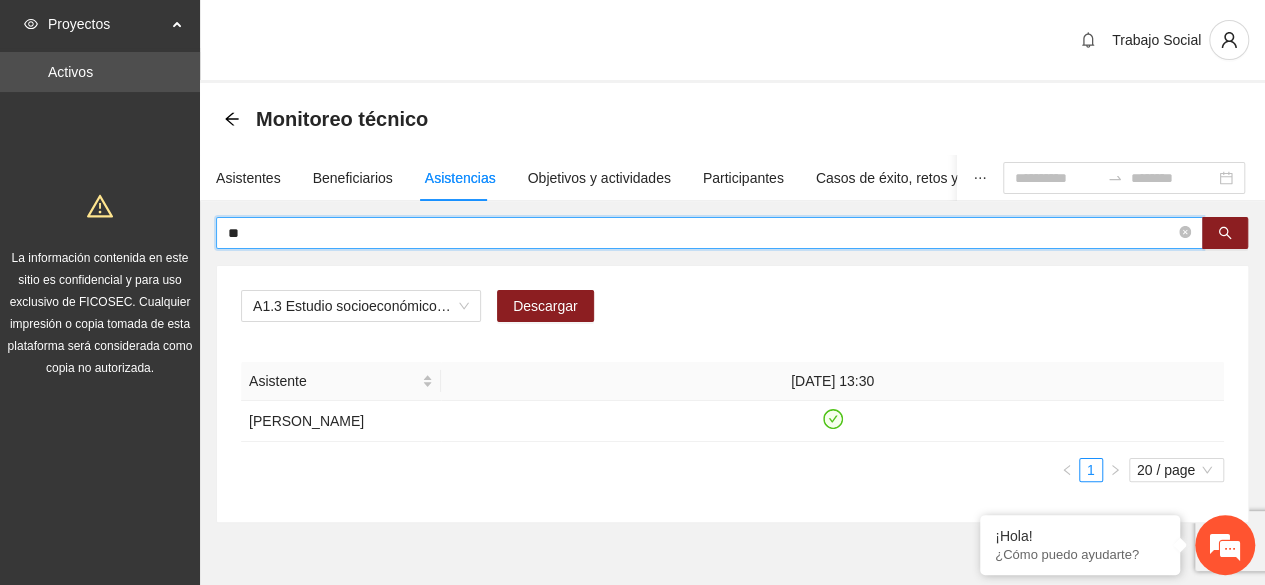 type on "*" 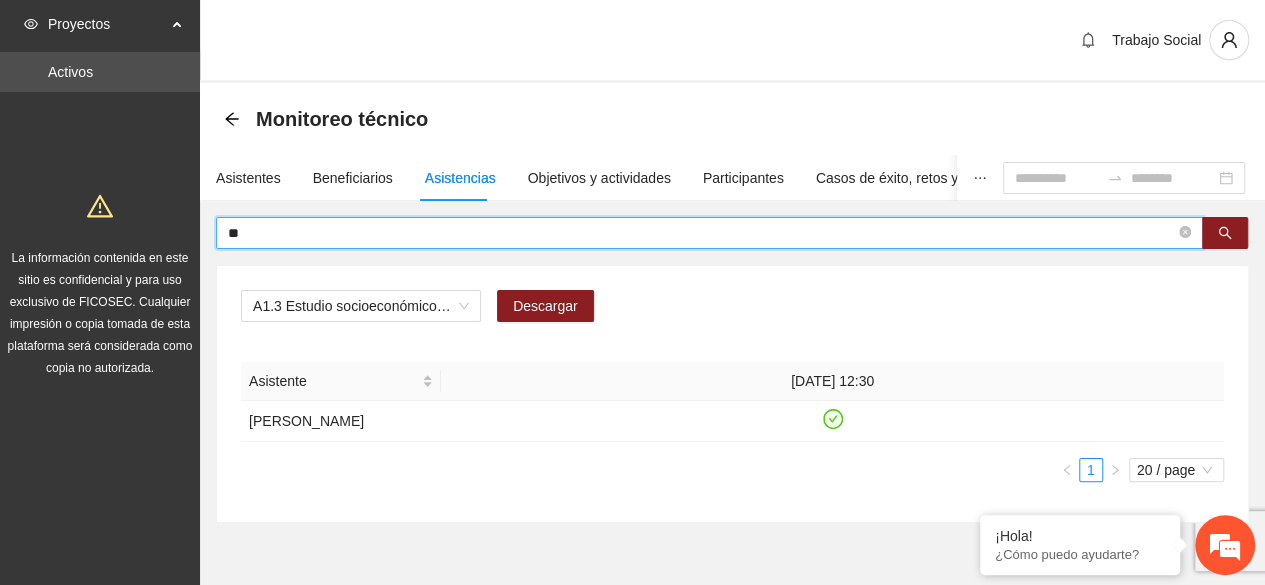 type on "*" 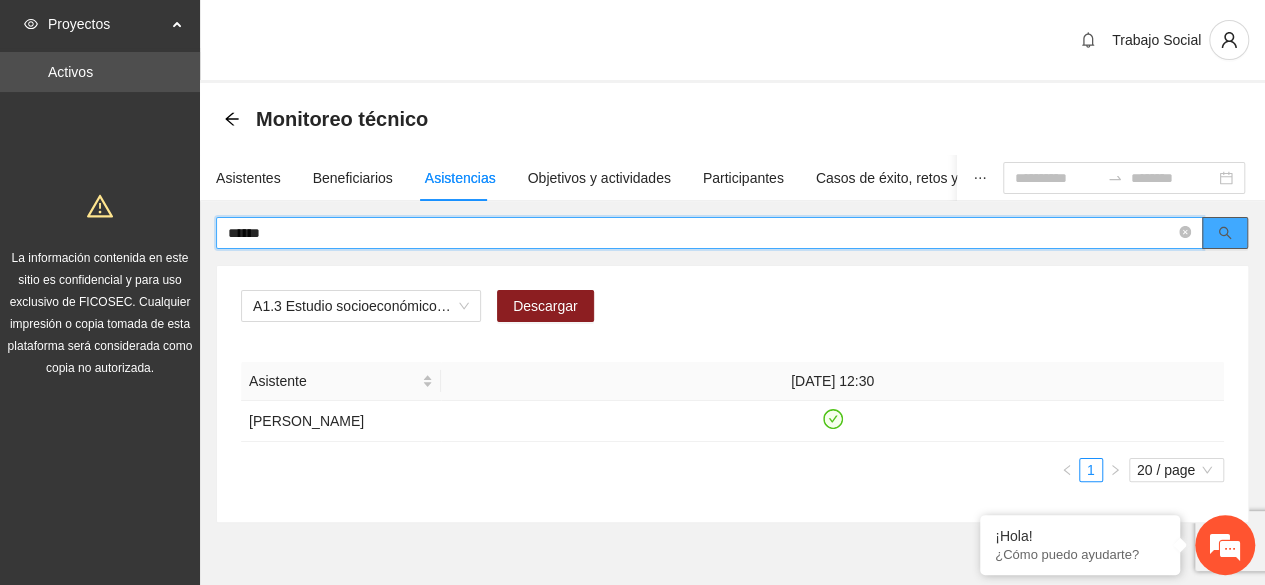 click 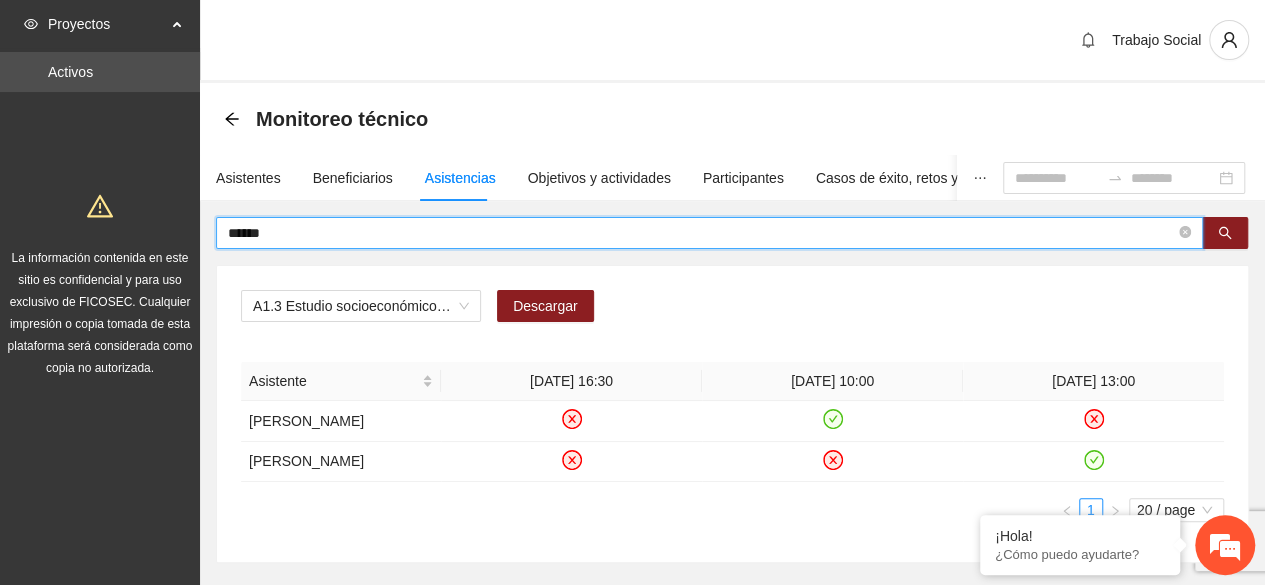 drag, startPoint x: 427, startPoint y: 233, endPoint x: 191, endPoint y: 199, distance: 238.43657 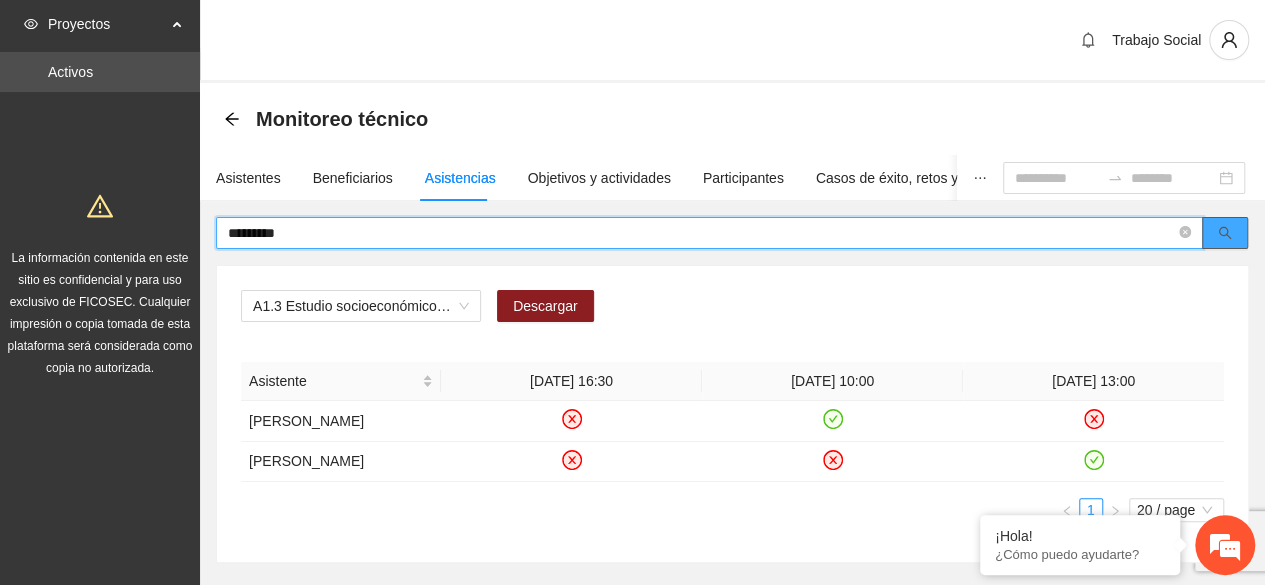click at bounding box center (1225, 233) 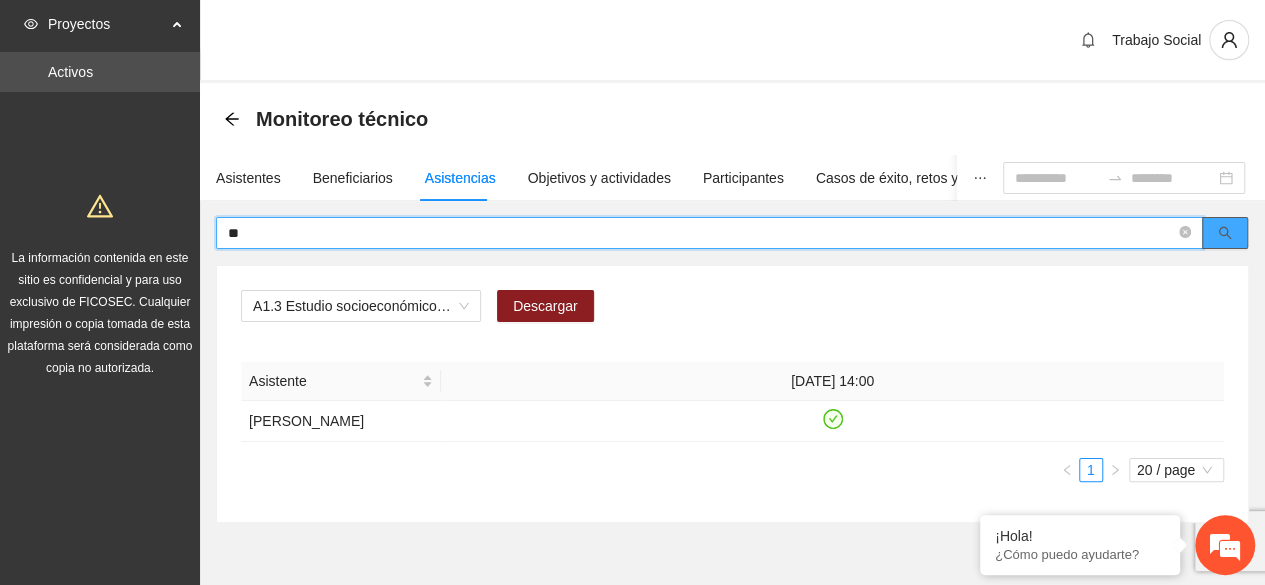 type on "*" 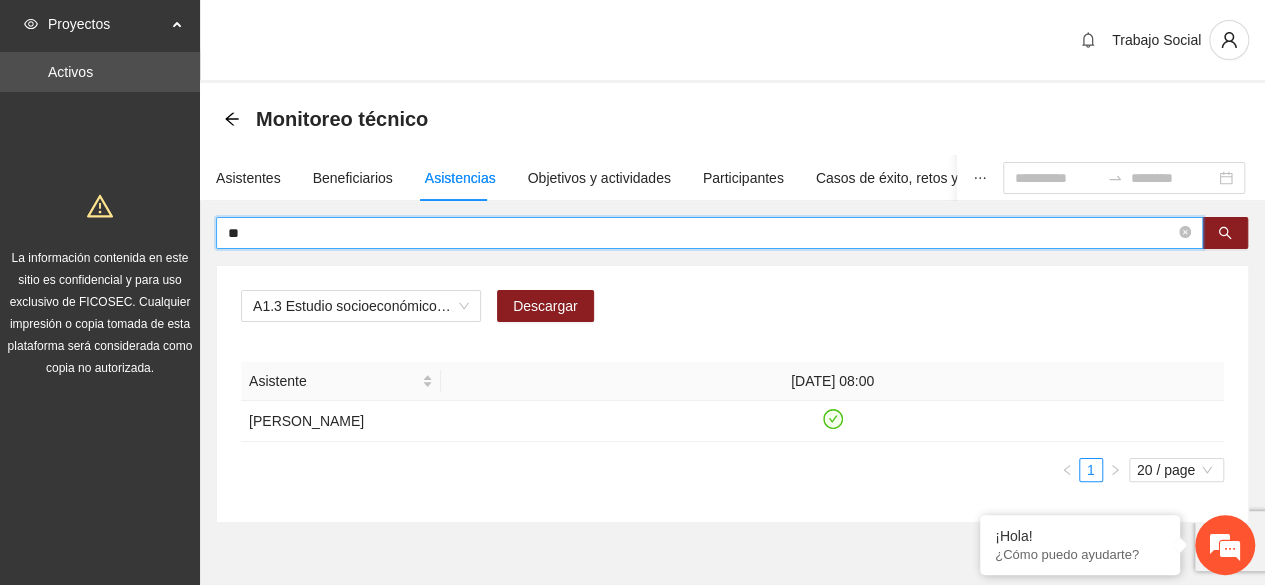 type on "*" 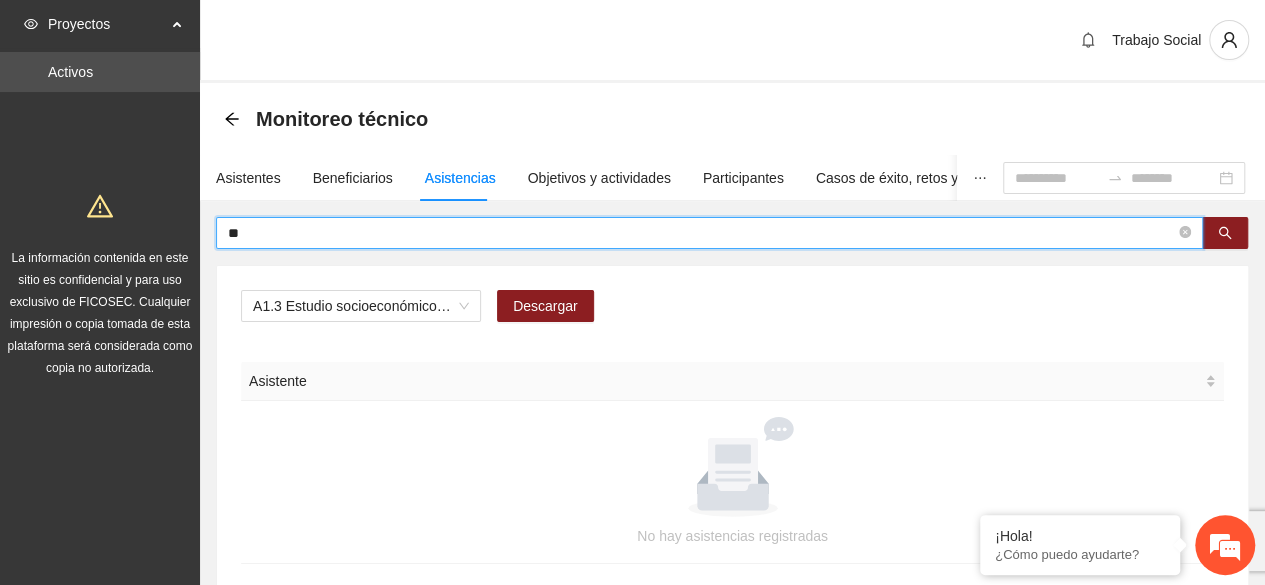 type on "*" 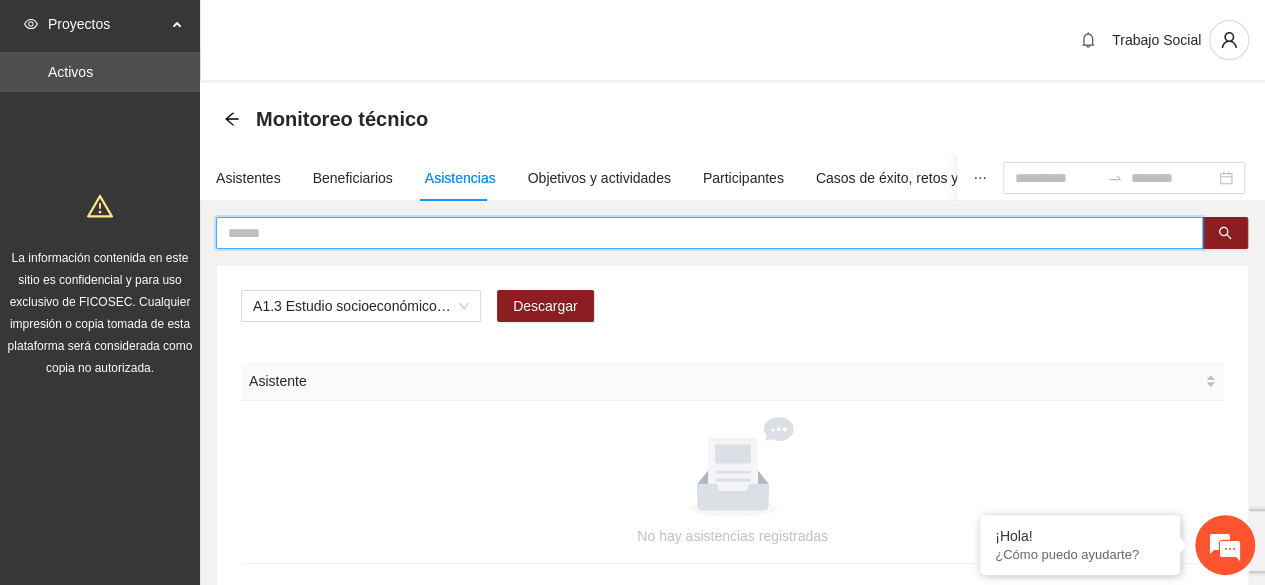 type 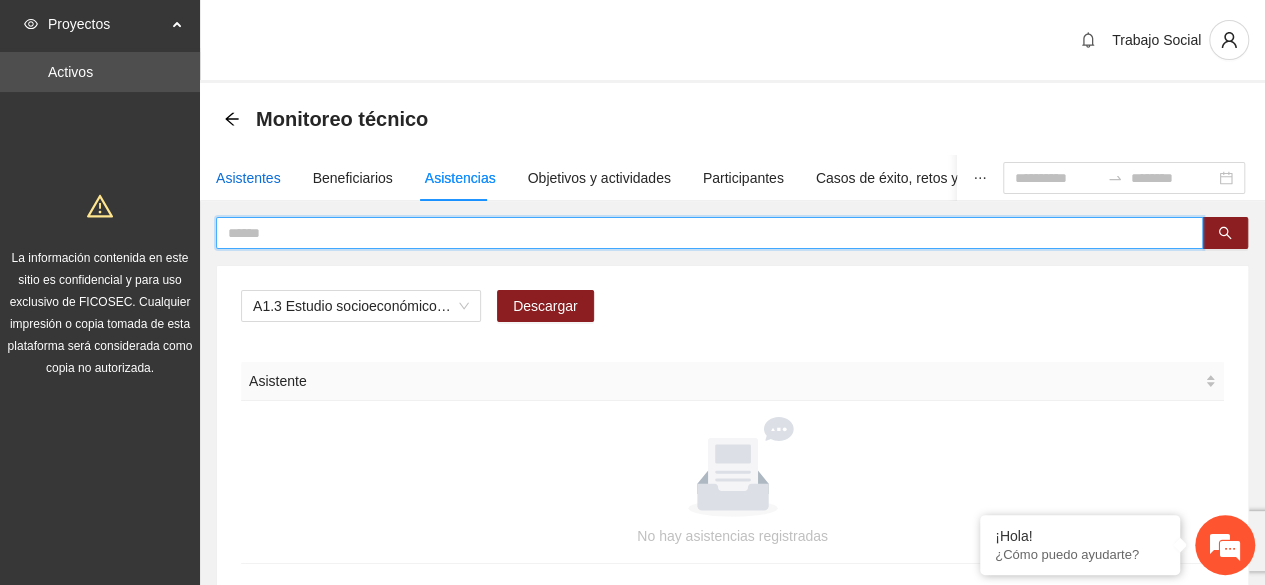click on "Asistentes" at bounding box center [248, 178] 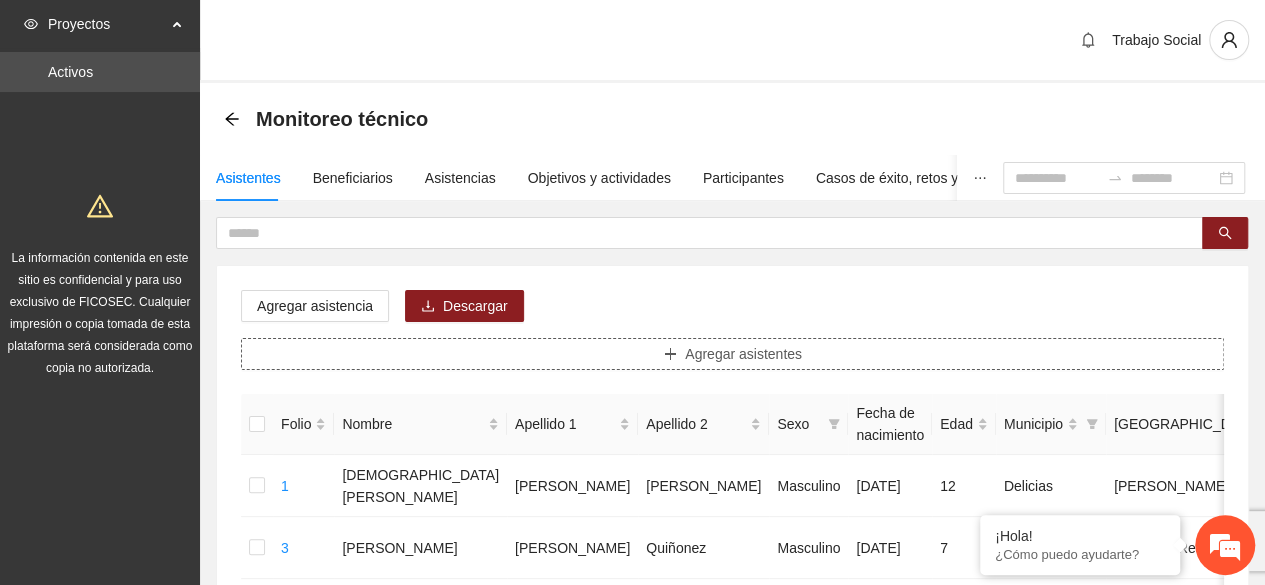 click on "Agregar asistentes" at bounding box center [732, 354] 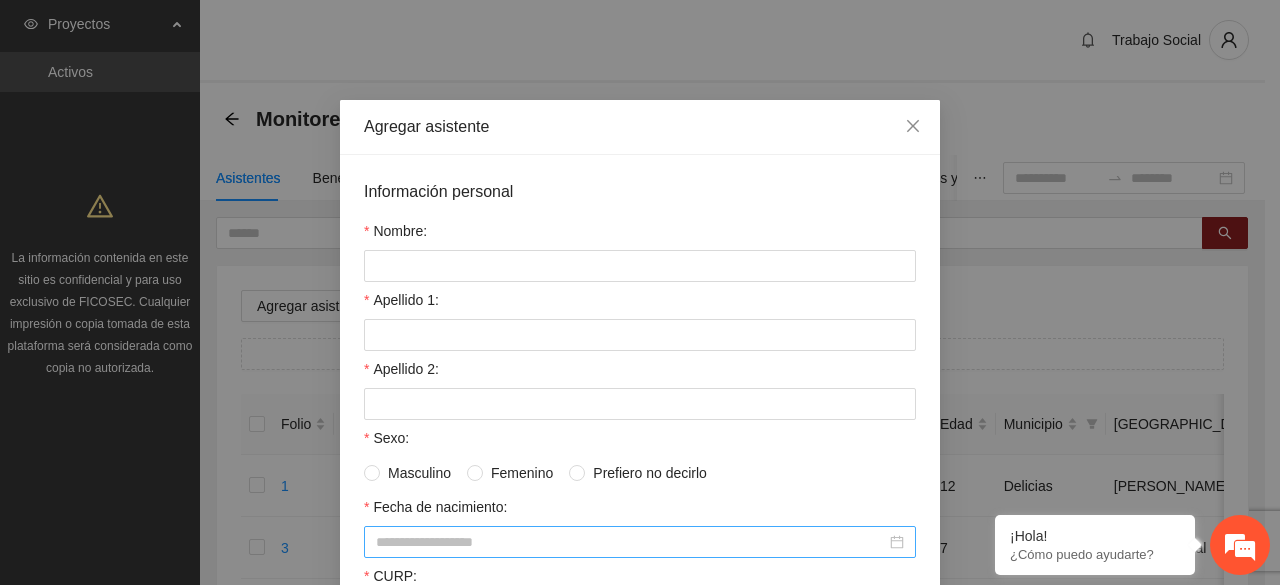click on "Fecha de nacimiento:" at bounding box center [631, 542] 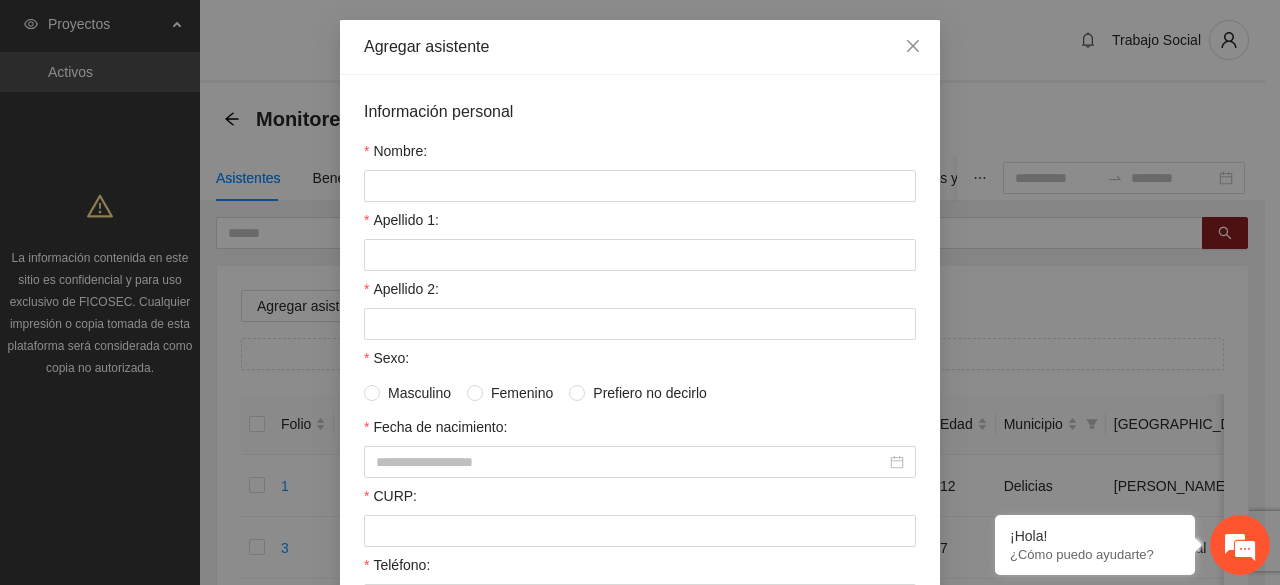 scroll, scrollTop: 120, scrollLeft: 0, axis: vertical 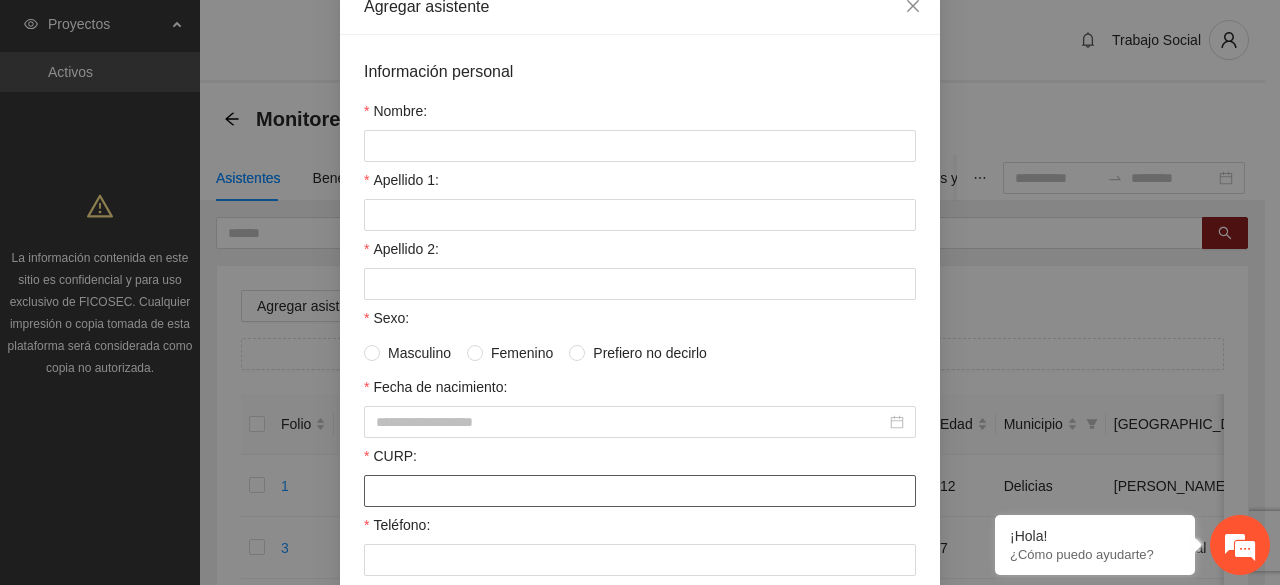 click on "CURP:" at bounding box center [640, 491] 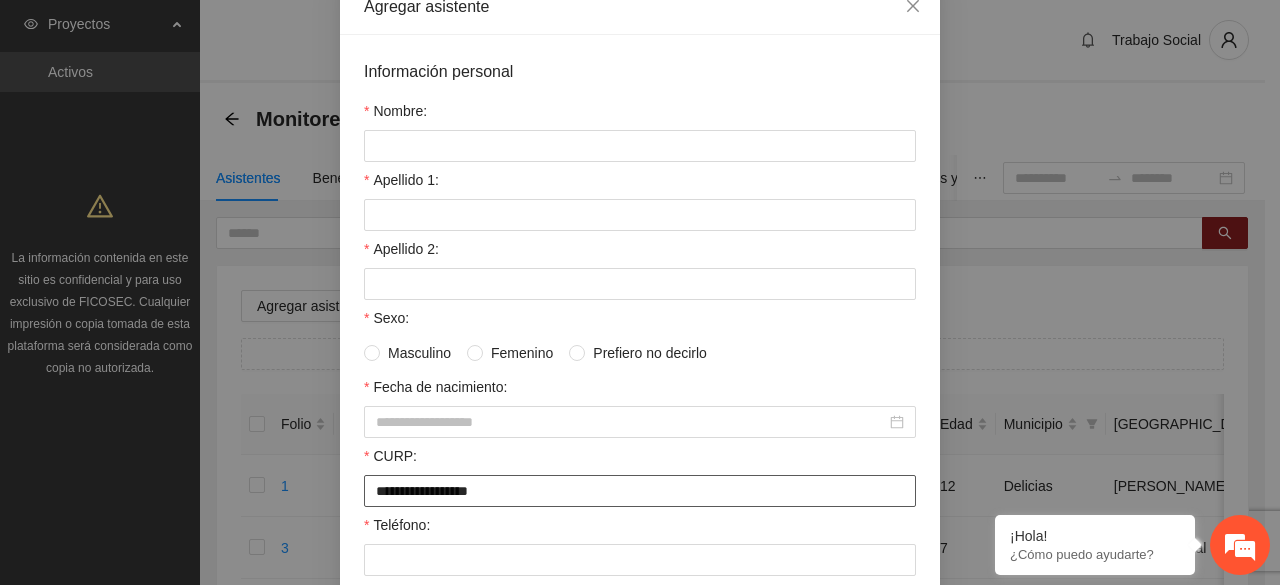 type on "**********" 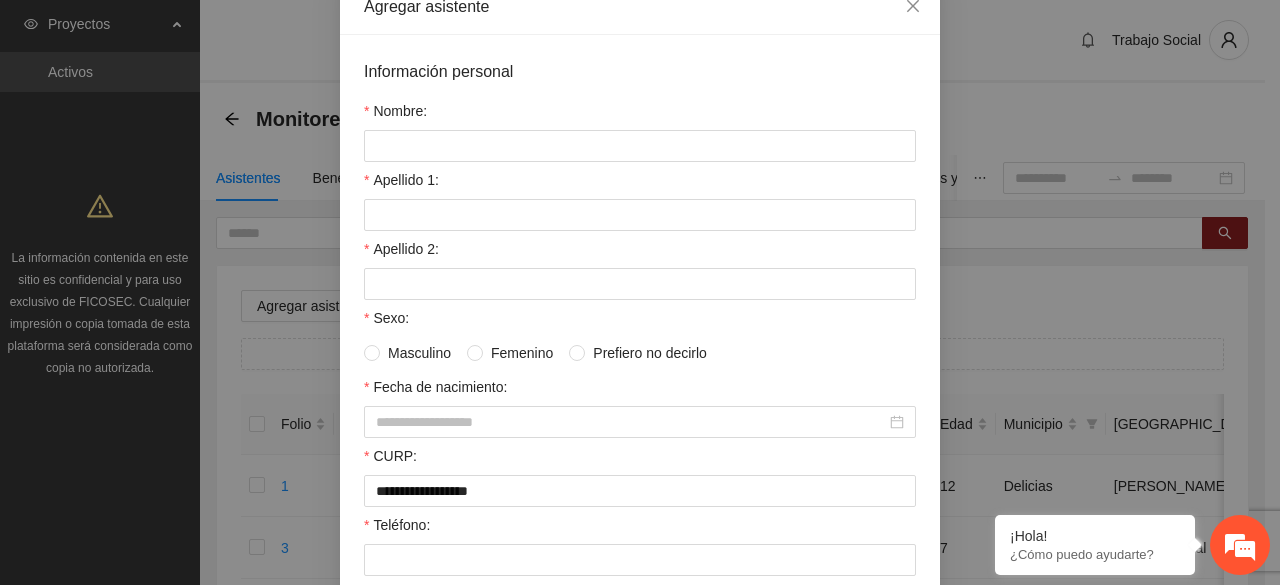scroll, scrollTop: 0, scrollLeft: 0, axis: both 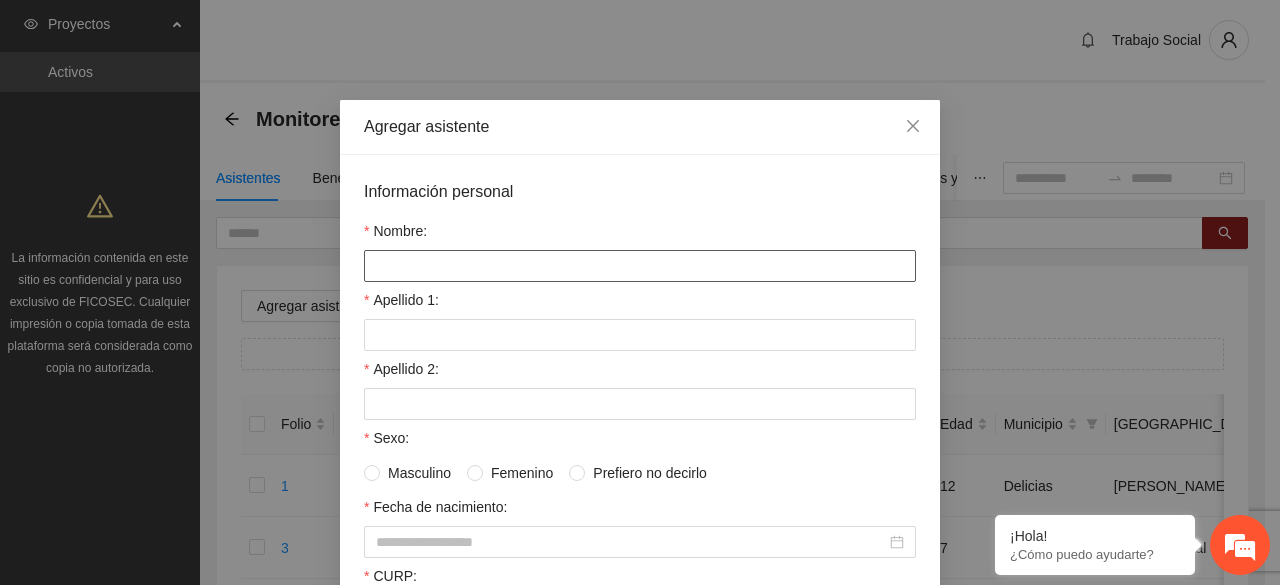 click on "Nombre:" at bounding box center [640, 266] 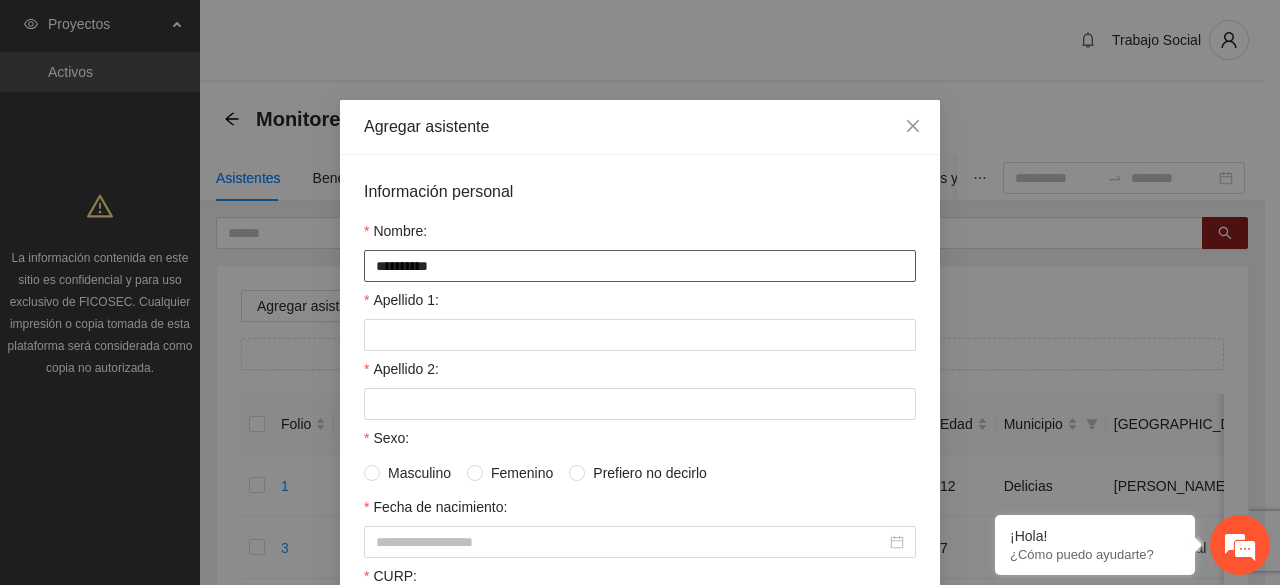 click on "*********" at bounding box center (640, 266) 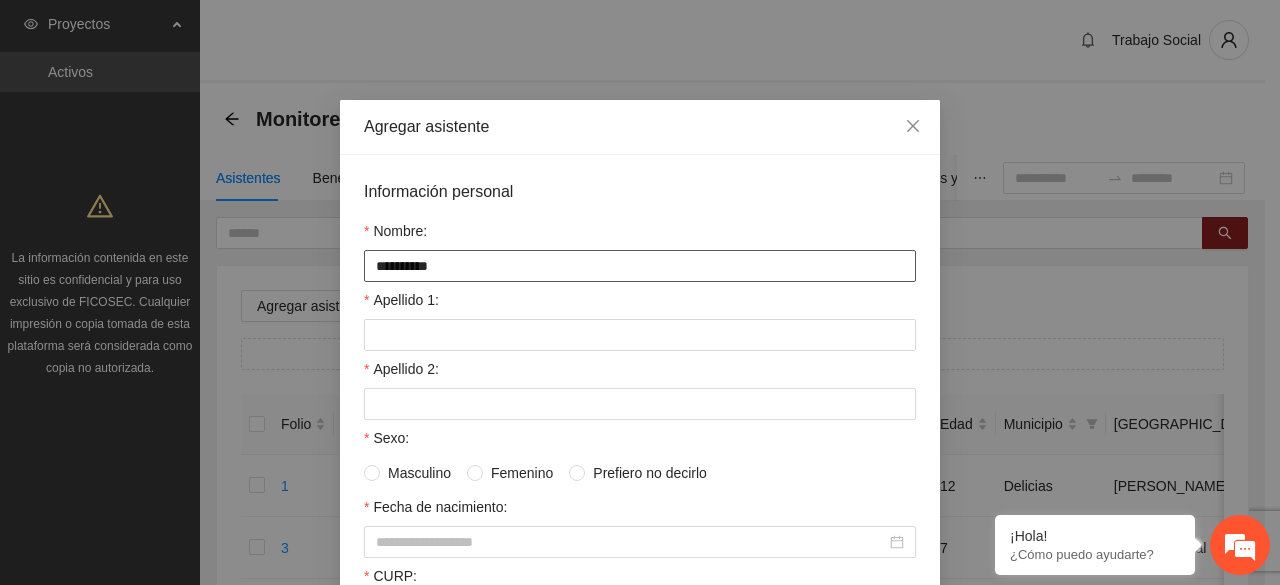 type on "*********" 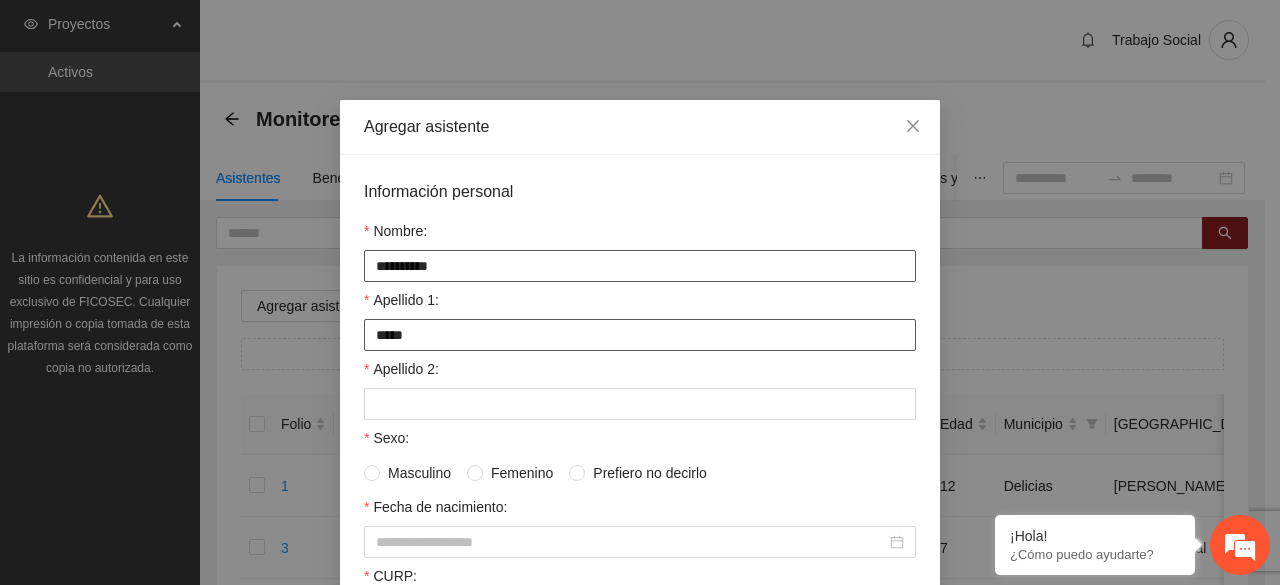 type on "*****" 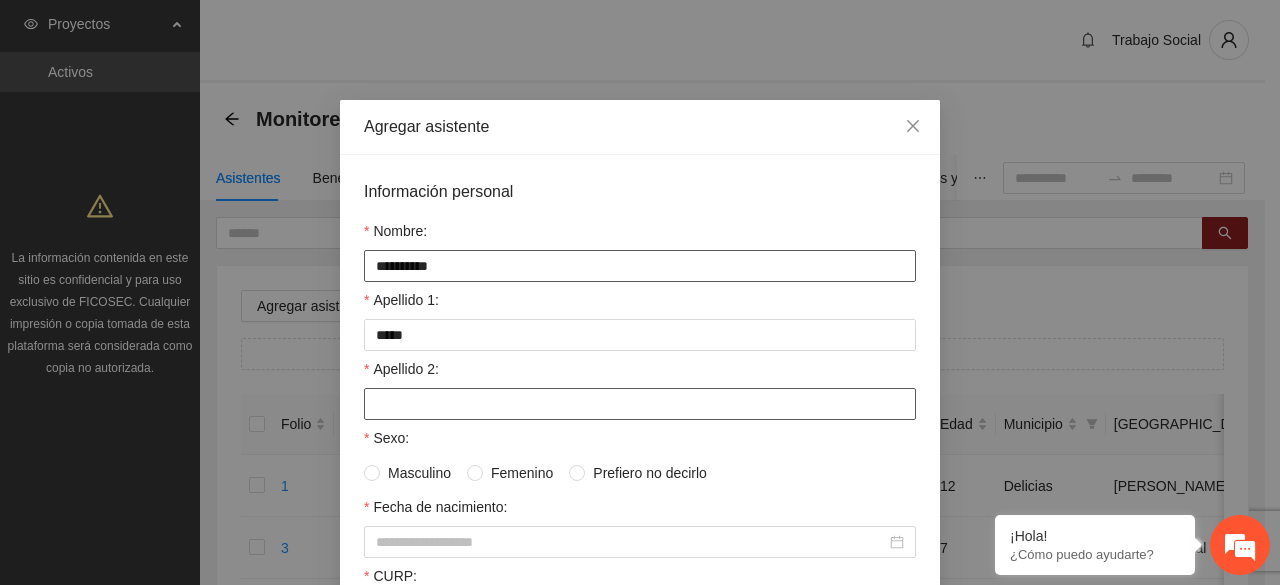 type on "*" 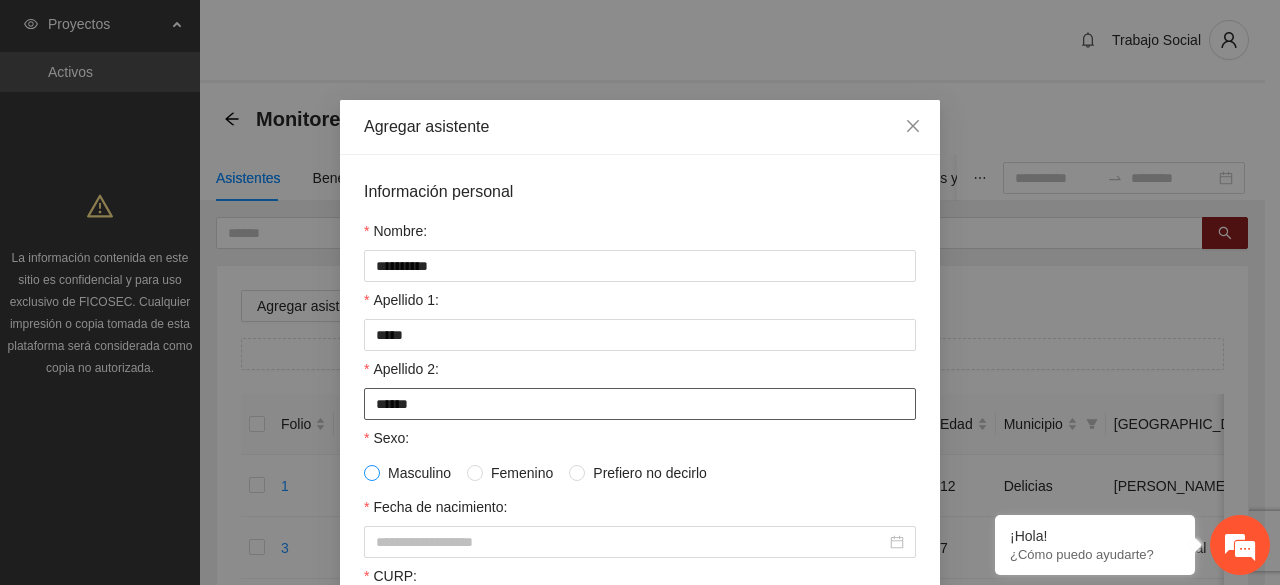 type on "******" 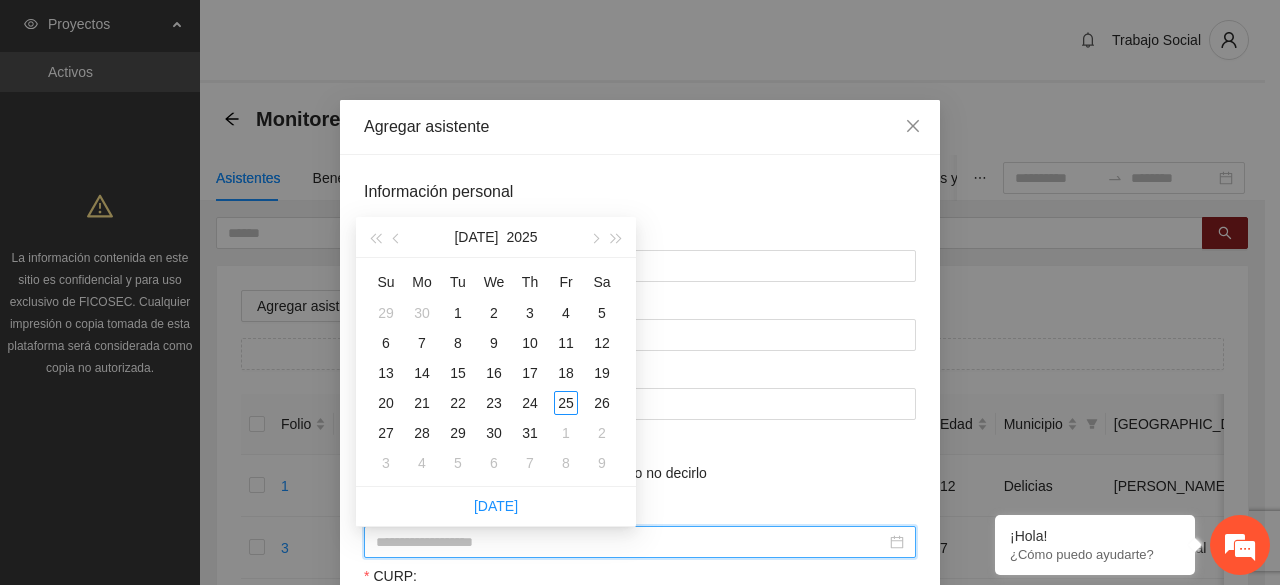 click on "Fecha de nacimiento:" at bounding box center [631, 542] 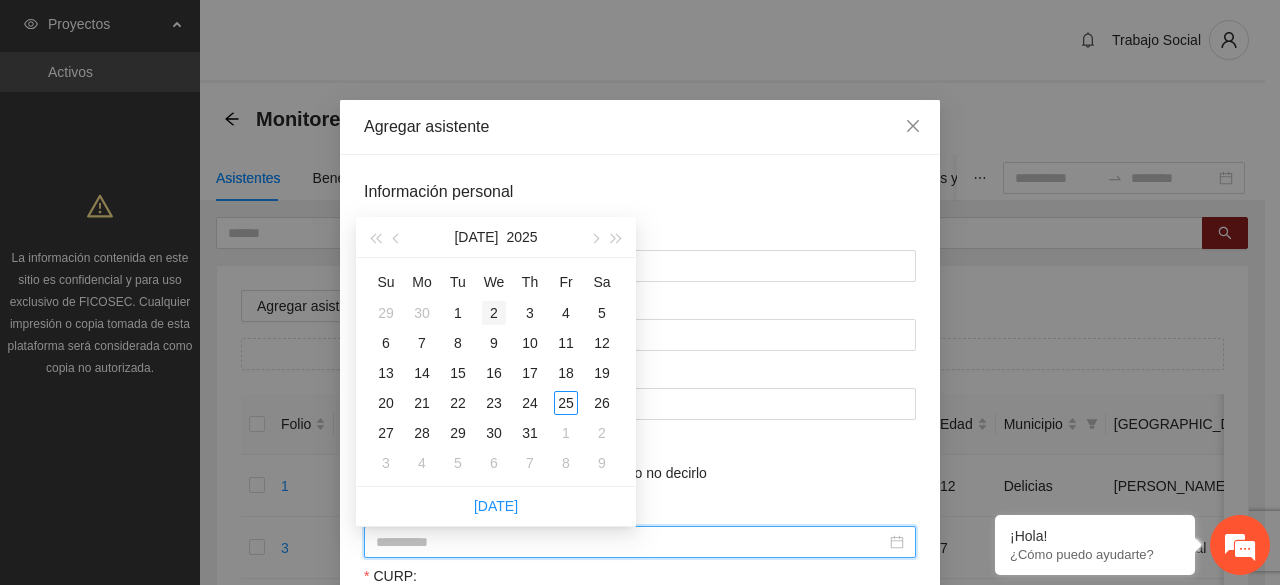 type on "**********" 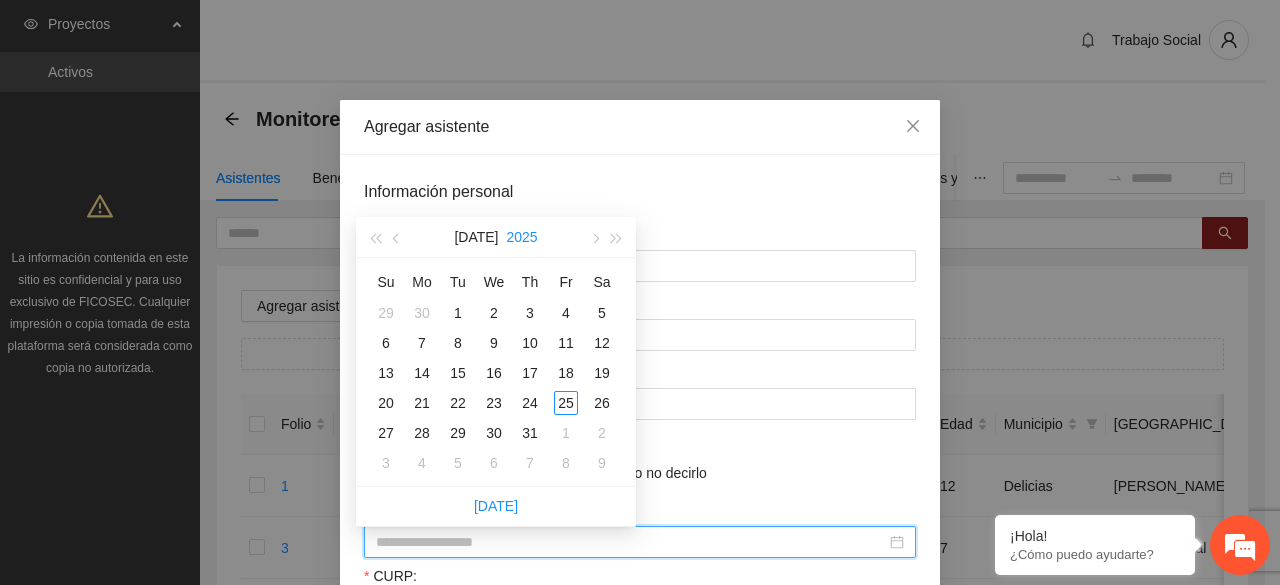 click on "2025" at bounding box center (521, 237) 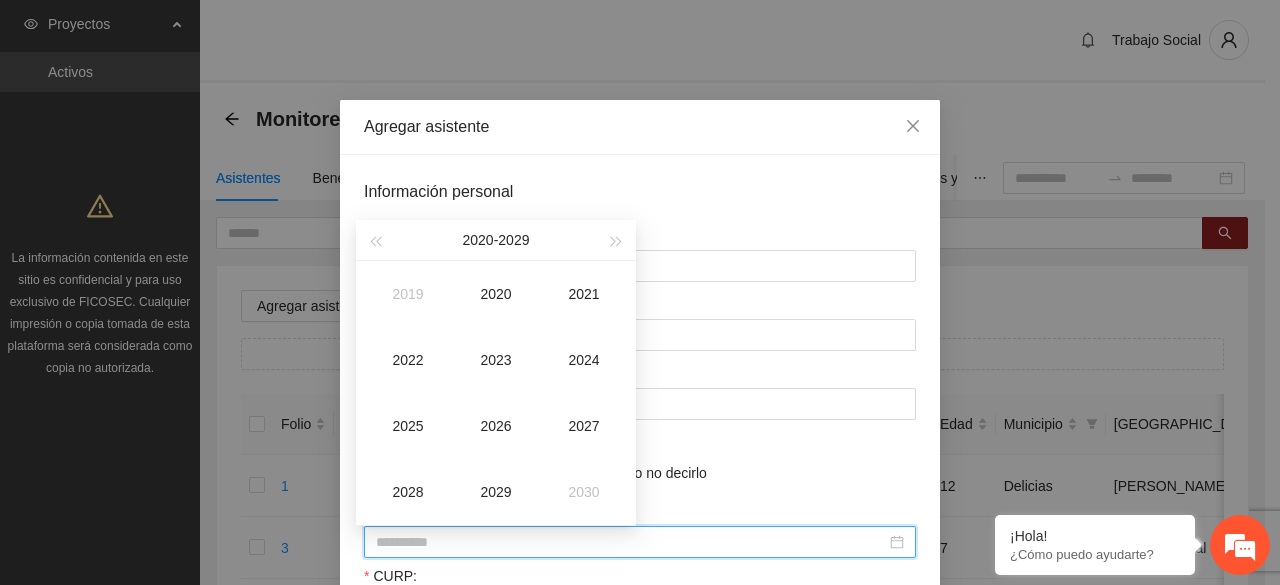 type on "**********" 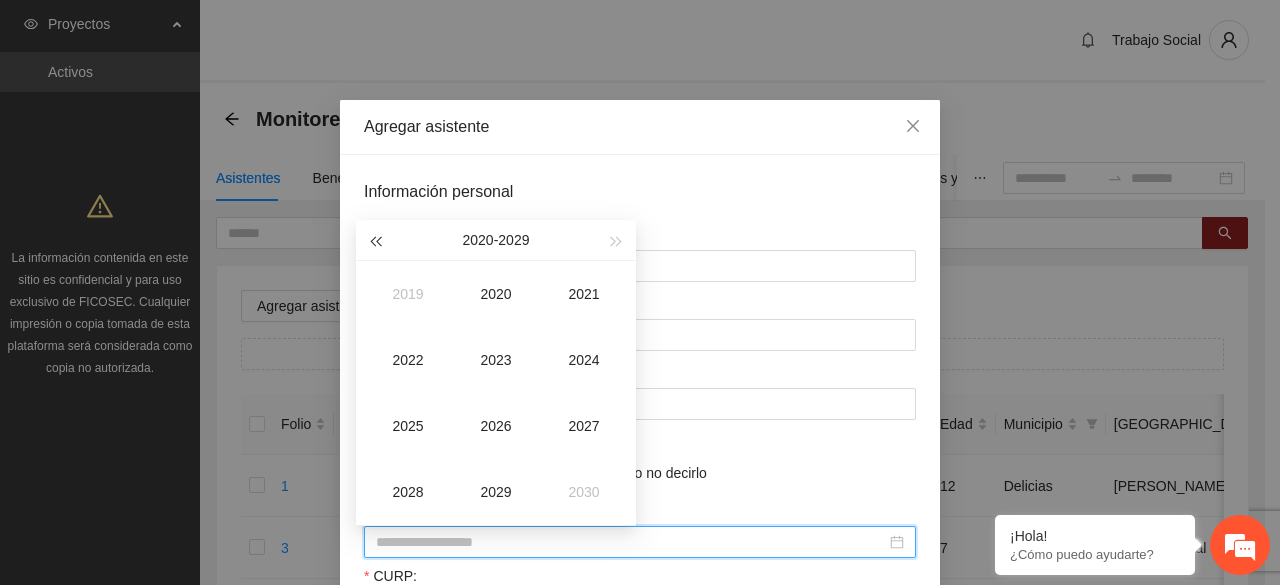 click at bounding box center (375, 240) 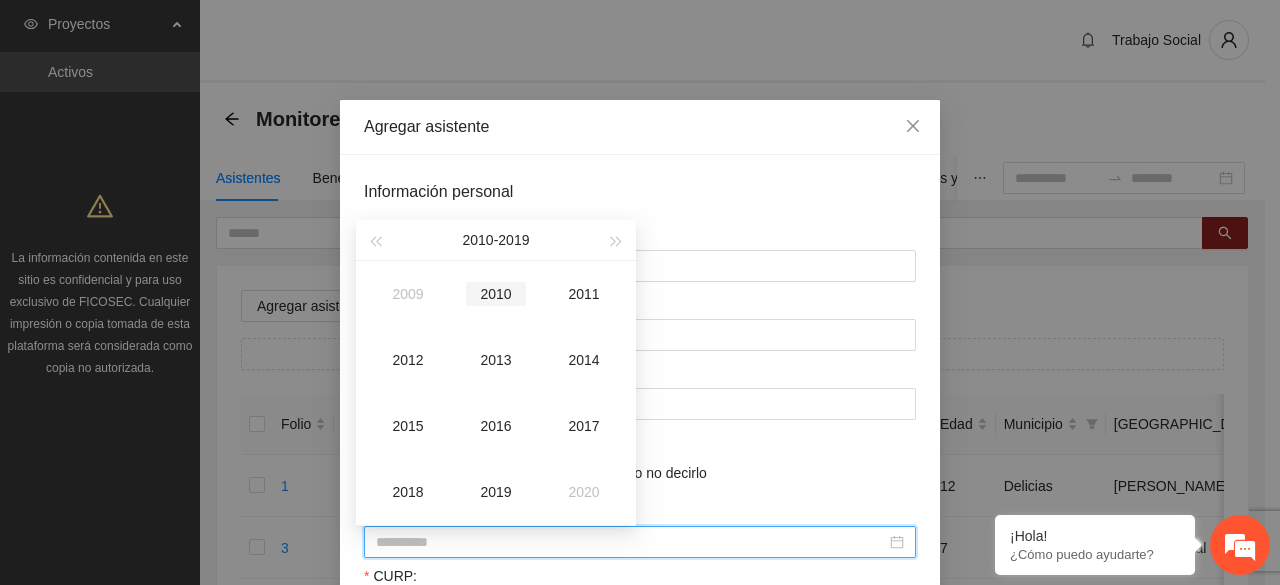 click on "2010" at bounding box center [496, 294] 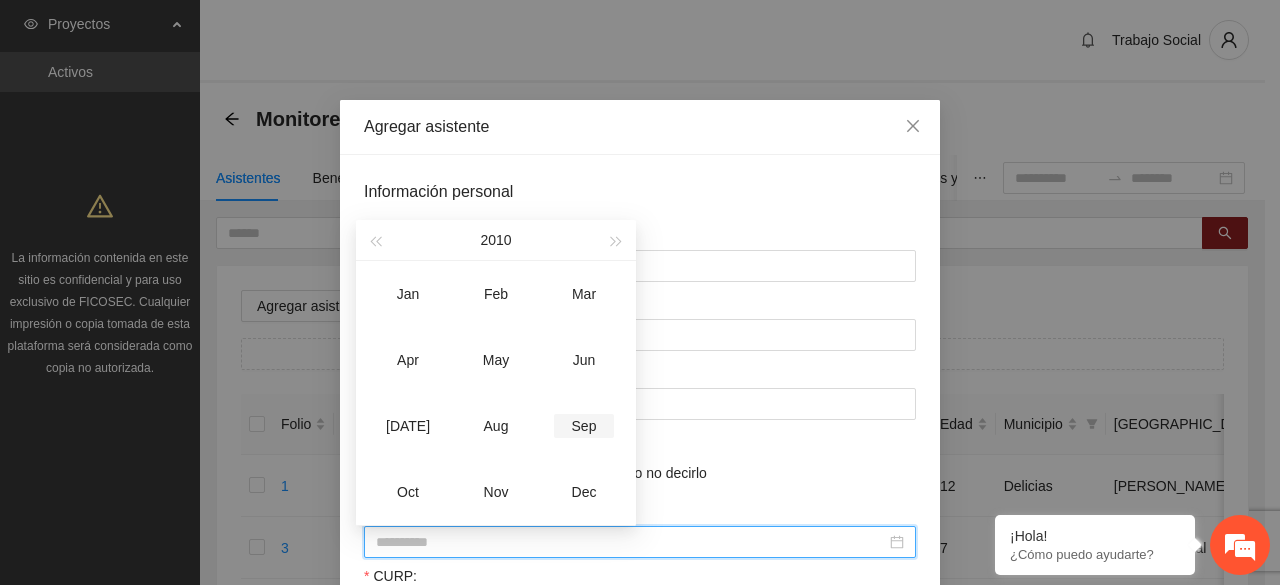 click on "Sep" at bounding box center (584, 426) 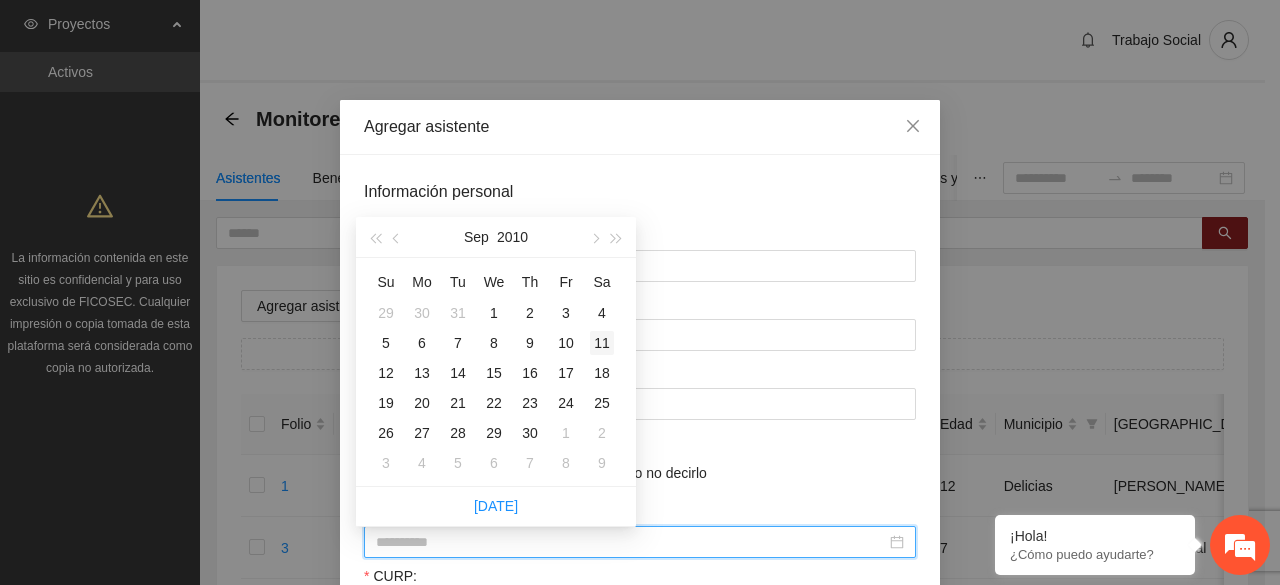 type on "**********" 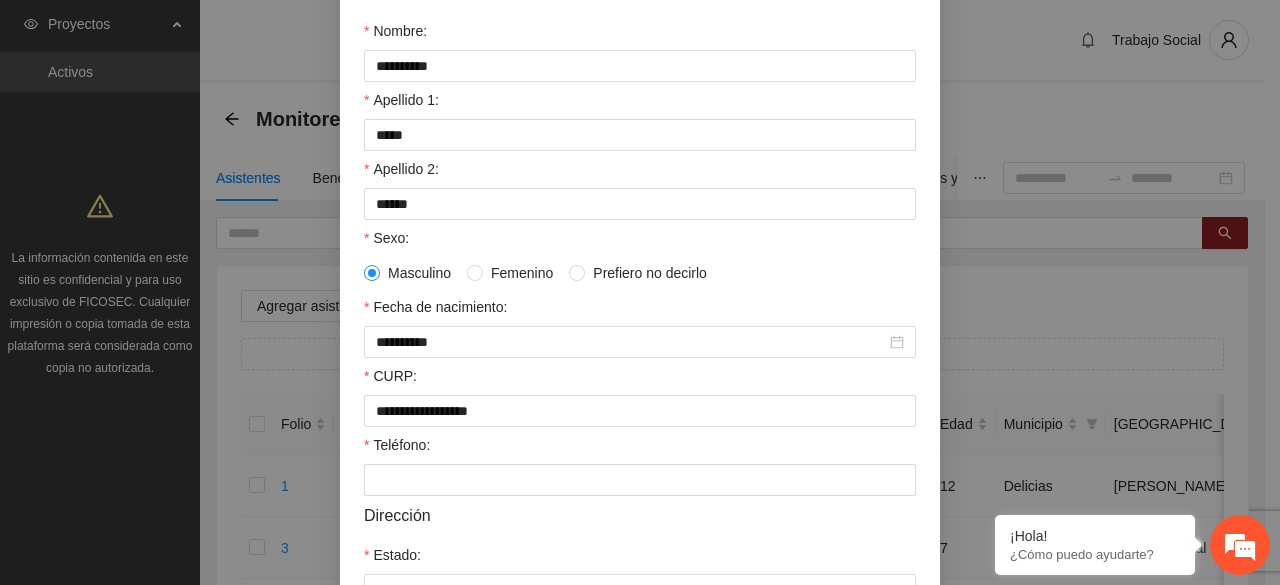 scroll, scrollTop: 240, scrollLeft: 0, axis: vertical 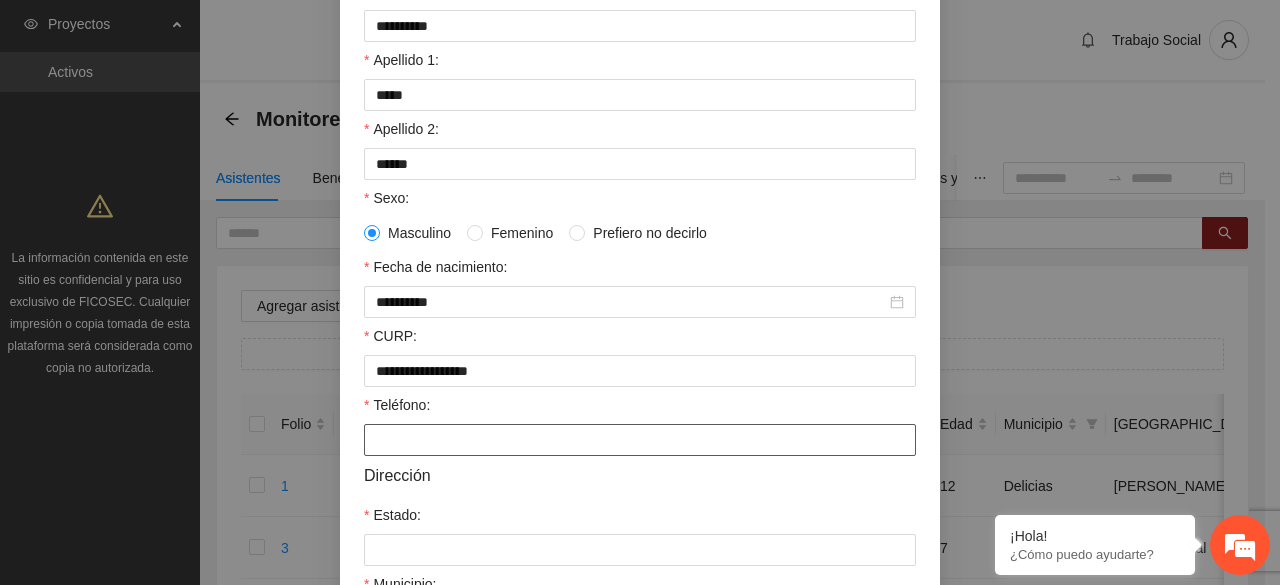 click on "Teléfono:" at bounding box center (640, 440) 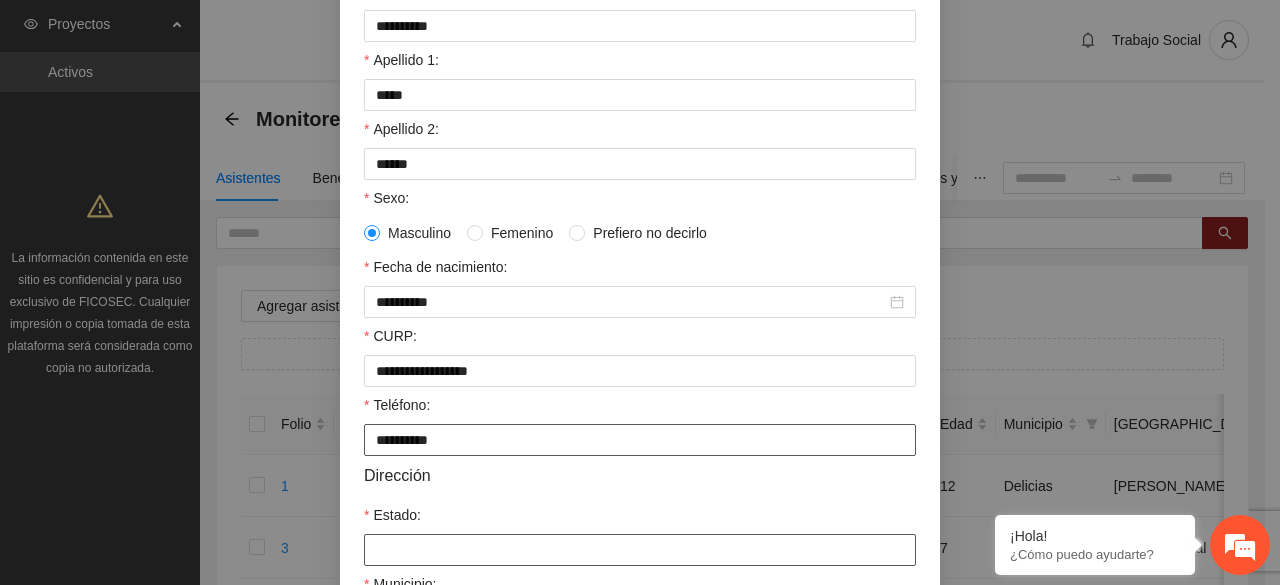 type on "**********" 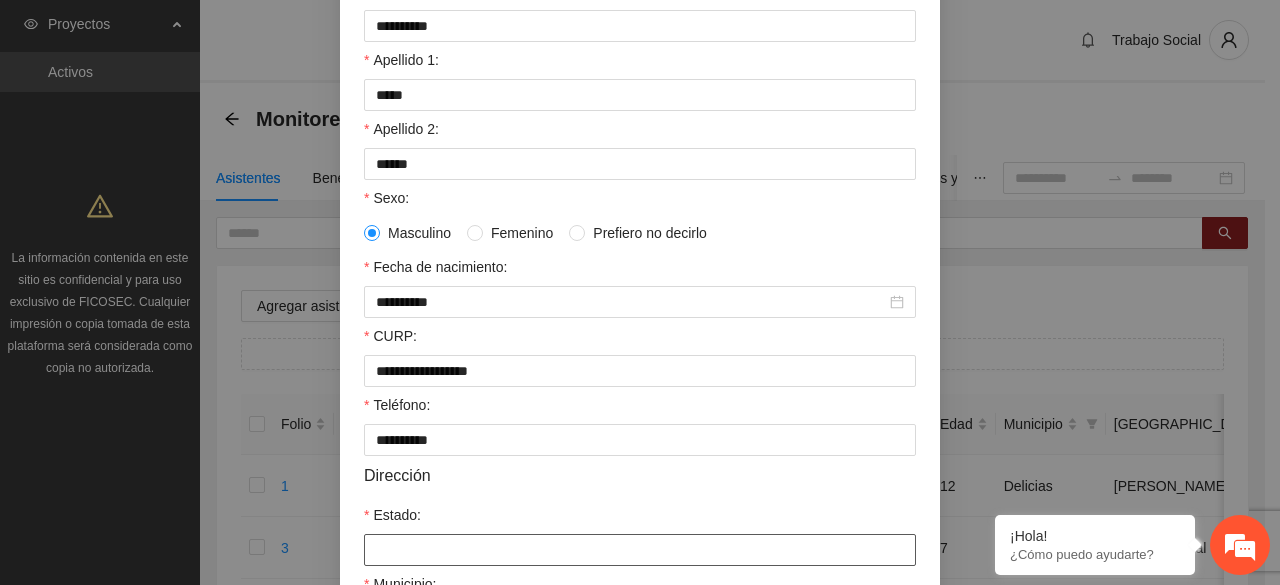 click on "Estado:" at bounding box center [640, 550] 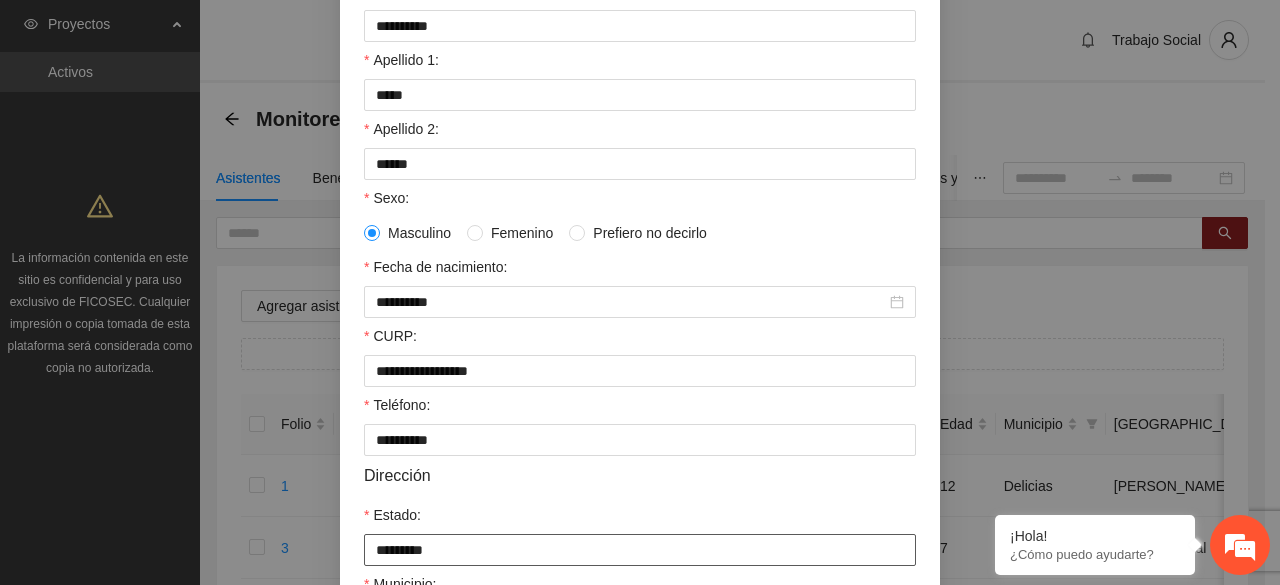 type on "*********" 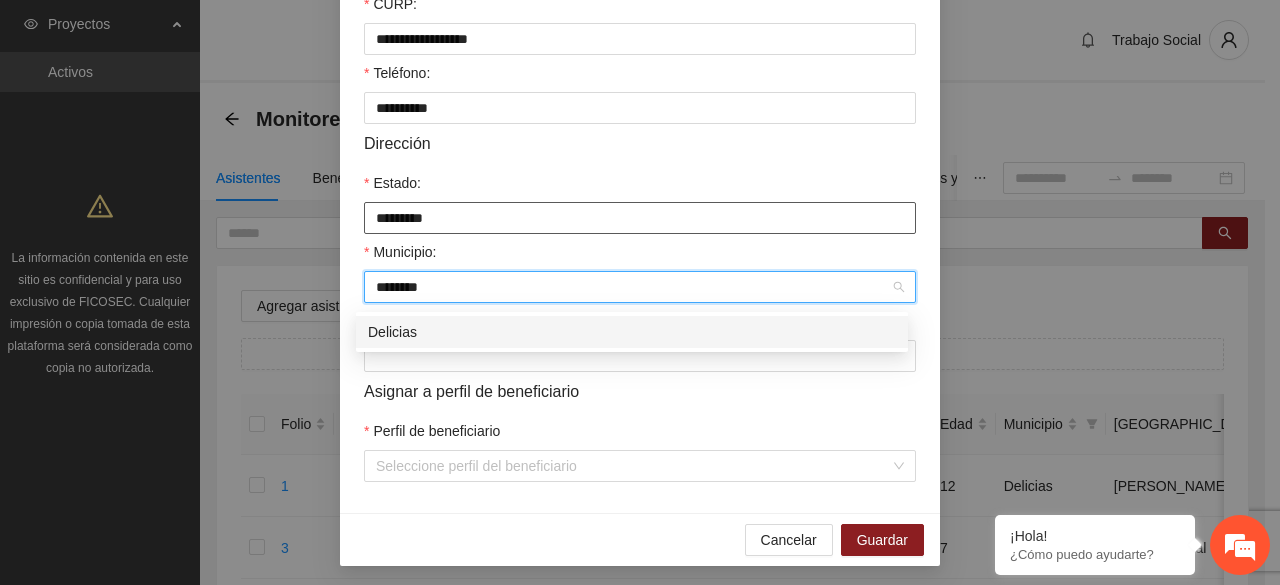 type on "********" 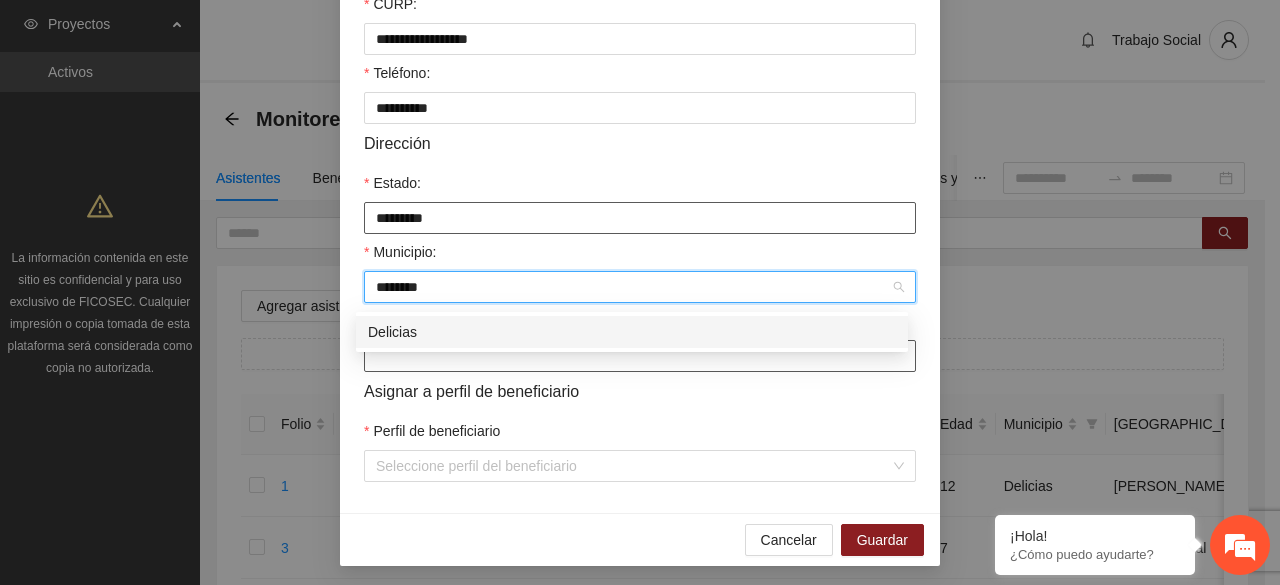 type 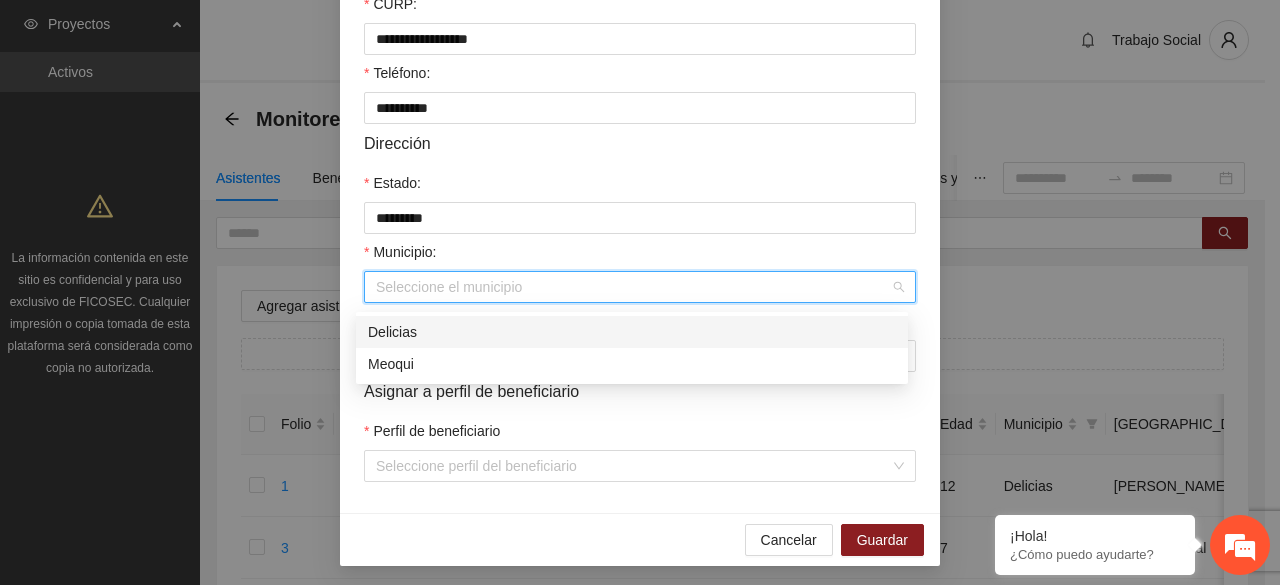 click on "Municipio:" at bounding box center (633, 287) 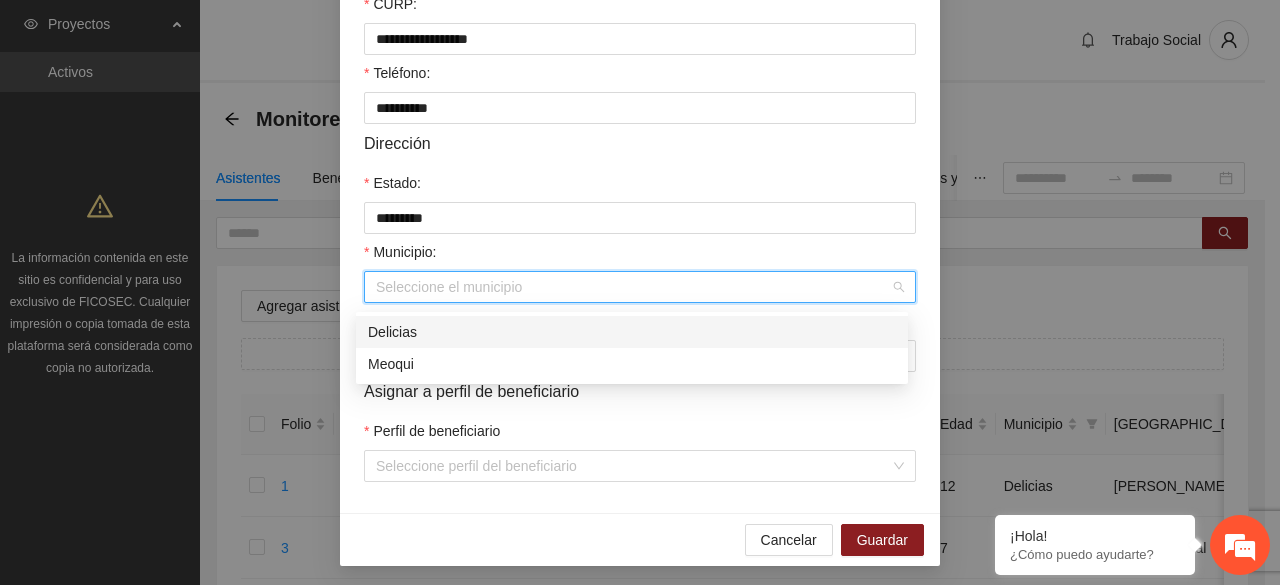 click on "Delicias" at bounding box center (632, 332) 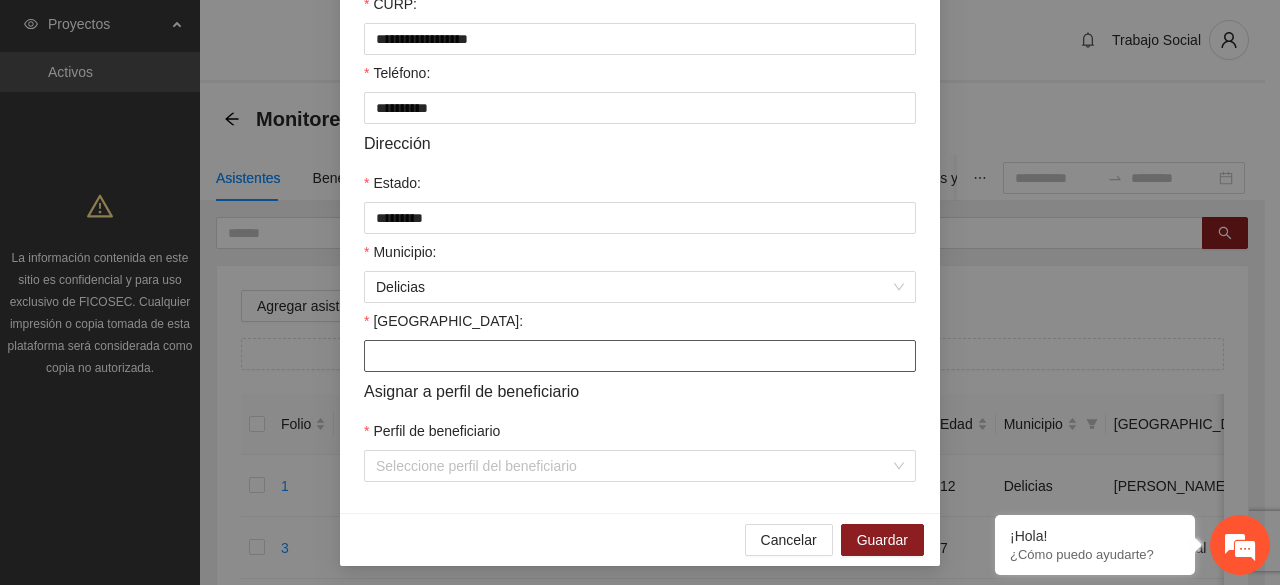 click on "[GEOGRAPHIC_DATA]:" at bounding box center [640, 356] 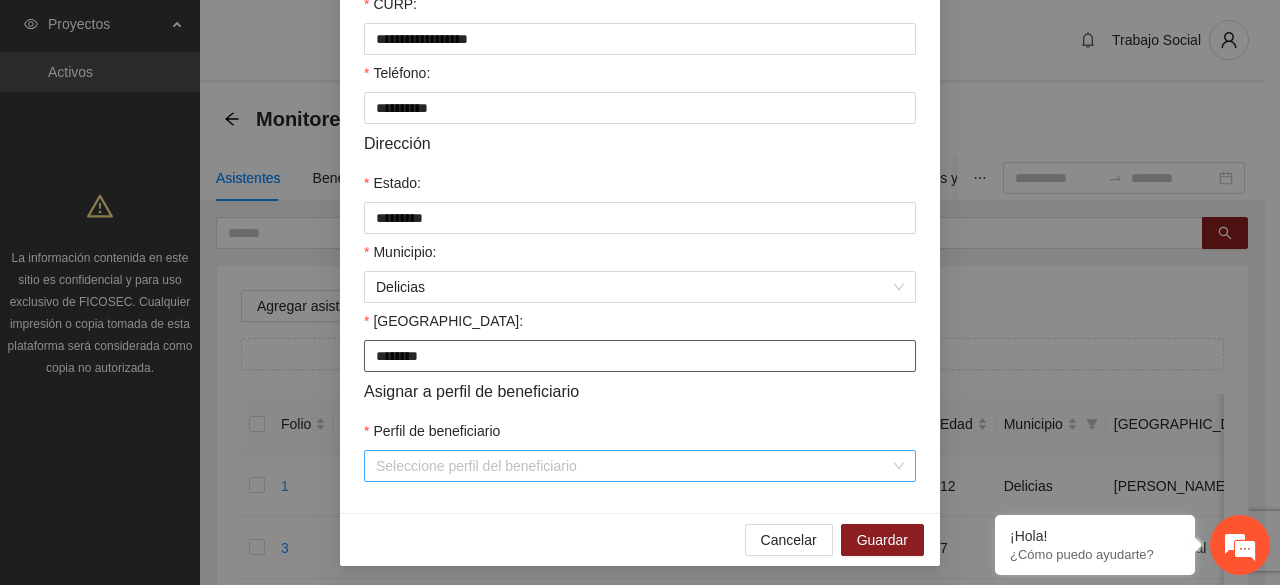 type on "*******" 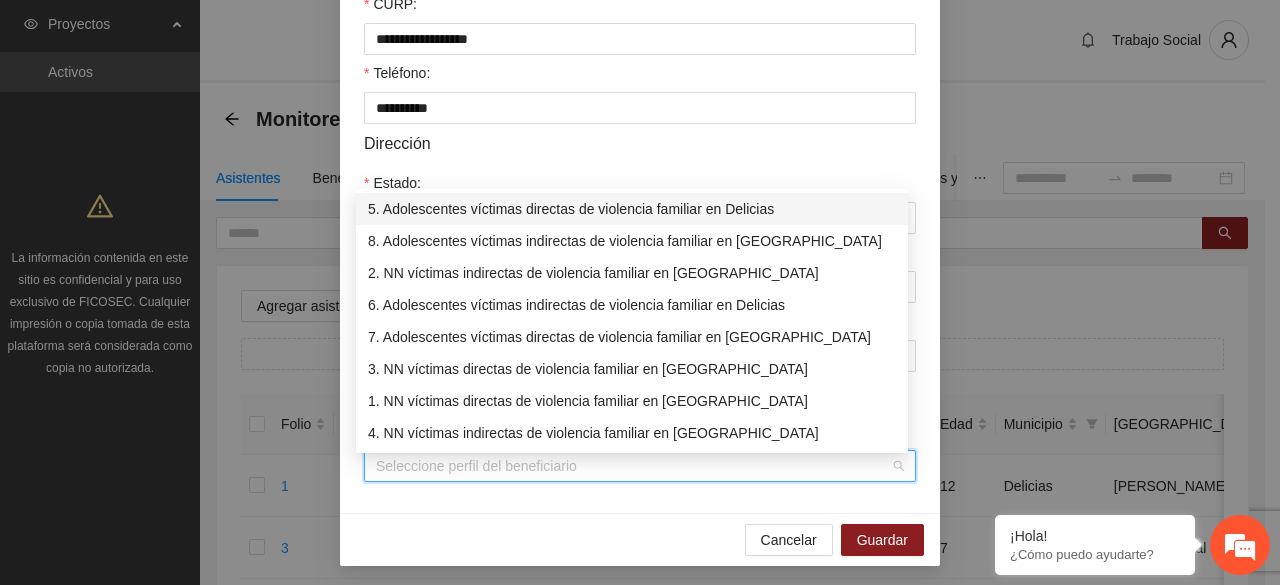 click on "Perfil de beneficiario" at bounding box center (633, 466) 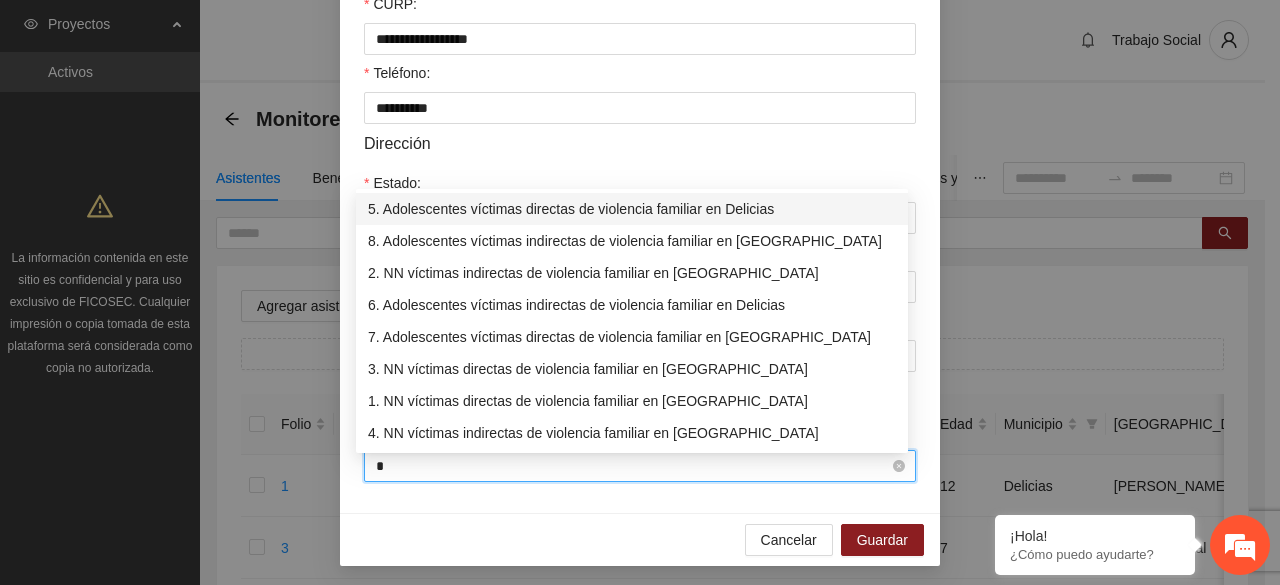 type on "**" 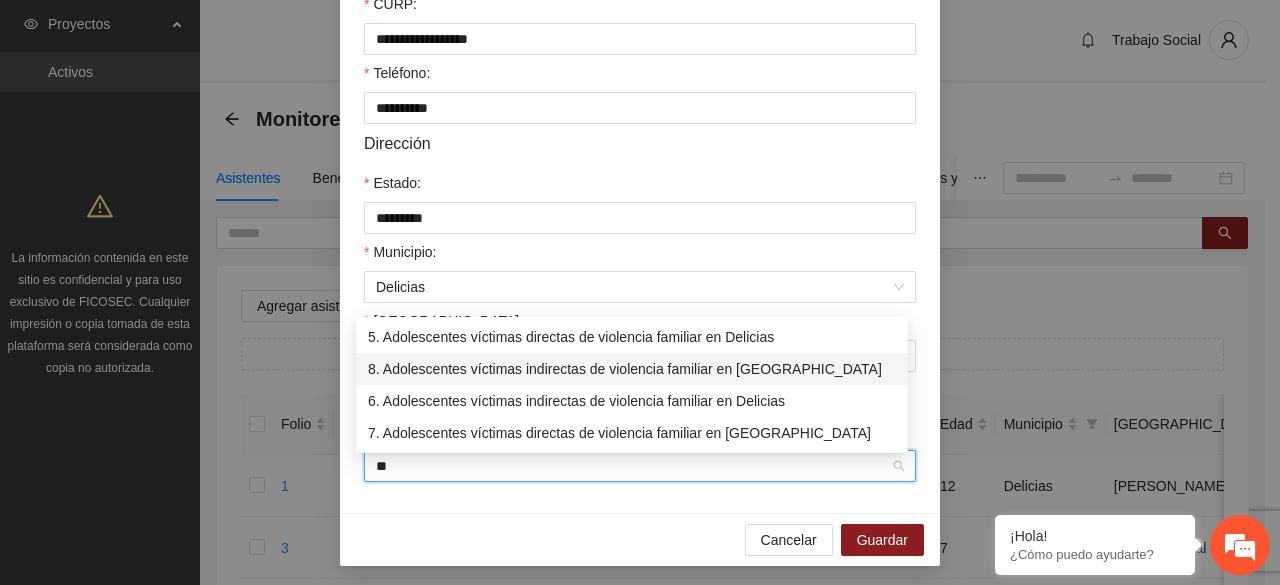 click on "8. Adolescentes víctimas indirectas de violencia familiar en [GEOGRAPHIC_DATA]" at bounding box center [632, 369] 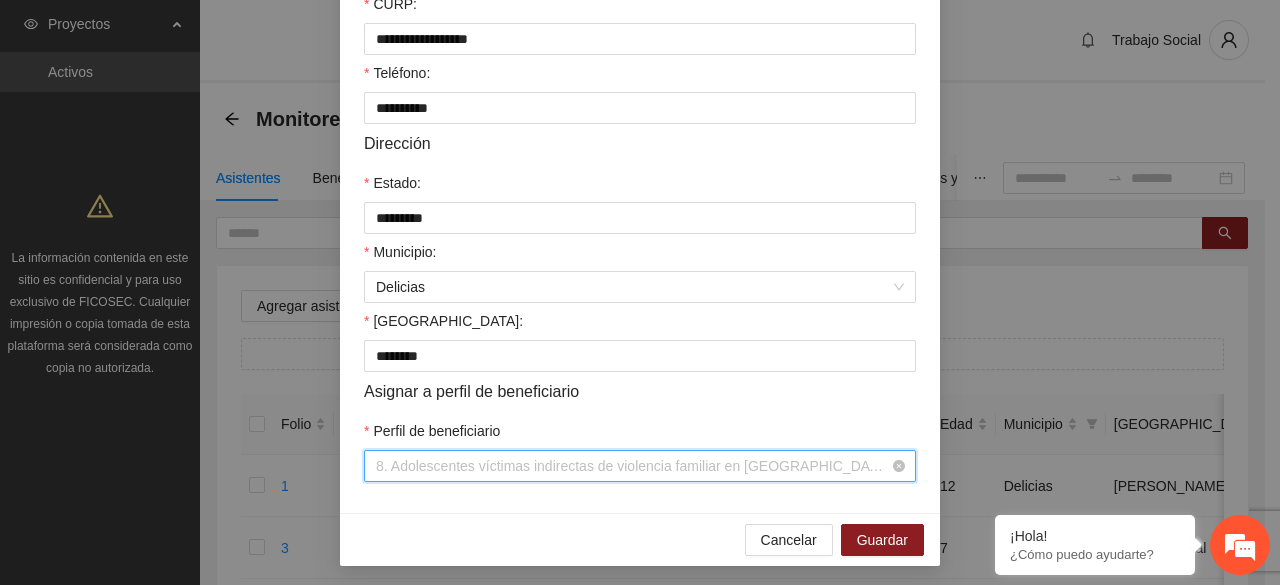 click on "8. Adolescentes víctimas indirectas de violencia familiar en [GEOGRAPHIC_DATA]" at bounding box center [640, 466] 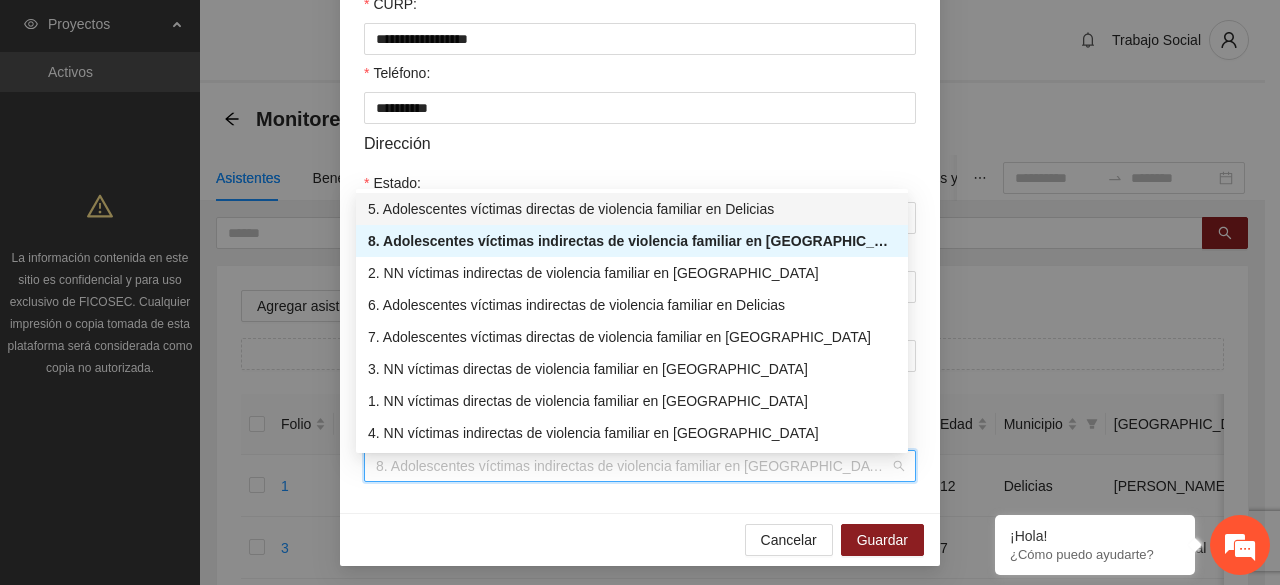 click on "5. Adolescentes víctimas directas de violencia familiar en Delicias" at bounding box center [632, 209] 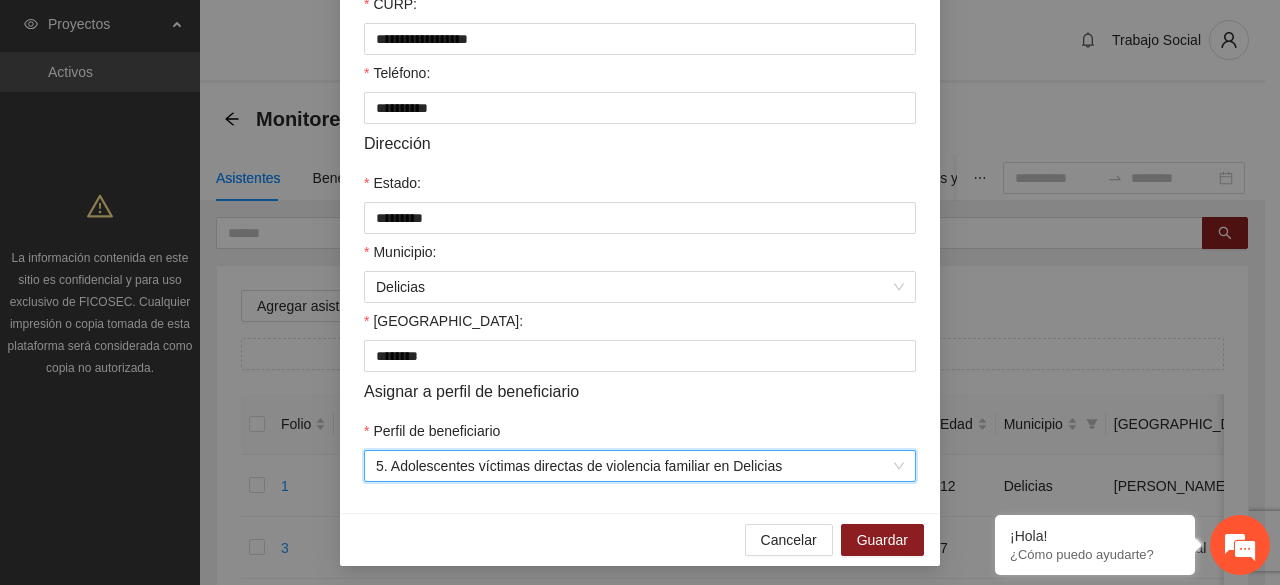 scroll, scrollTop: 584, scrollLeft: 0, axis: vertical 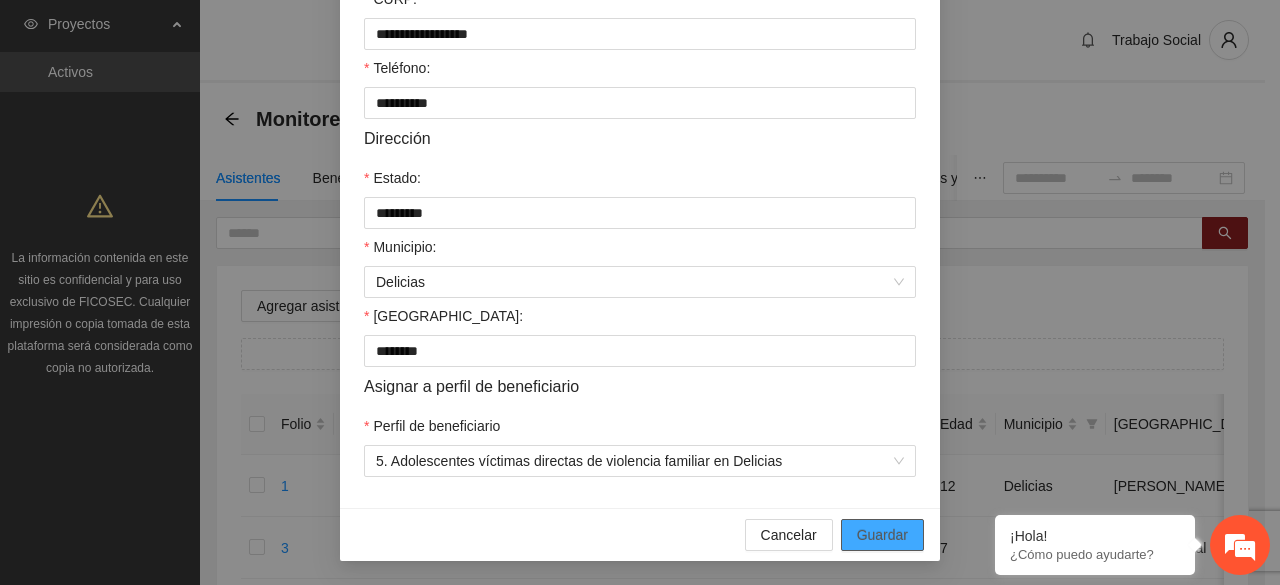 click on "Guardar" at bounding box center (882, 535) 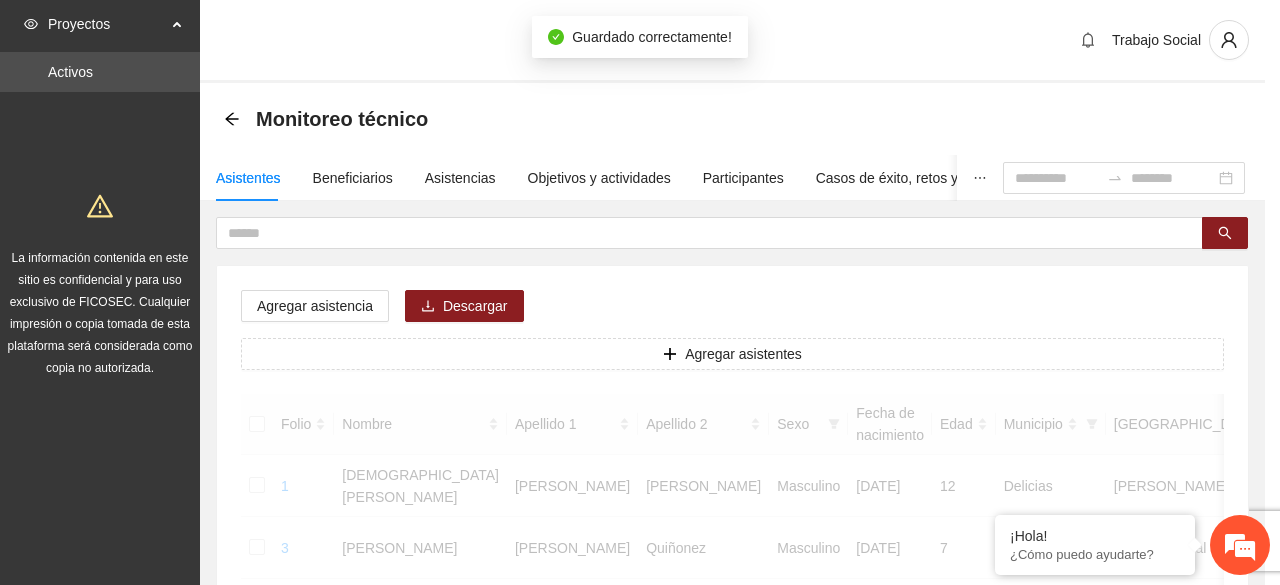 scroll, scrollTop: 484, scrollLeft: 0, axis: vertical 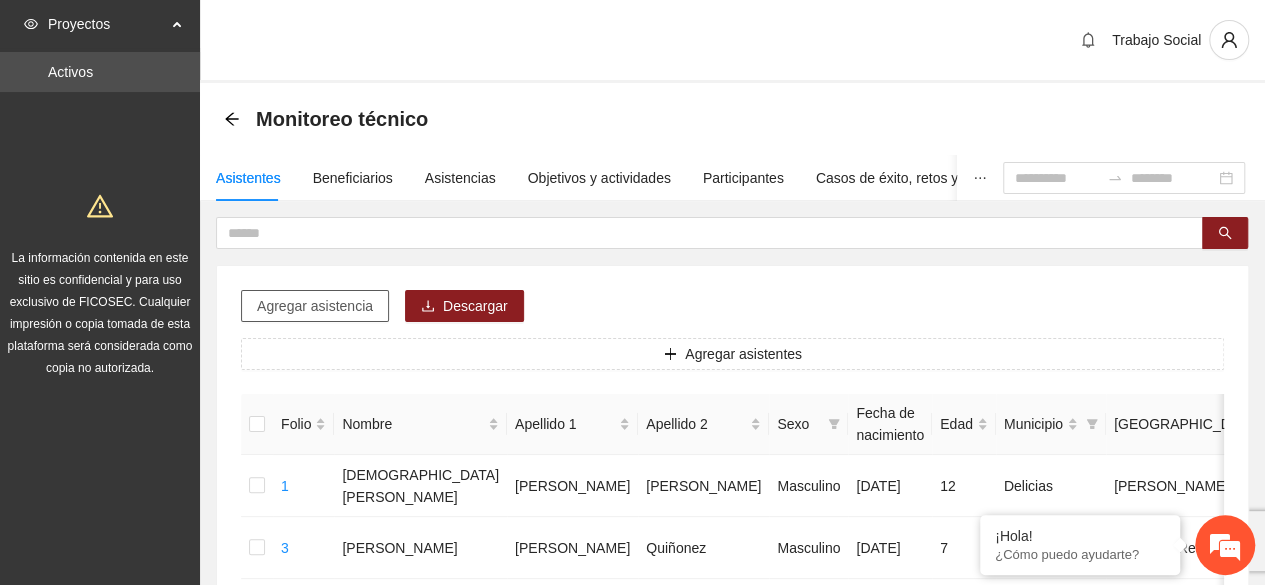 click on "Agregar asistencia" at bounding box center [315, 306] 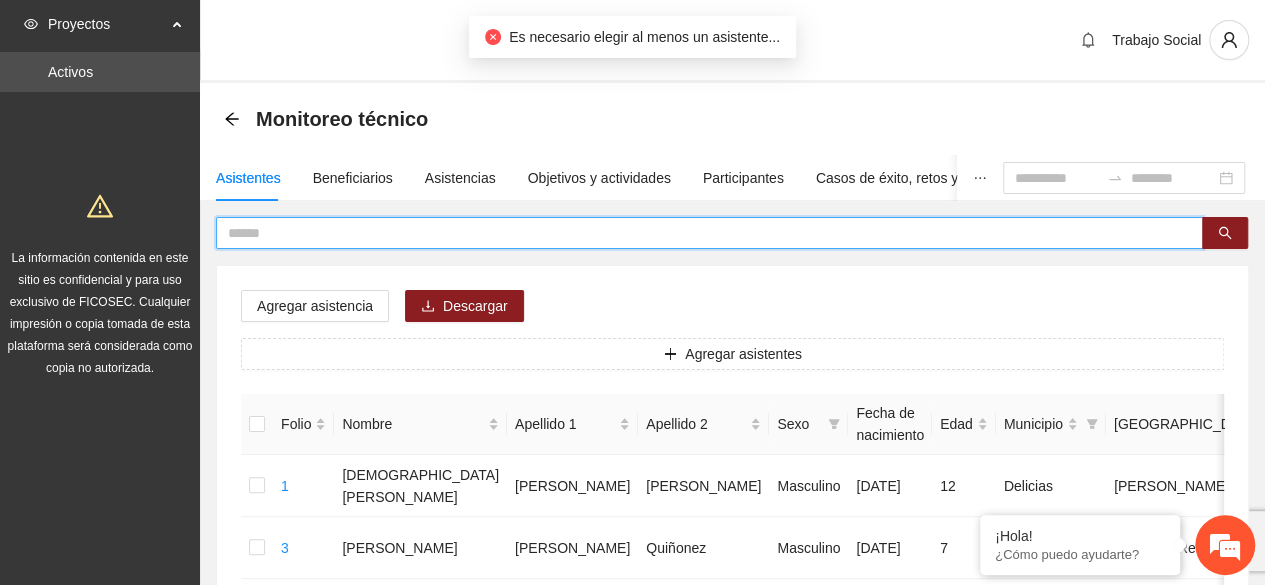 click at bounding box center (701, 233) 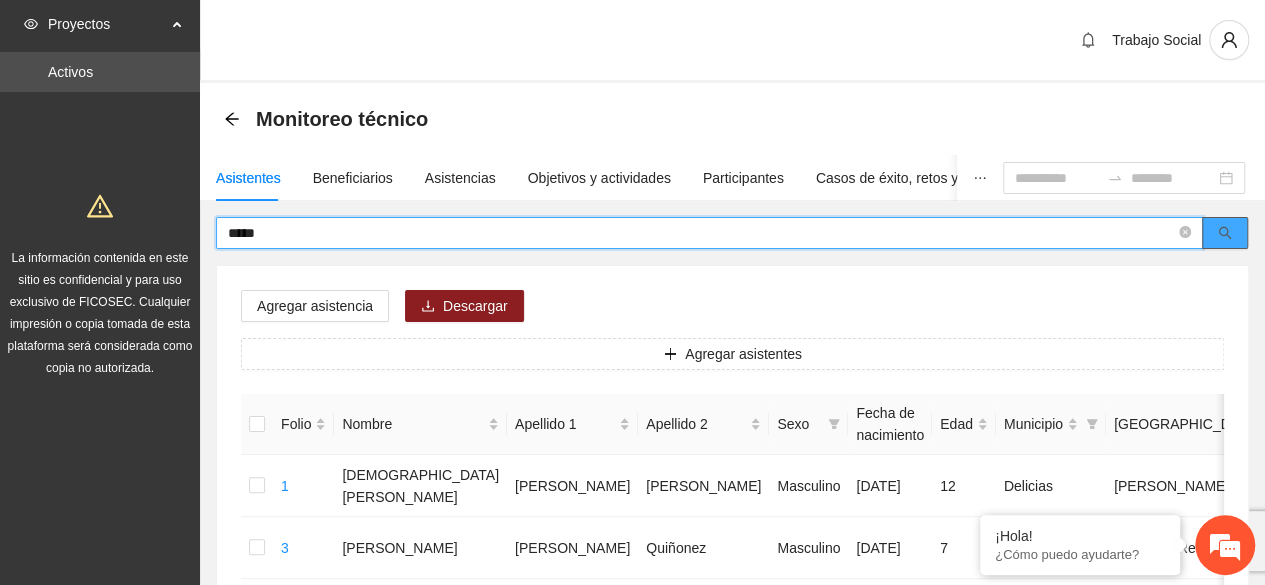 click 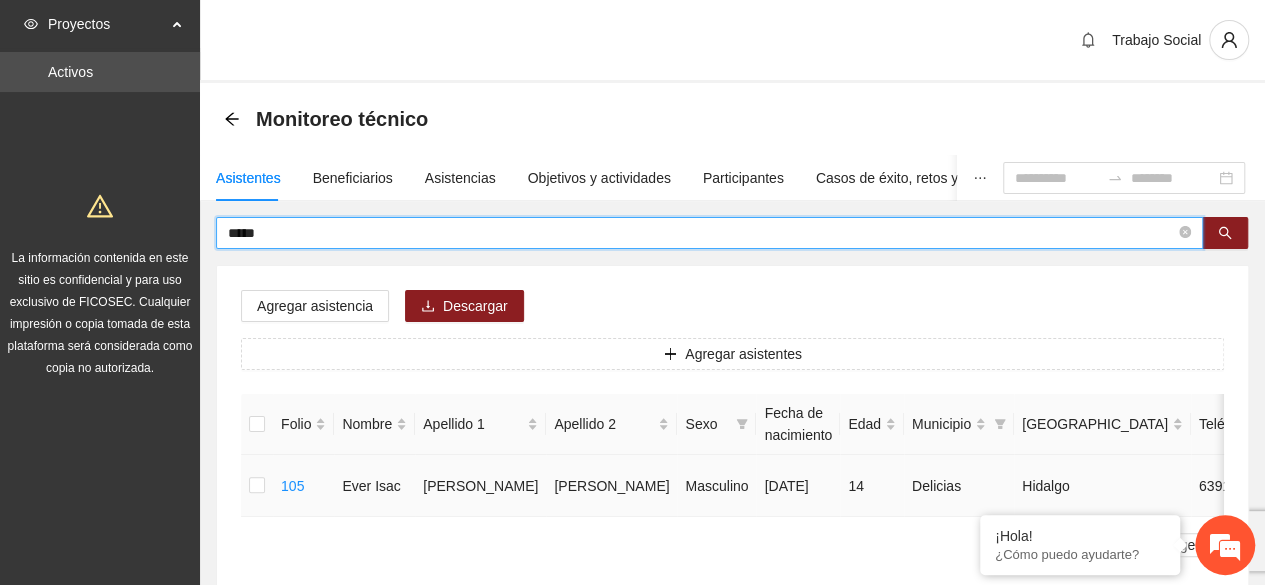 type on "****" 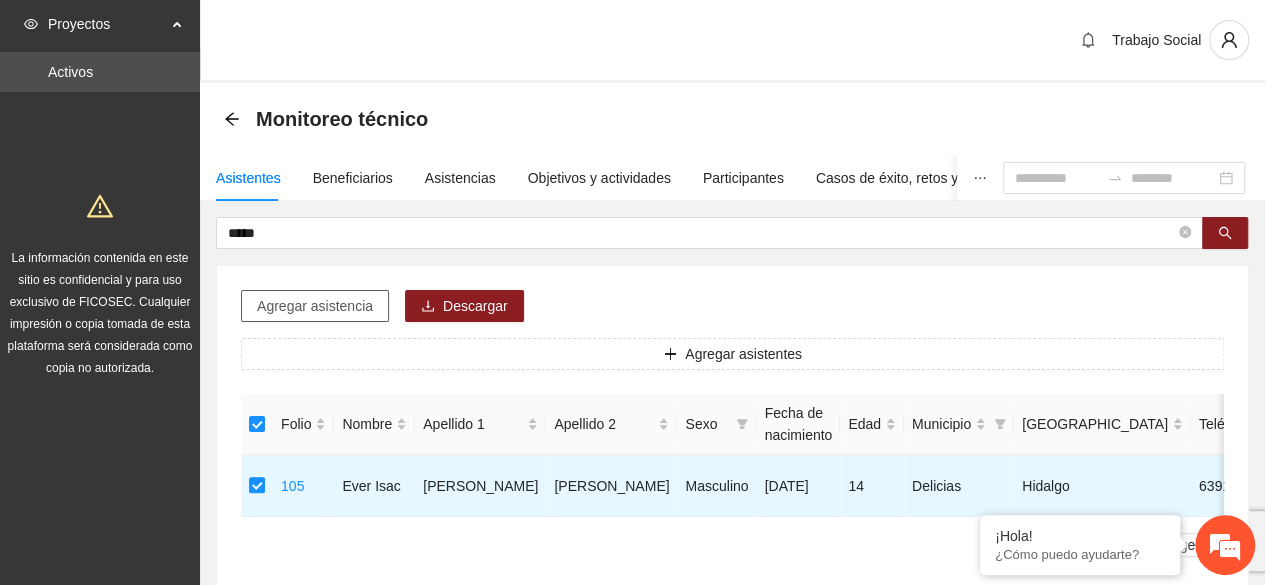 click on "Agregar asistencia" at bounding box center (315, 306) 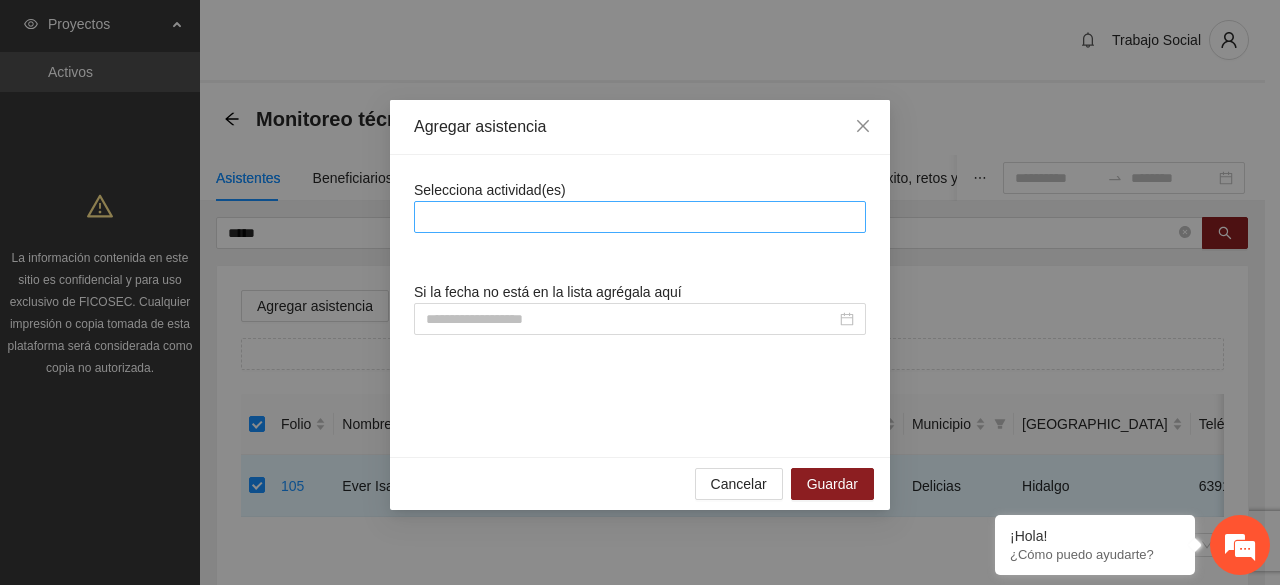 click at bounding box center [640, 217] 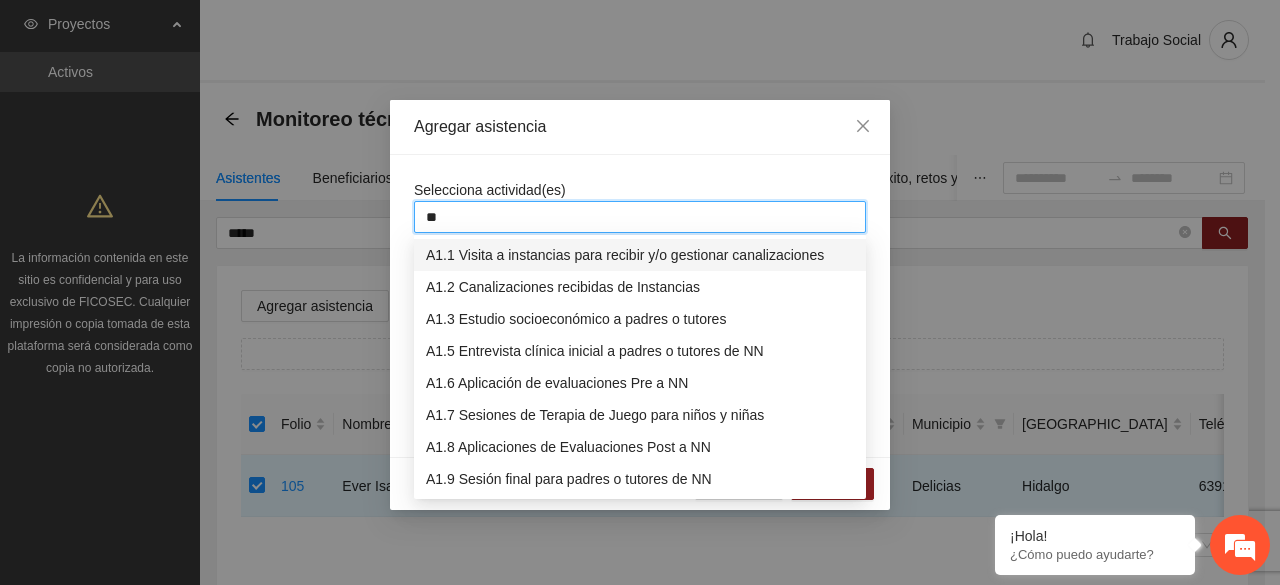 type on "***" 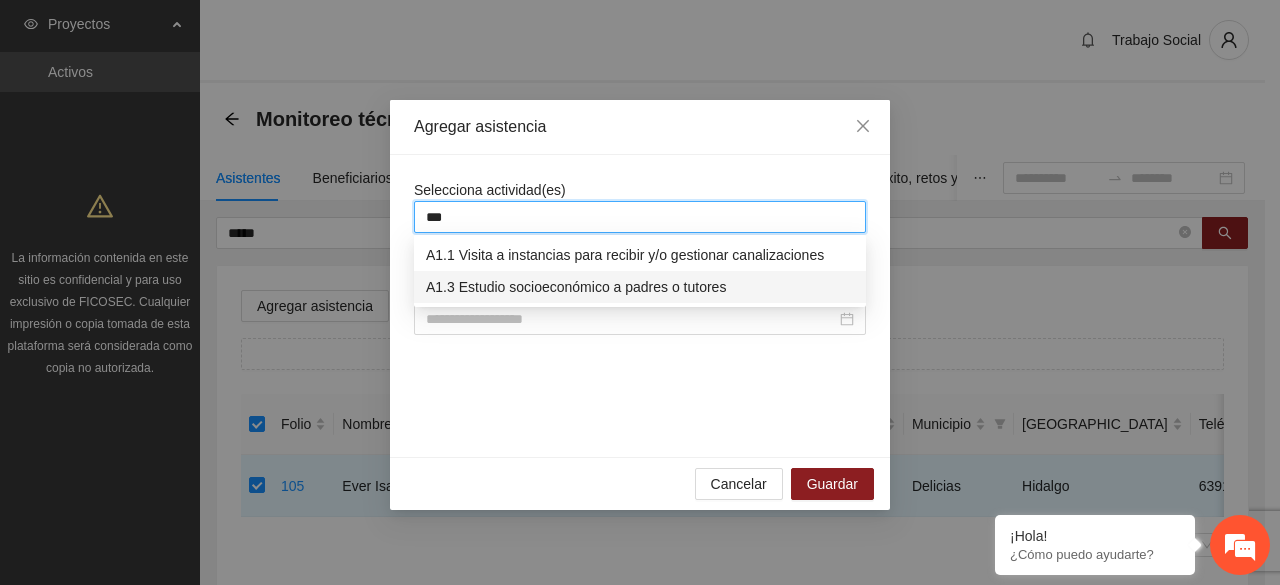 click on "A1.3 Estudio socioeconómico a padres o tutores" at bounding box center [640, 287] 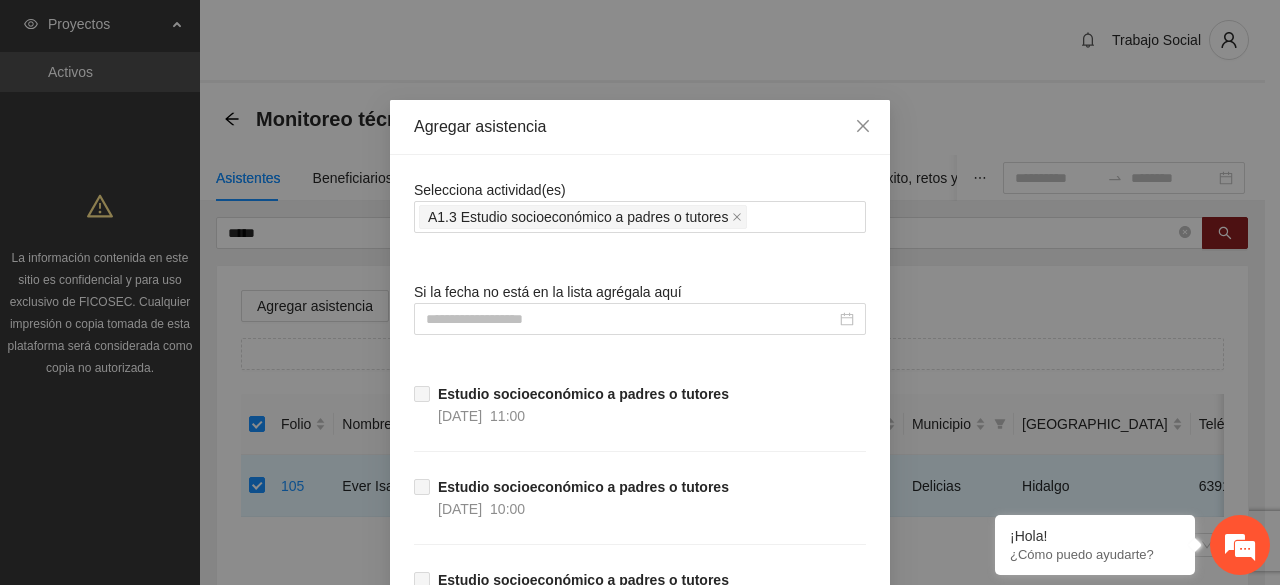 click on "Selecciona actividad(es) A1.3 Estudio socioeconómico a padres o tutores   Si la fecha no está en la lista agrégala aquí Estudio socioeconómico a padres o tutores [DATE] 11:00 Estudio socioeconómico a padres o tutores [DATE] 10:00 Estudio socioeconómico a padres o tutores [DATE] 05:00" at bounding box center [640, 445] 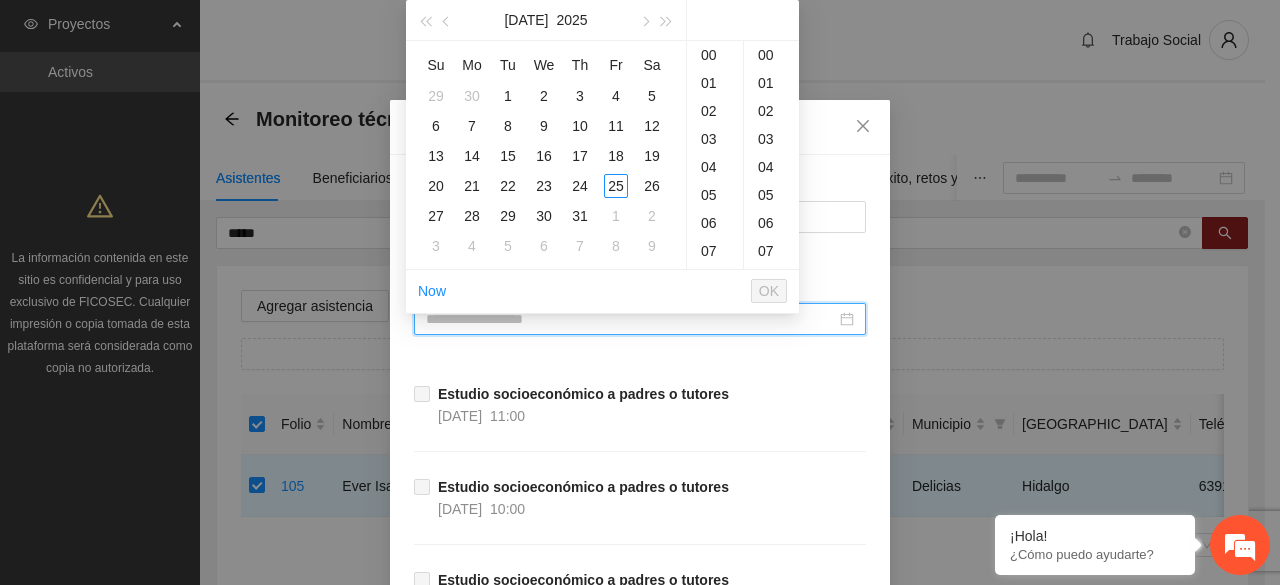 click at bounding box center [631, 319] 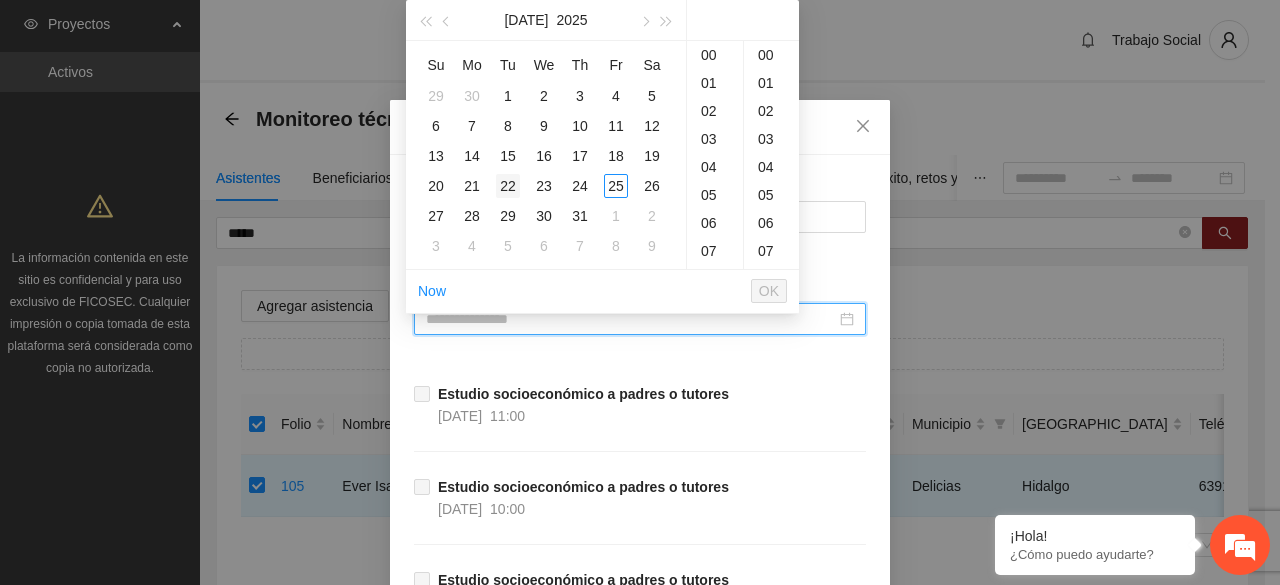 click on "22" at bounding box center [508, 186] 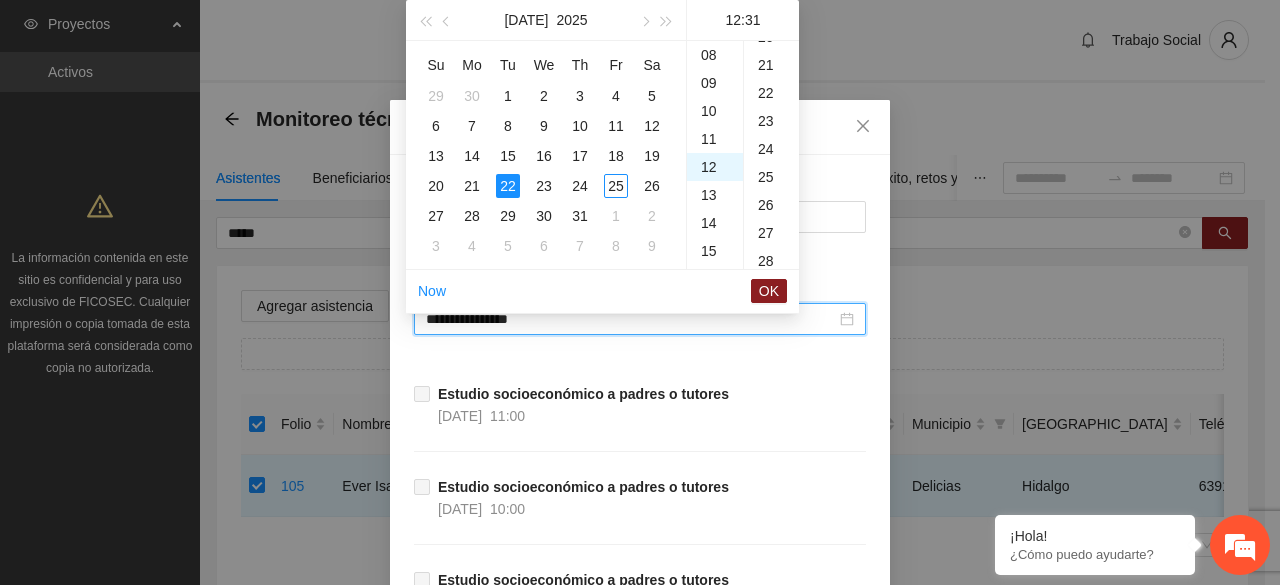 scroll, scrollTop: 336, scrollLeft: 0, axis: vertical 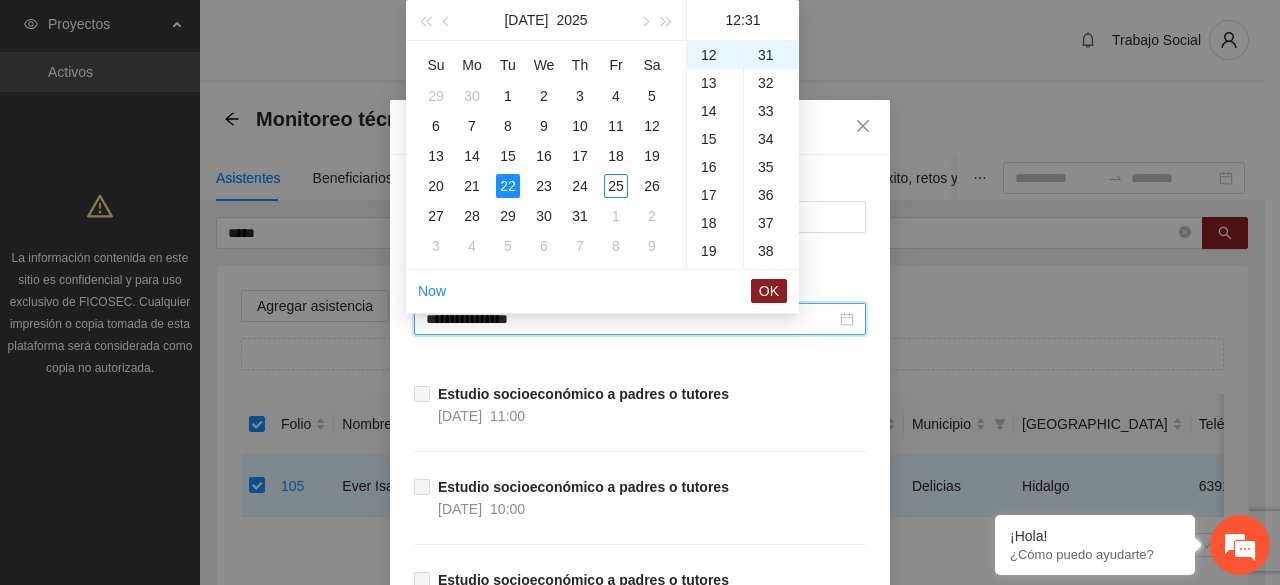type on "**********" 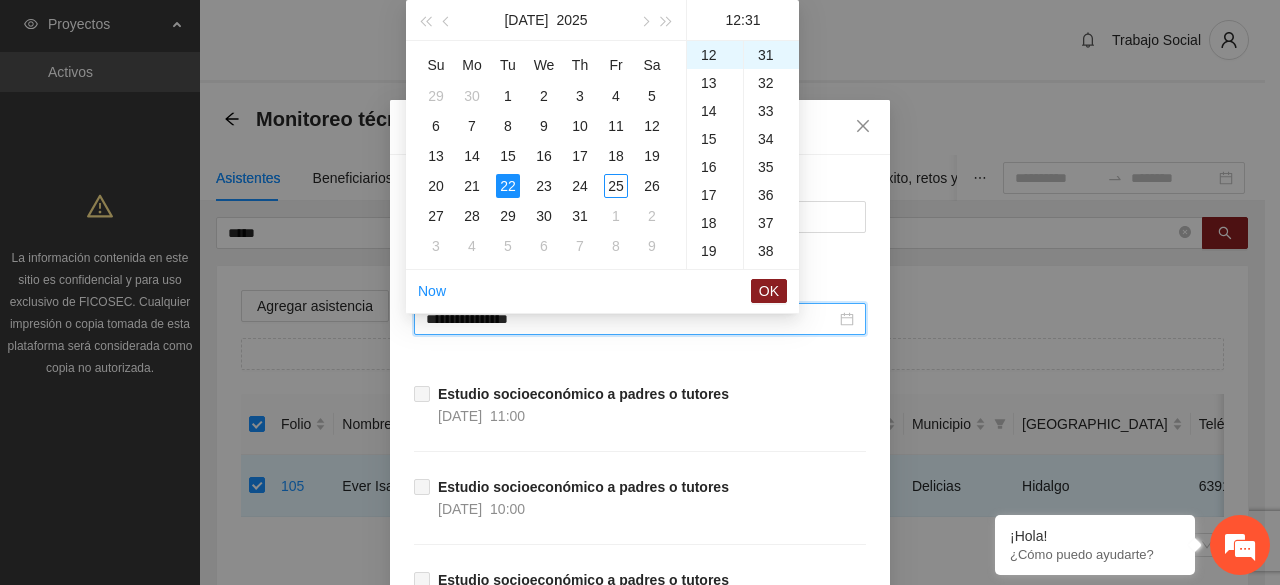 type 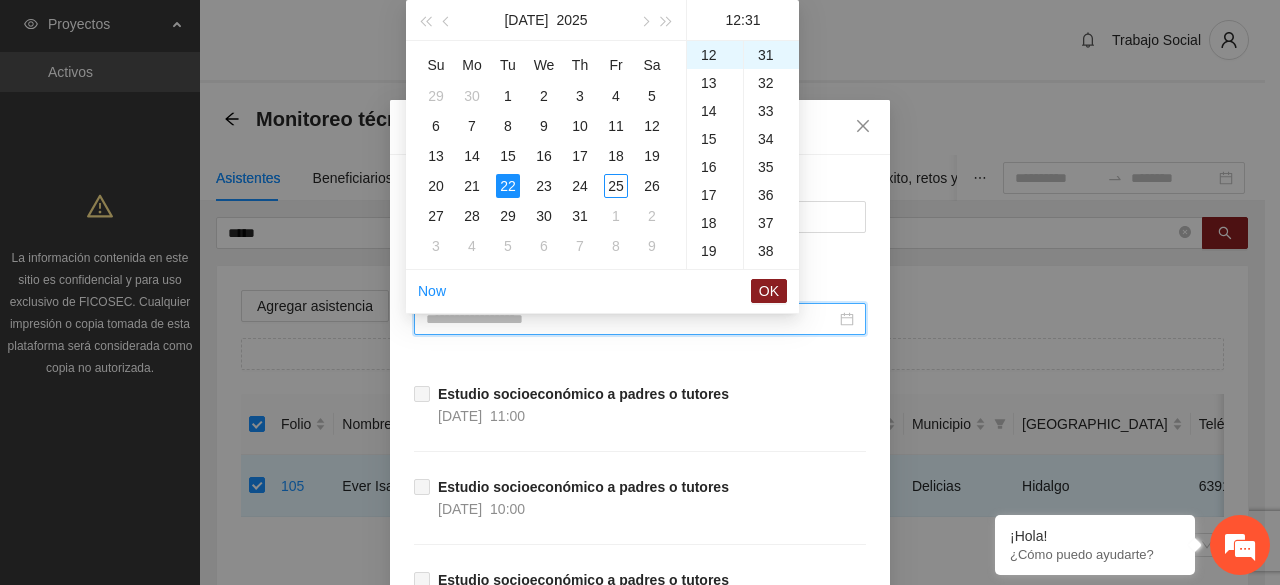 click on "Agregar asistencia Selecciona actividad(es) A1.3 Estudio socioeconómico a padres o tutores   Si la fecha no está en la lista agrégala aquí Estudio socioeconómico a padres o tutores [DATE] 11:00 Estudio socioeconómico a padres o tutores [DATE] 10:00 Estudio socioeconómico a padres o tutores [DATE] 05:00 Cancelar Guardar" at bounding box center (640, 292) 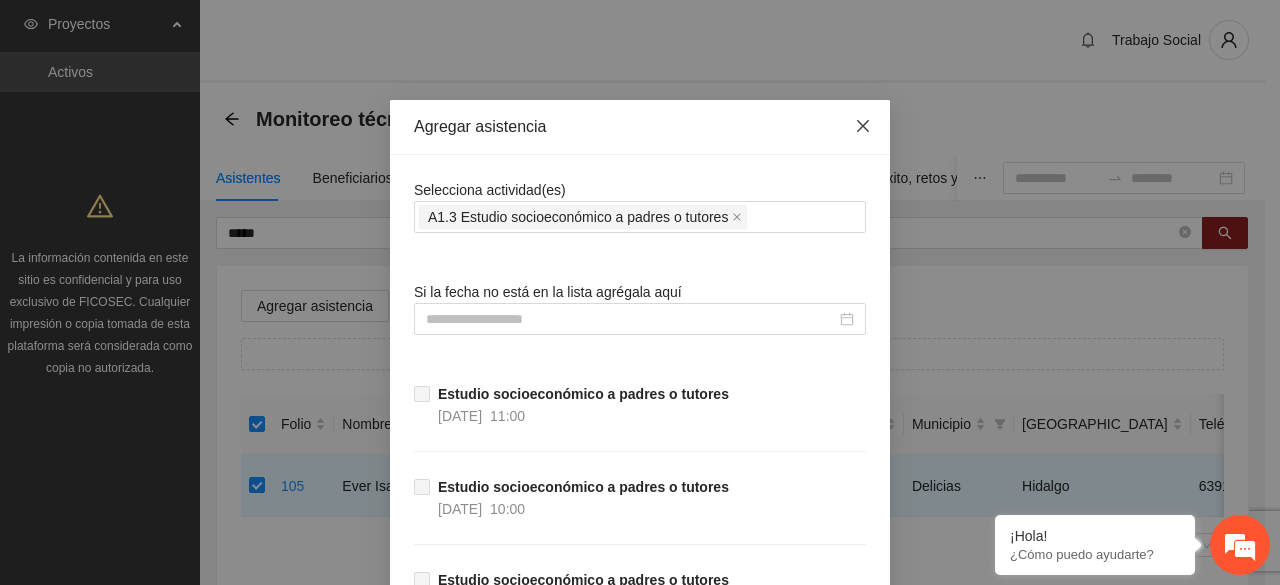 click 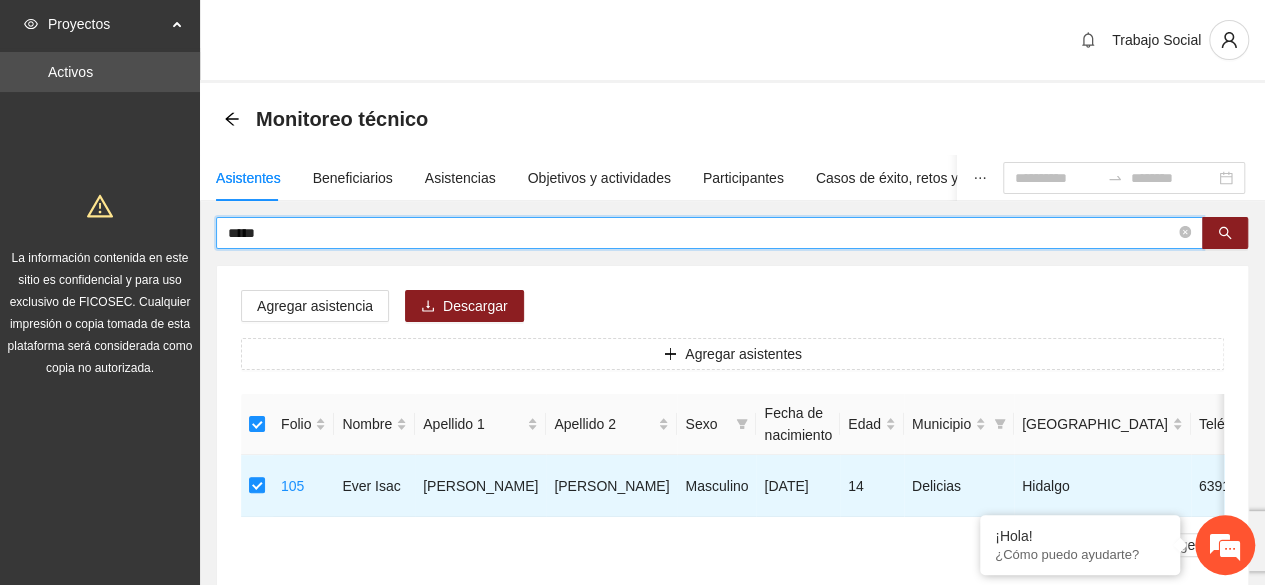 click on "****" at bounding box center (701, 233) 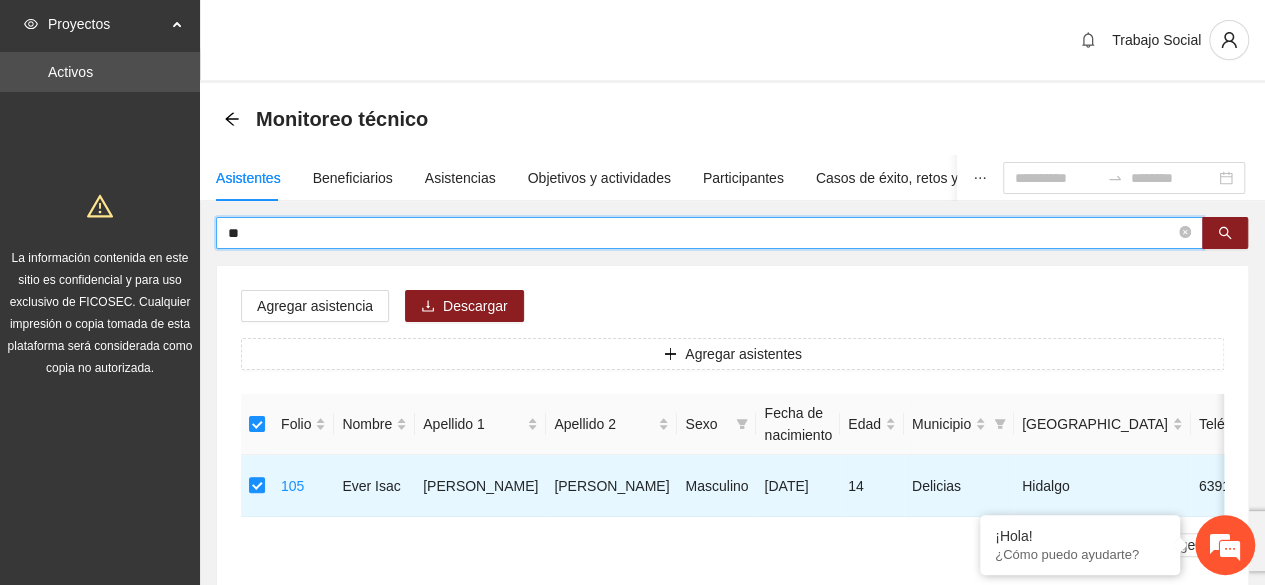 type on "*" 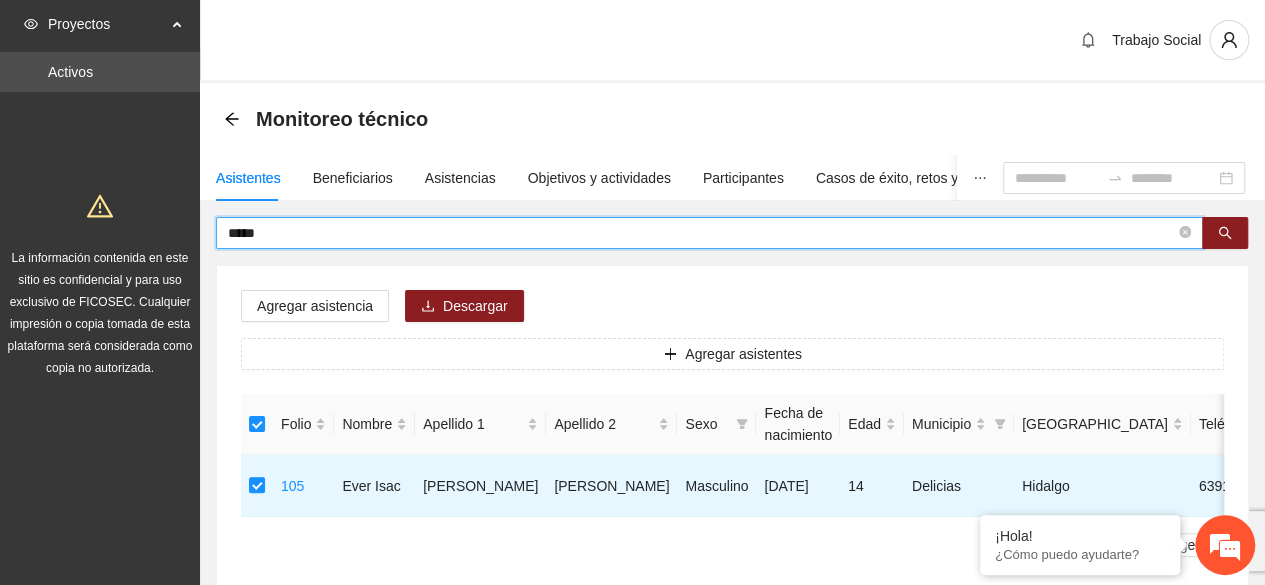 type on "*****" 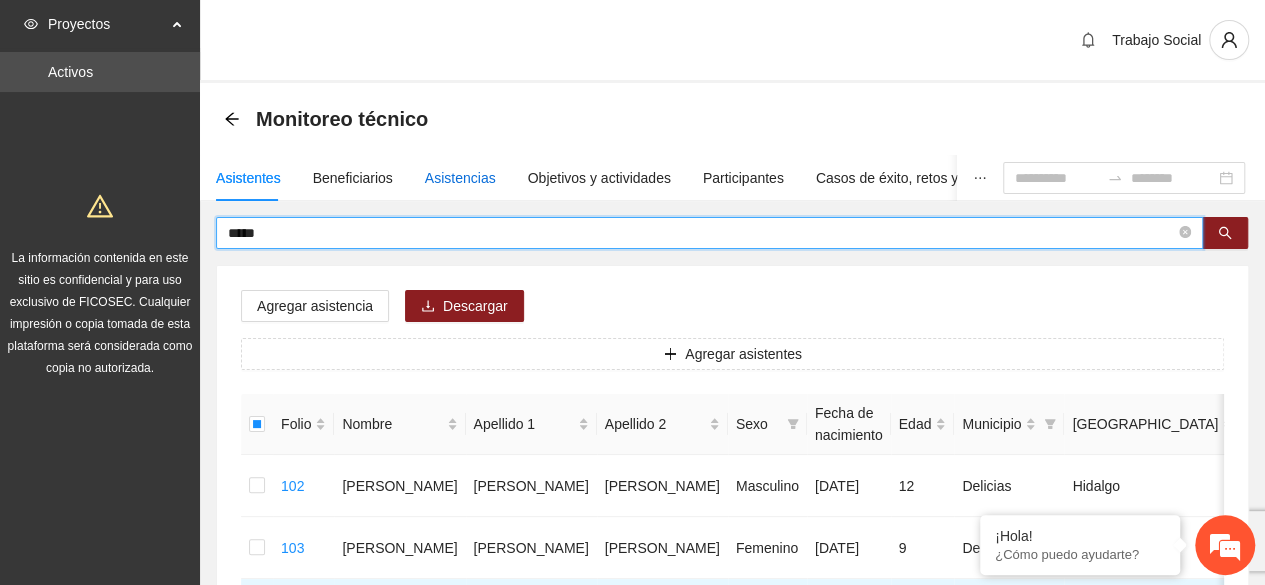 click on "Asistencias" at bounding box center (460, 178) 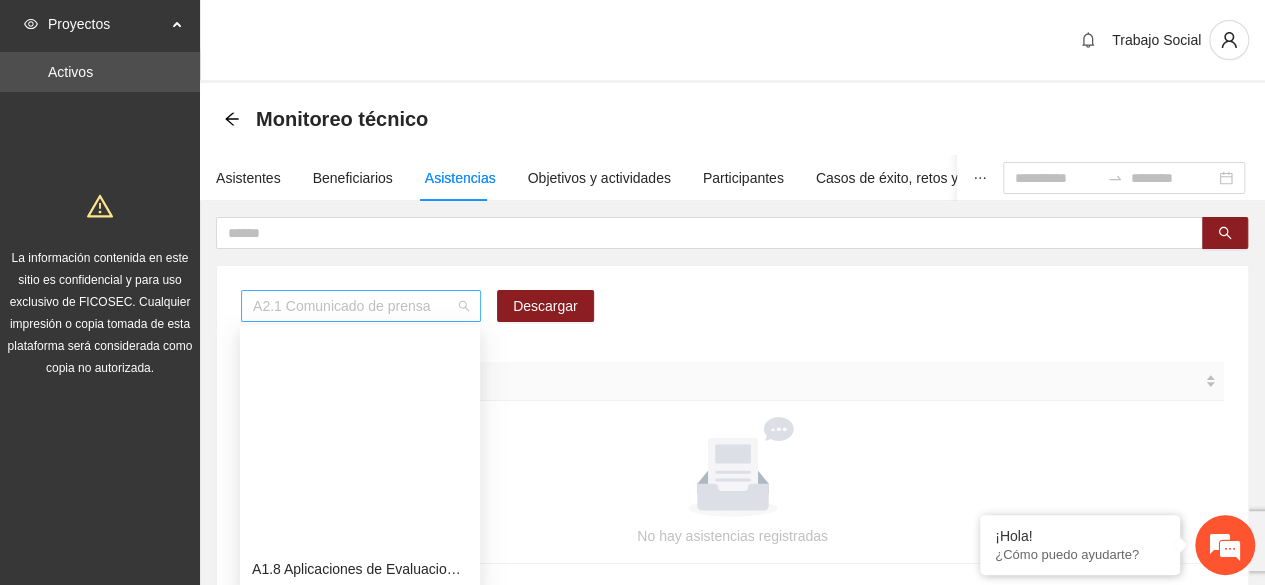 click on "A2.1 Comunicado de prensa" at bounding box center (361, 306) 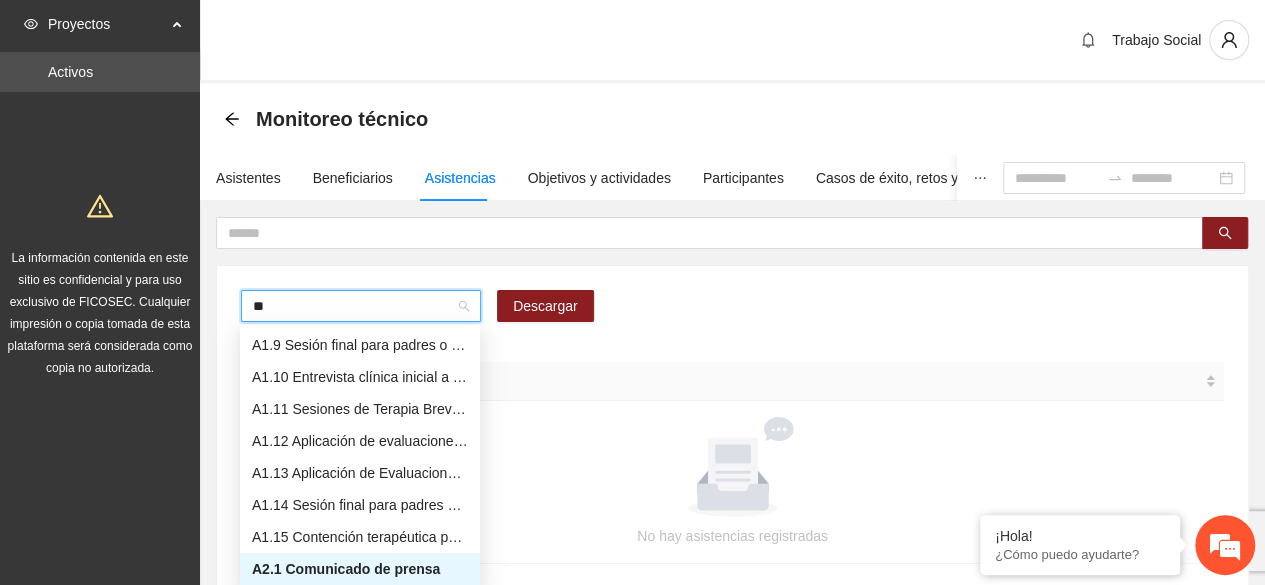 scroll, scrollTop: 240, scrollLeft: 0, axis: vertical 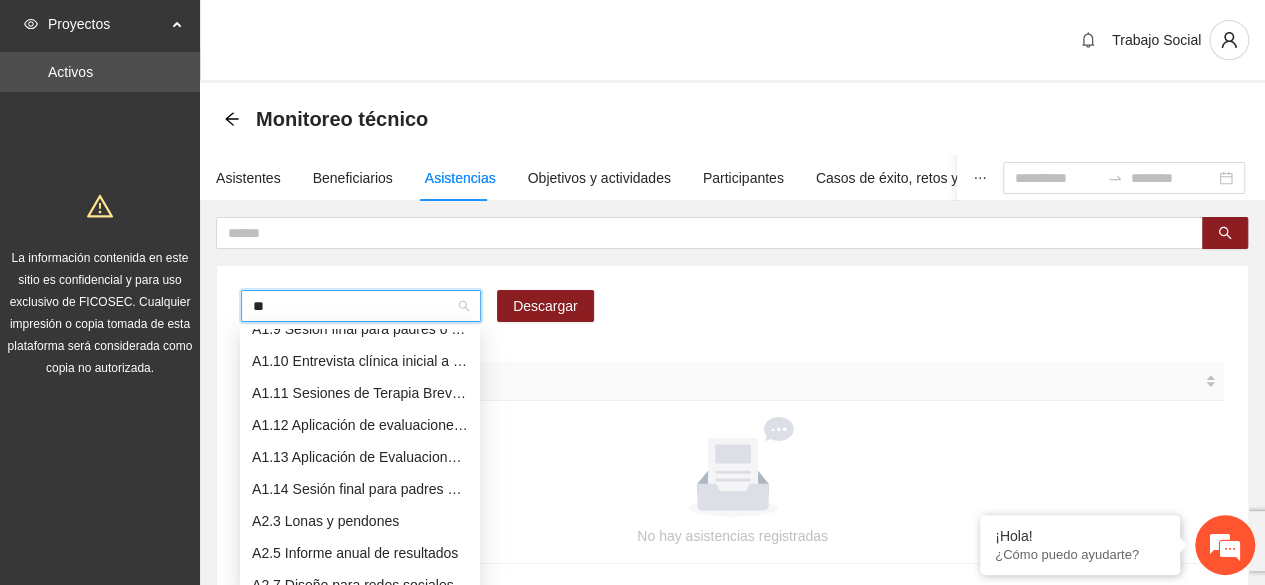 type on "***" 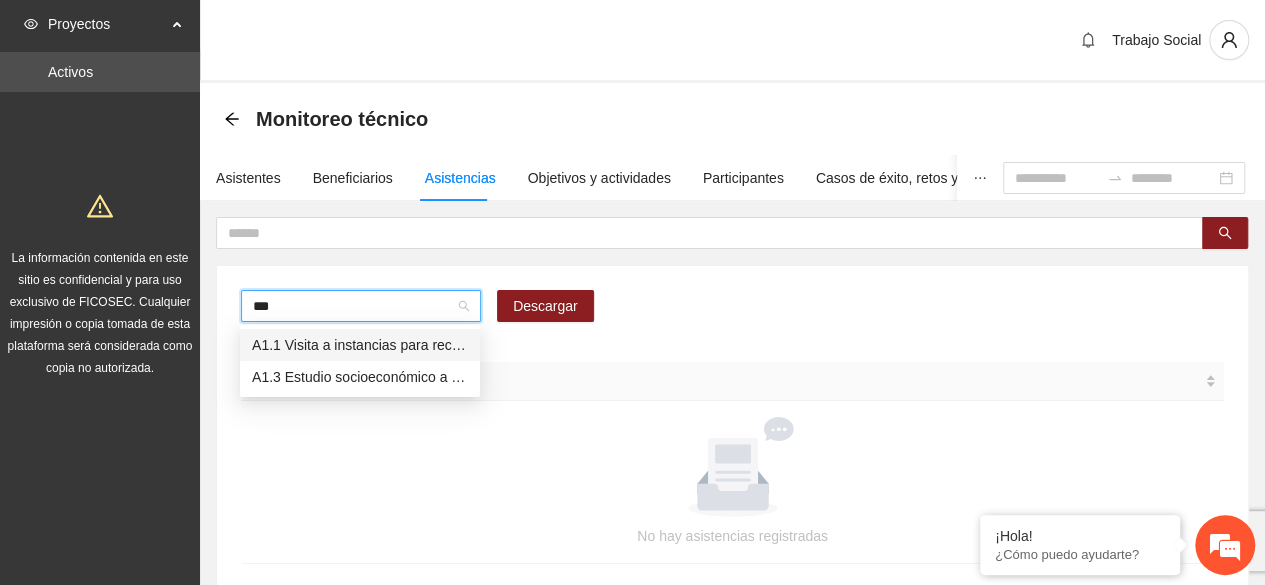 scroll, scrollTop: 0, scrollLeft: 0, axis: both 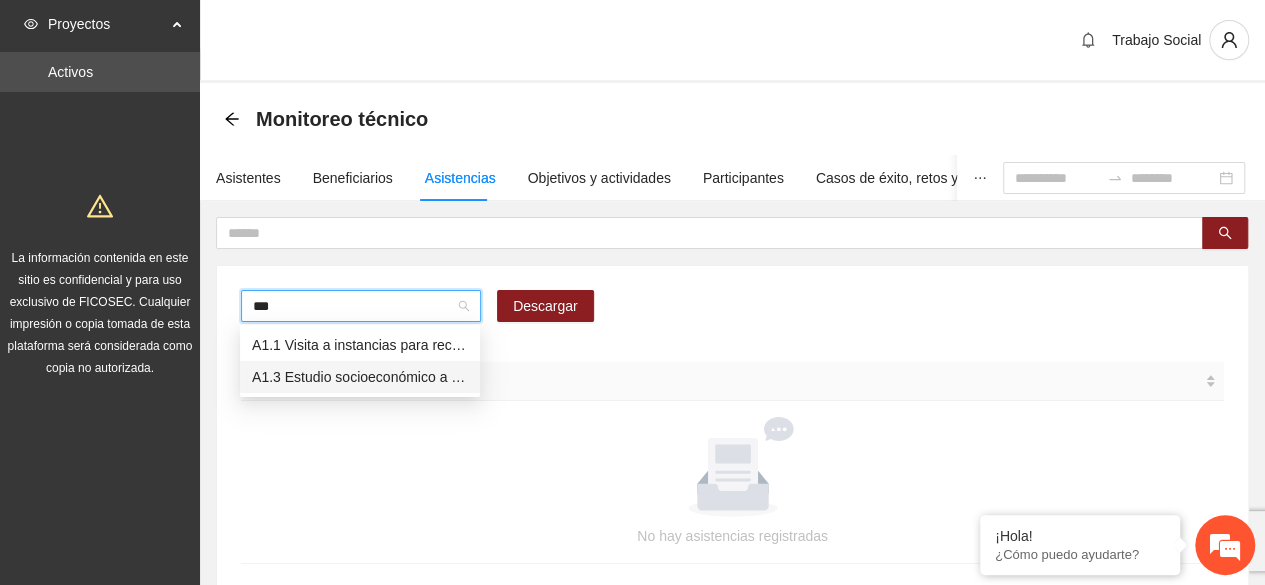 click on "A1.3 Estudio socioeconómico a padres o tutores" at bounding box center [360, 377] 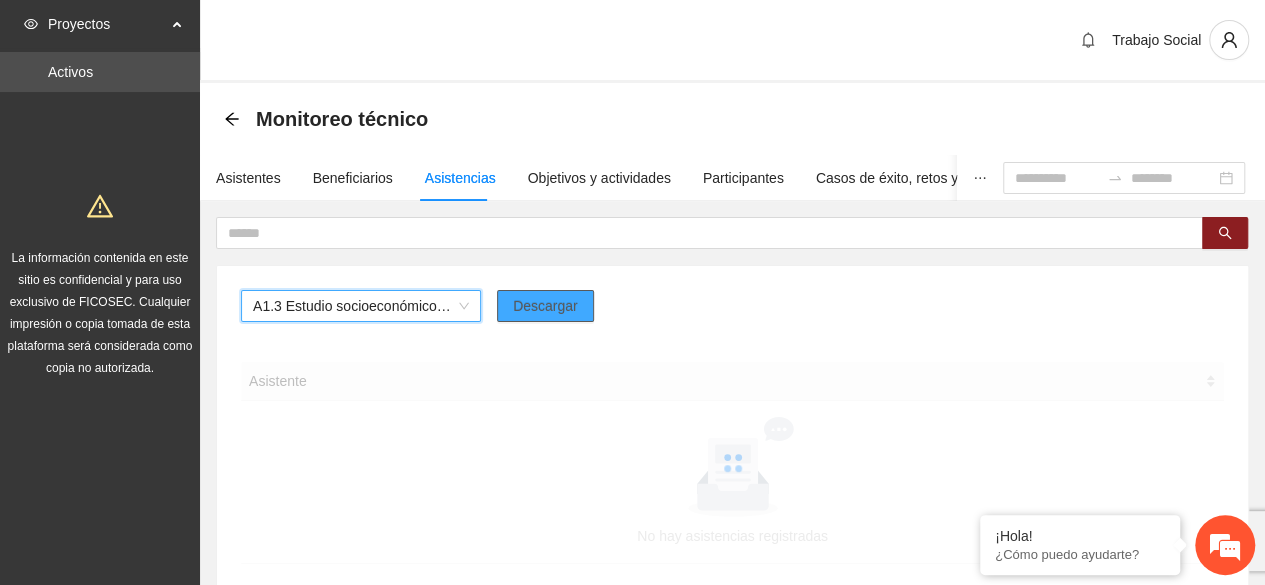 click on "Descargar" at bounding box center [545, 306] 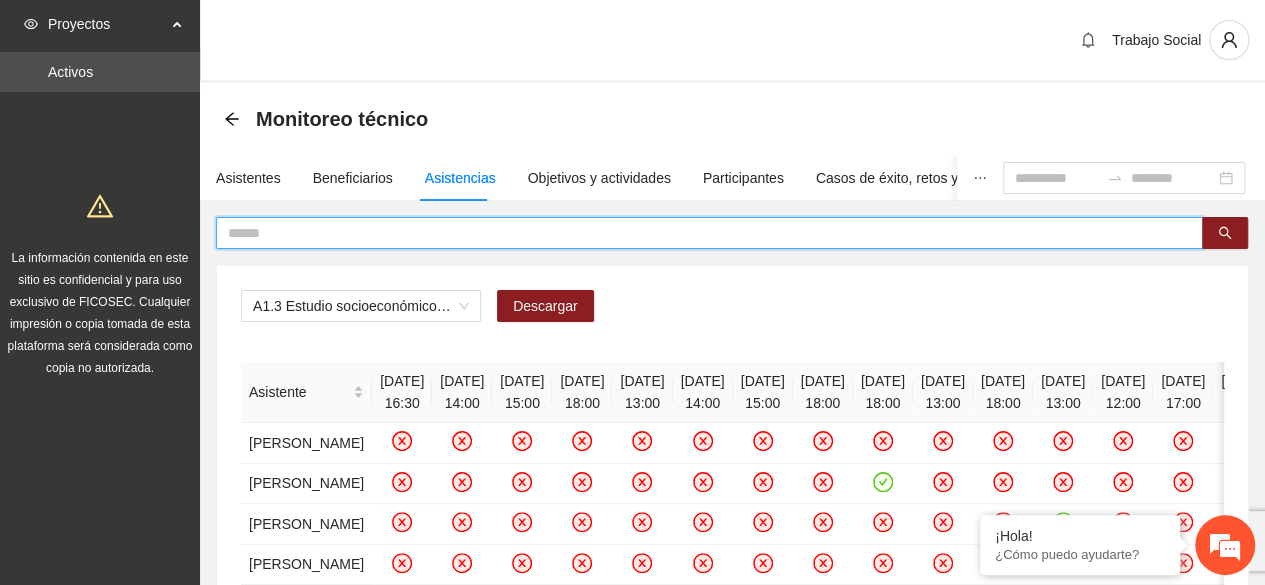 click at bounding box center [701, 233] 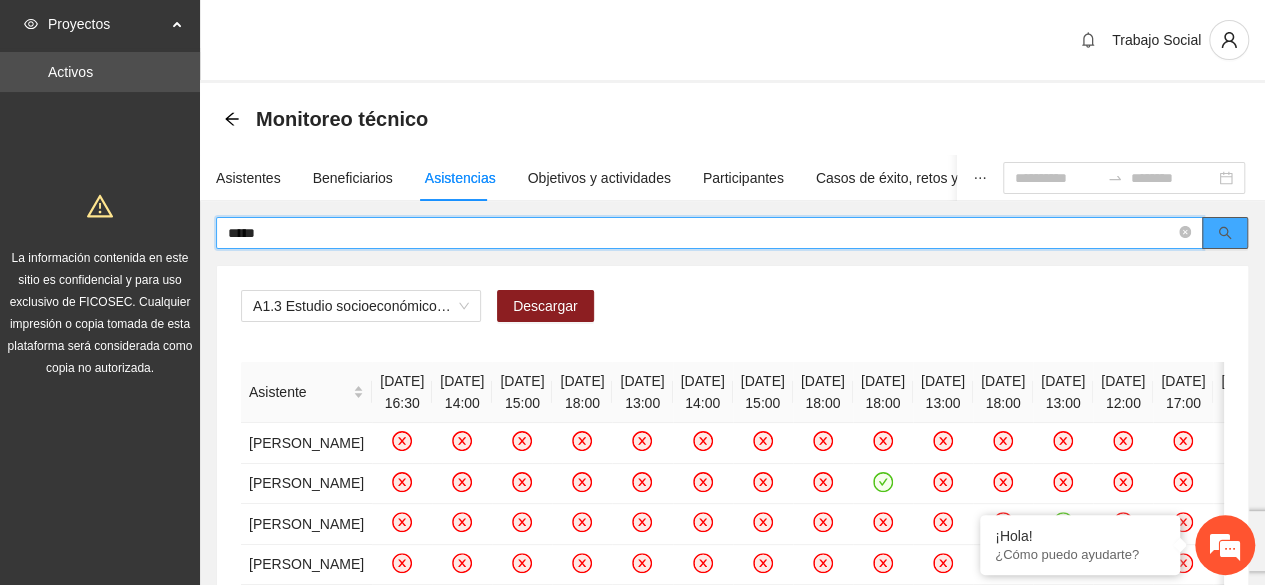 click at bounding box center [1225, 233] 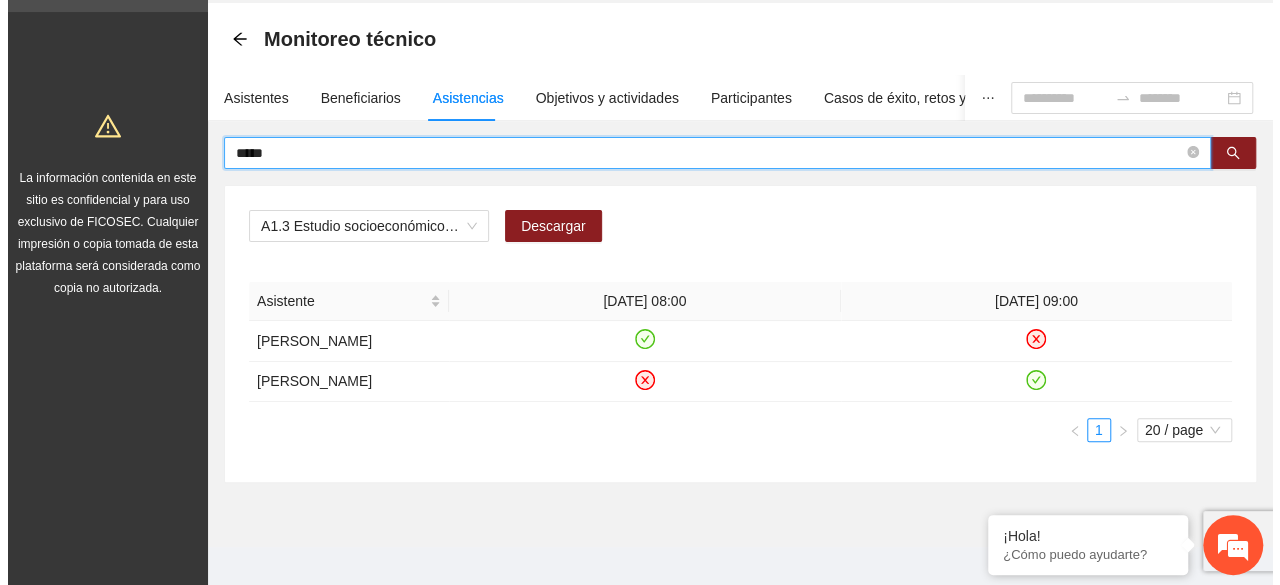 scroll, scrollTop: 82, scrollLeft: 0, axis: vertical 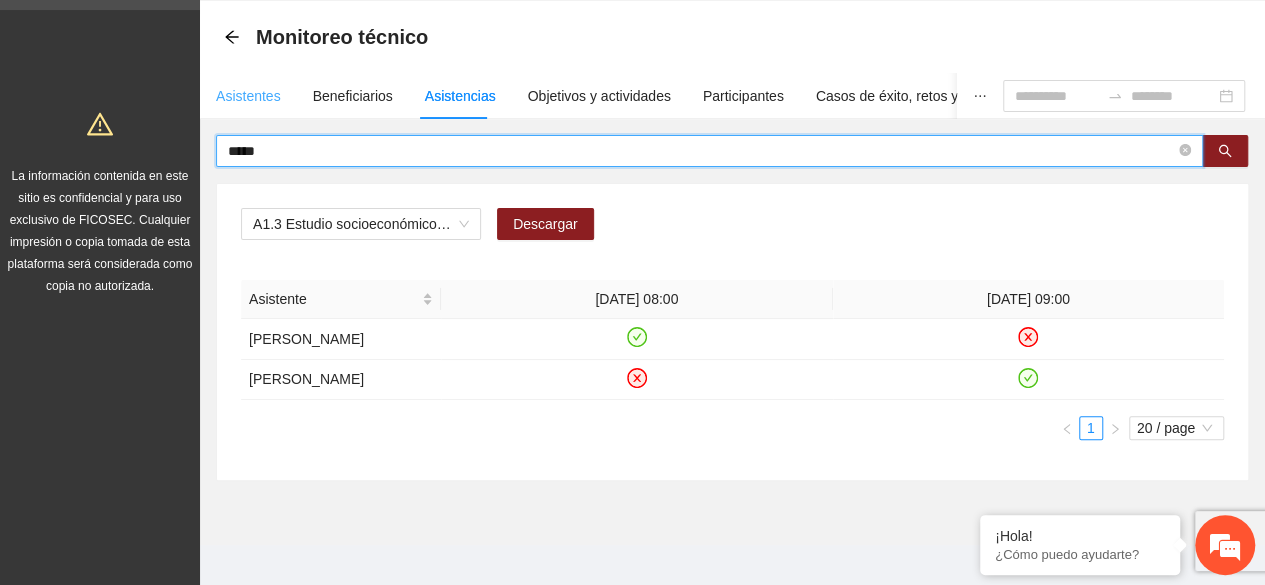 type on "*****" 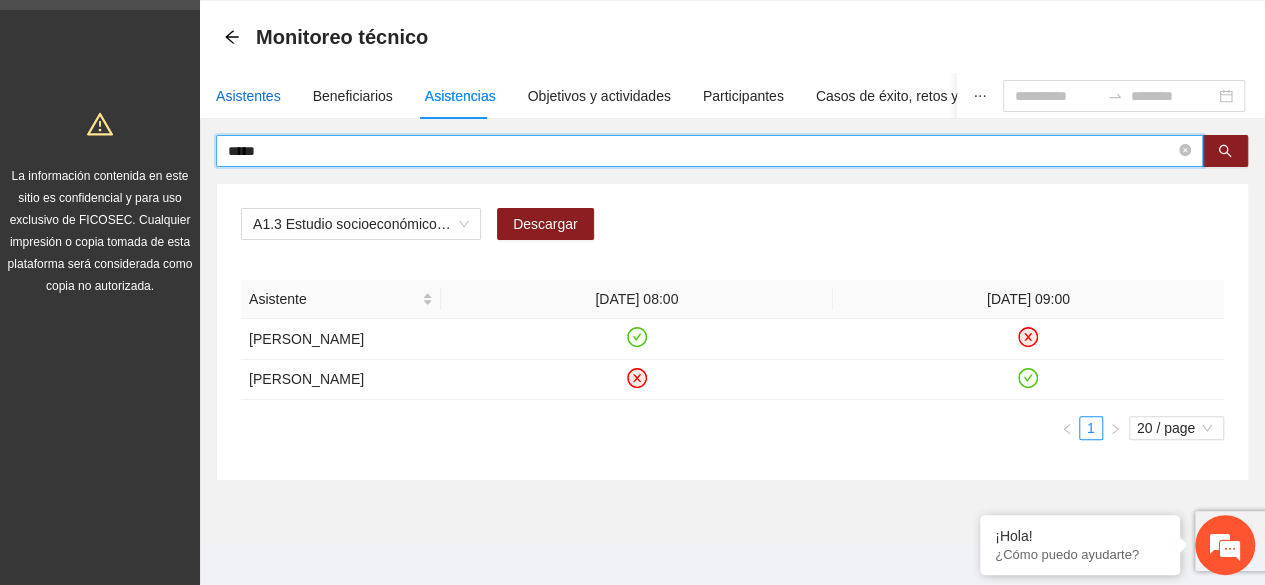 click on "Asistentes" at bounding box center (248, 96) 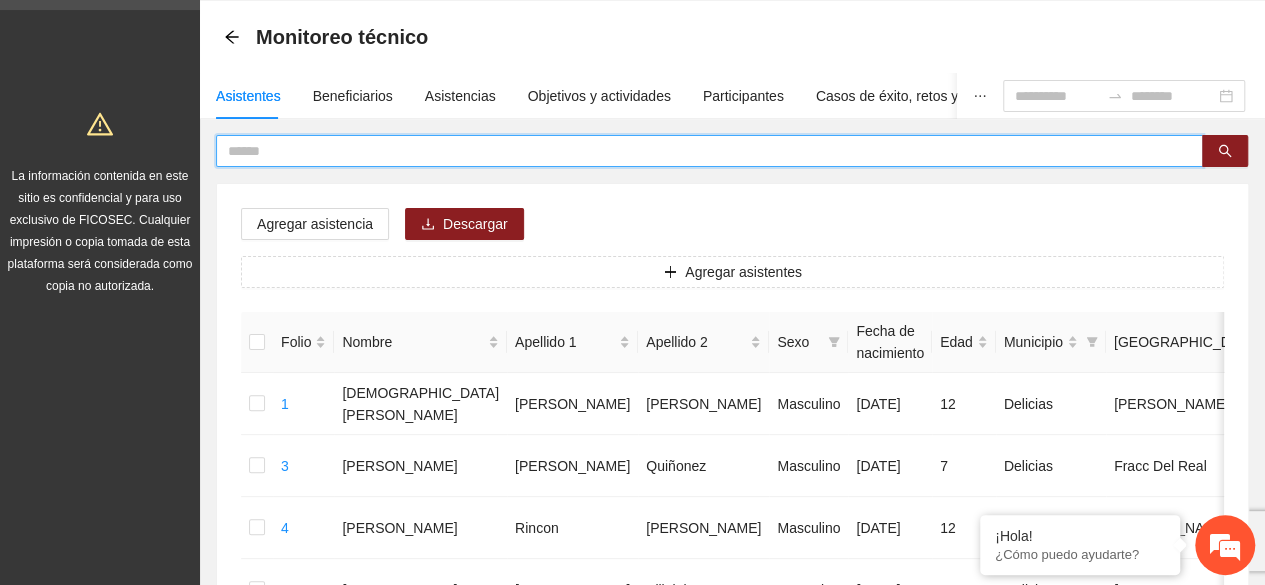 click at bounding box center (701, 151) 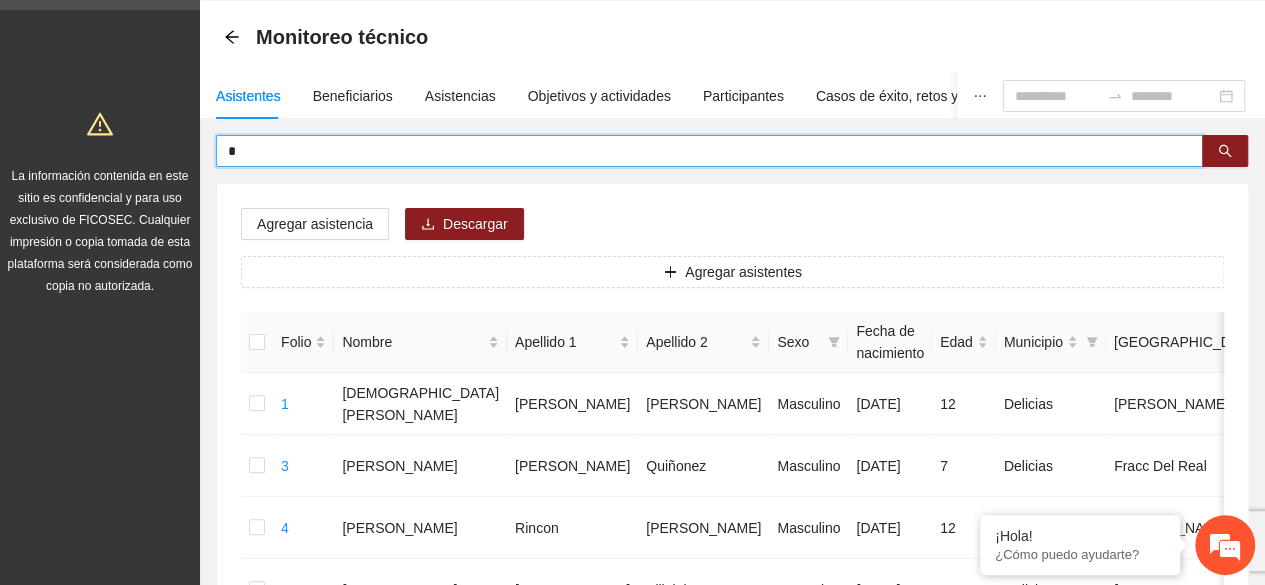 click on "*" at bounding box center (701, 151) 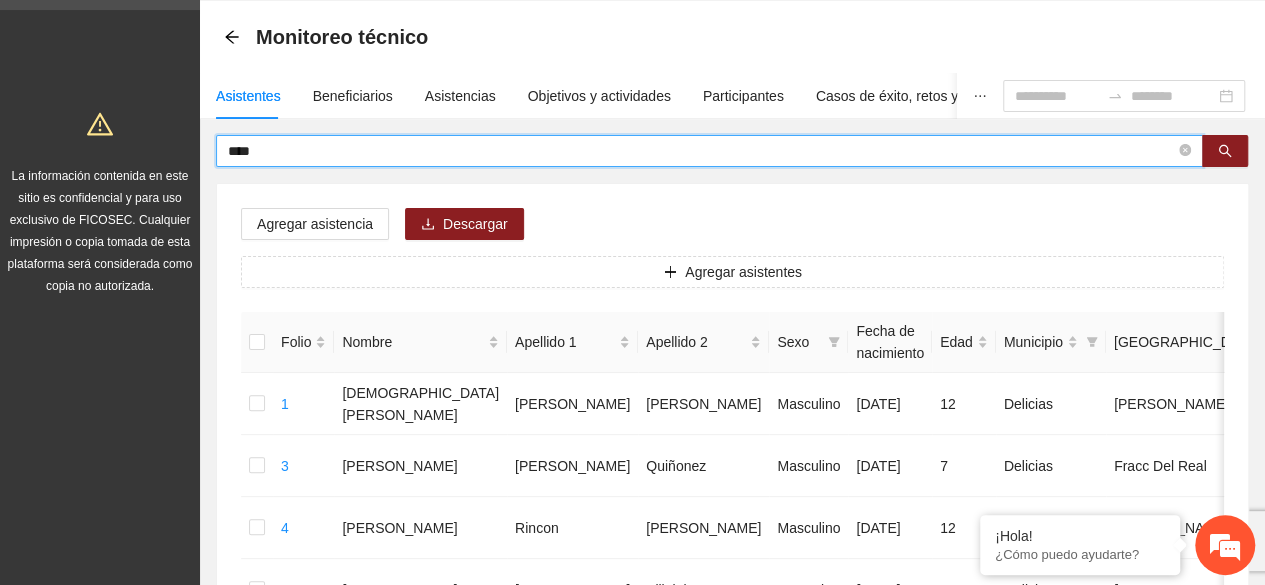 type on "****" 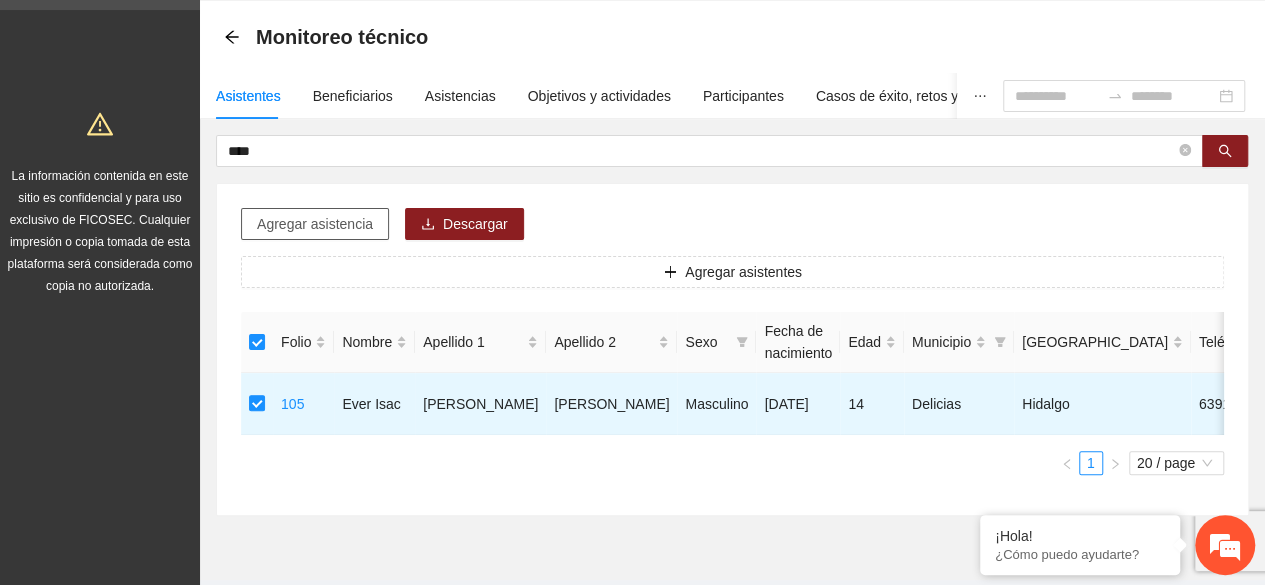 click on "Agregar asistencia" at bounding box center (315, 224) 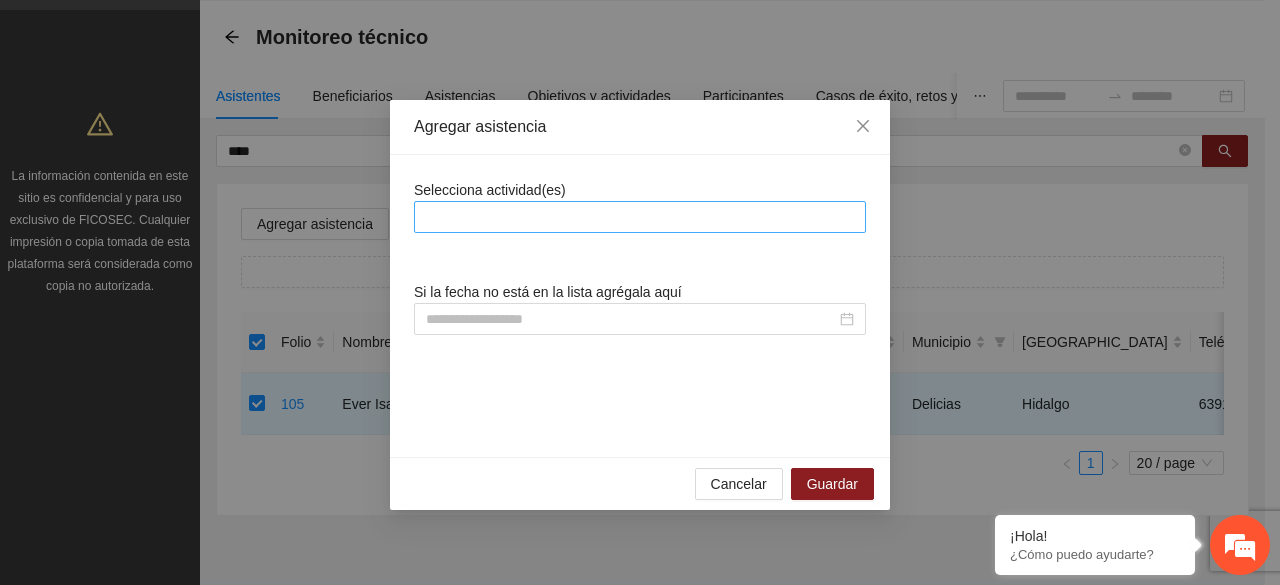 click at bounding box center (640, 217) 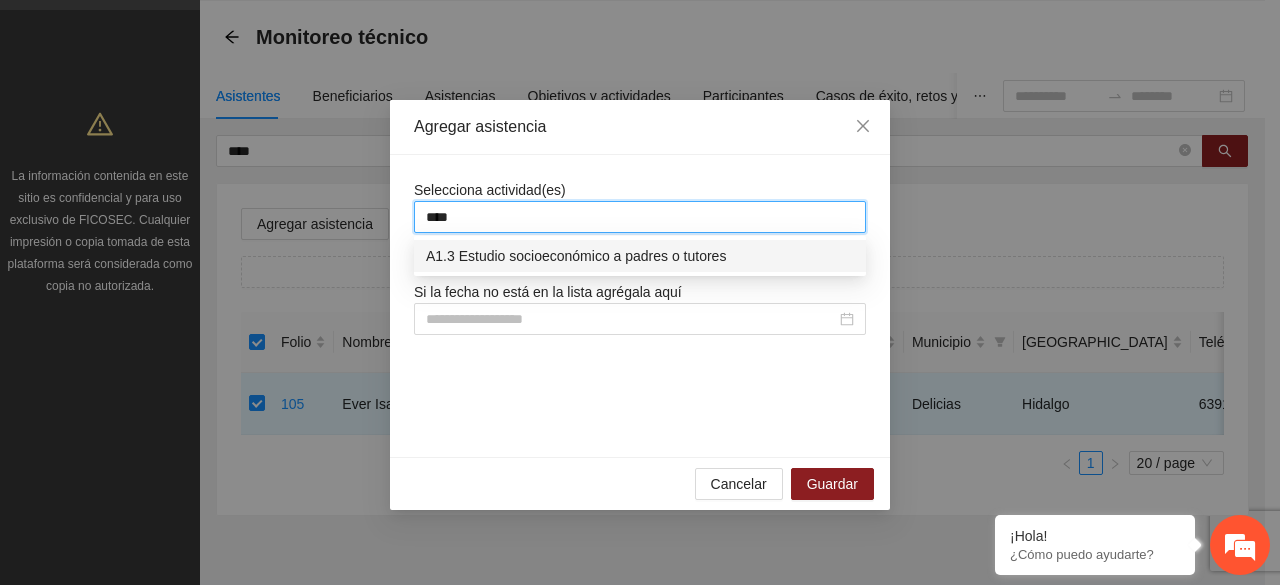 type on "*****" 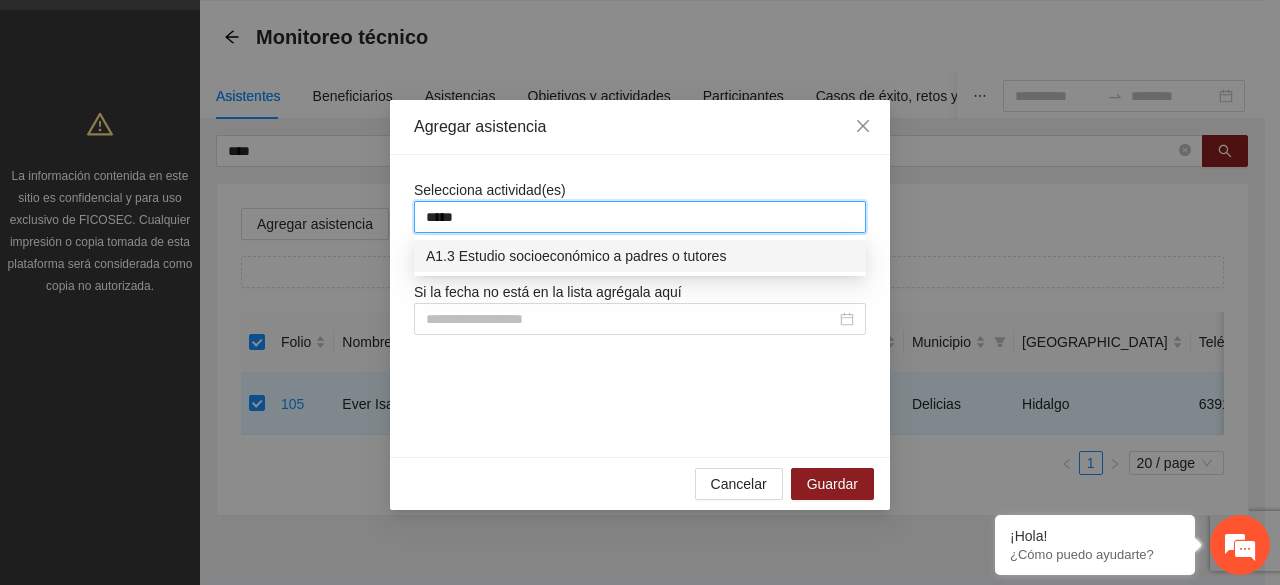 click on "A1.3 Estudio socioeconómico a padres o tutores" at bounding box center [640, 256] 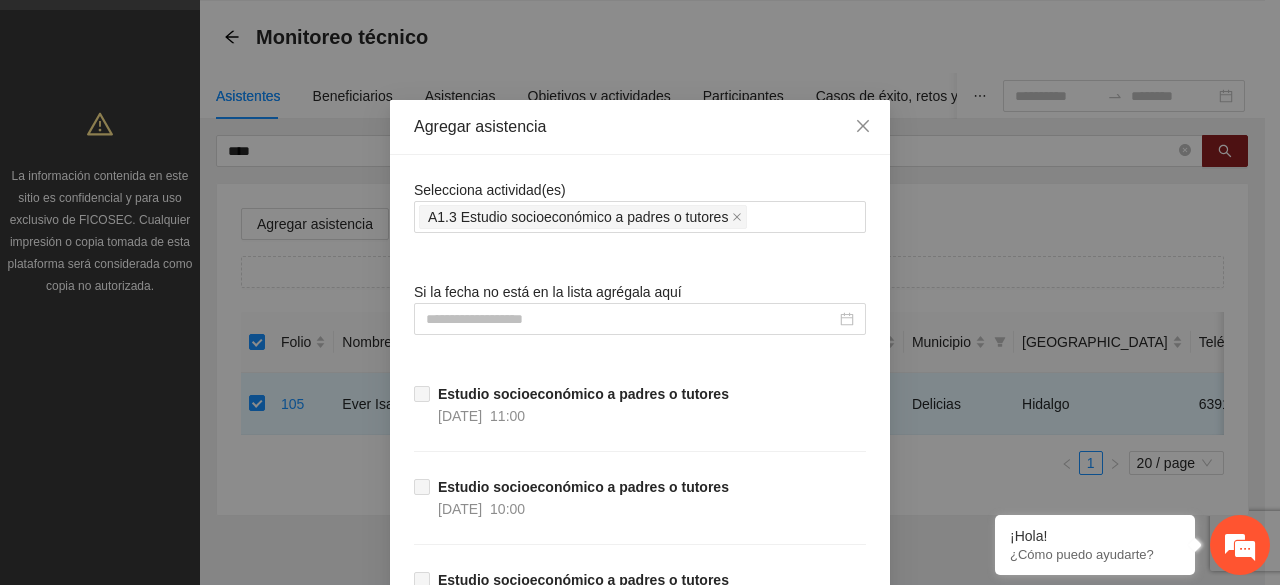 click on "Selecciona actividad(es) A1.3 Estudio socioeconómico a padres o tutores   Si la fecha no está en la lista agrégala aquí Estudio socioeconómico a padres o tutores [DATE] 11:00 Estudio socioeconómico a padres o tutores [DATE] 10:00 Estudio socioeconómico a padres o tutores [DATE] 05:00" at bounding box center [640, 445] 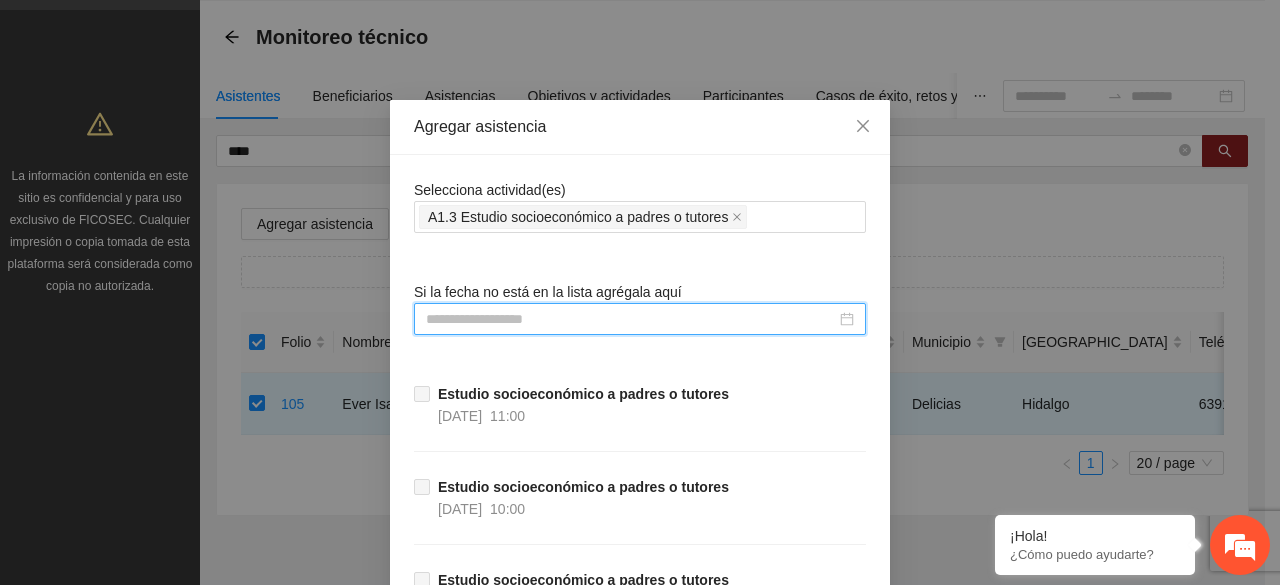 click at bounding box center [631, 319] 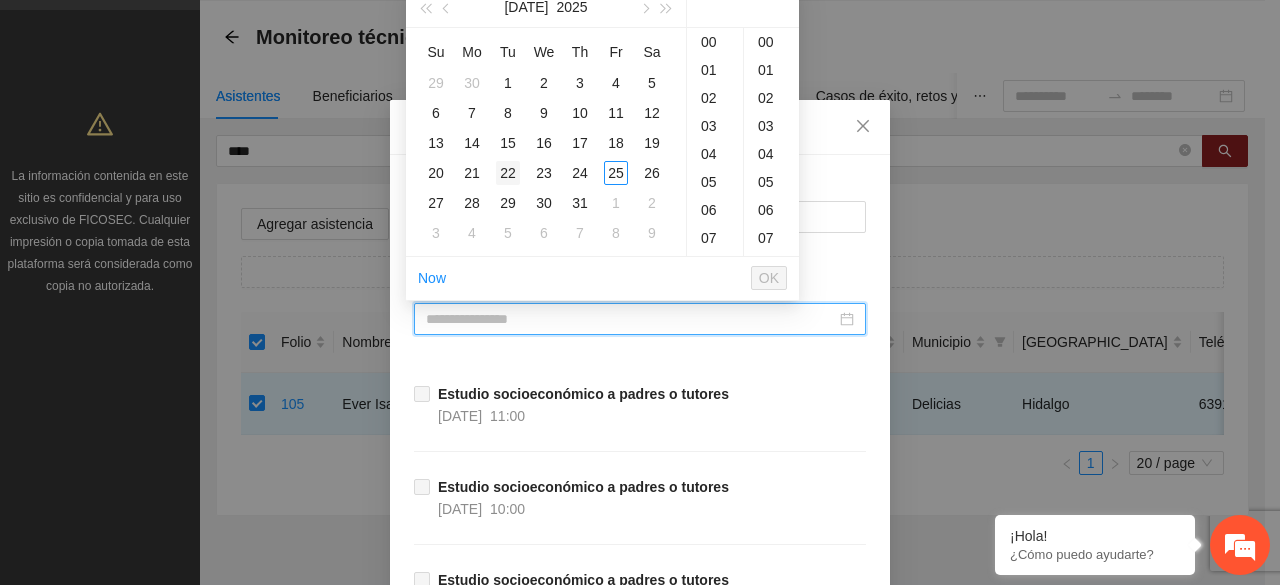 click on "22" at bounding box center (508, 173) 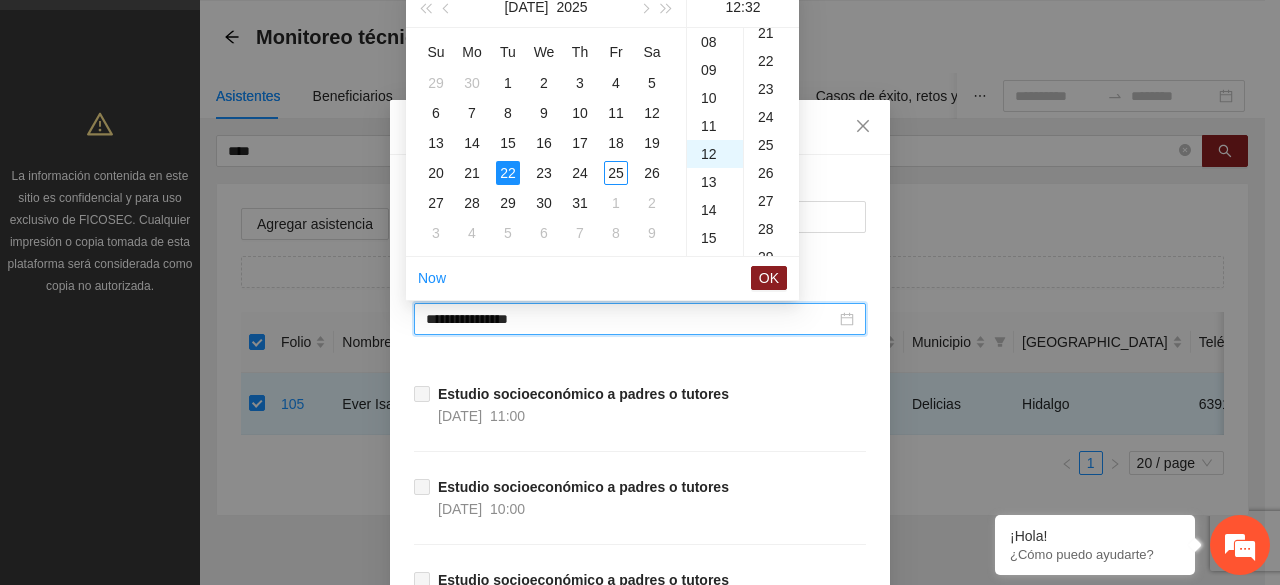 scroll, scrollTop: 336, scrollLeft: 0, axis: vertical 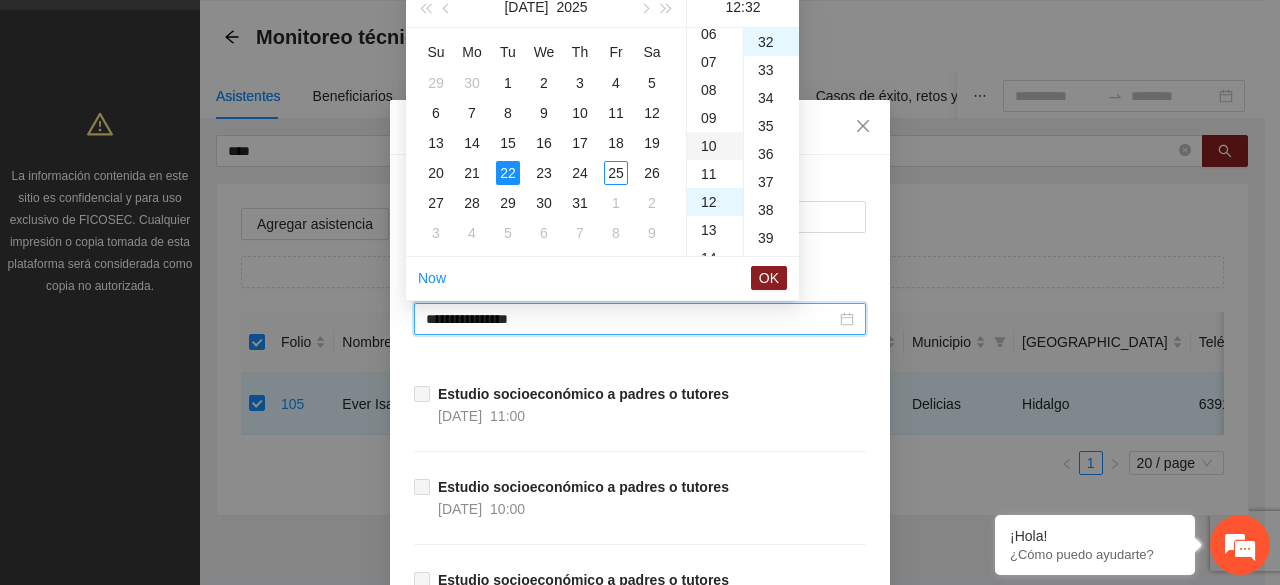 click on "10" at bounding box center (715, 146) 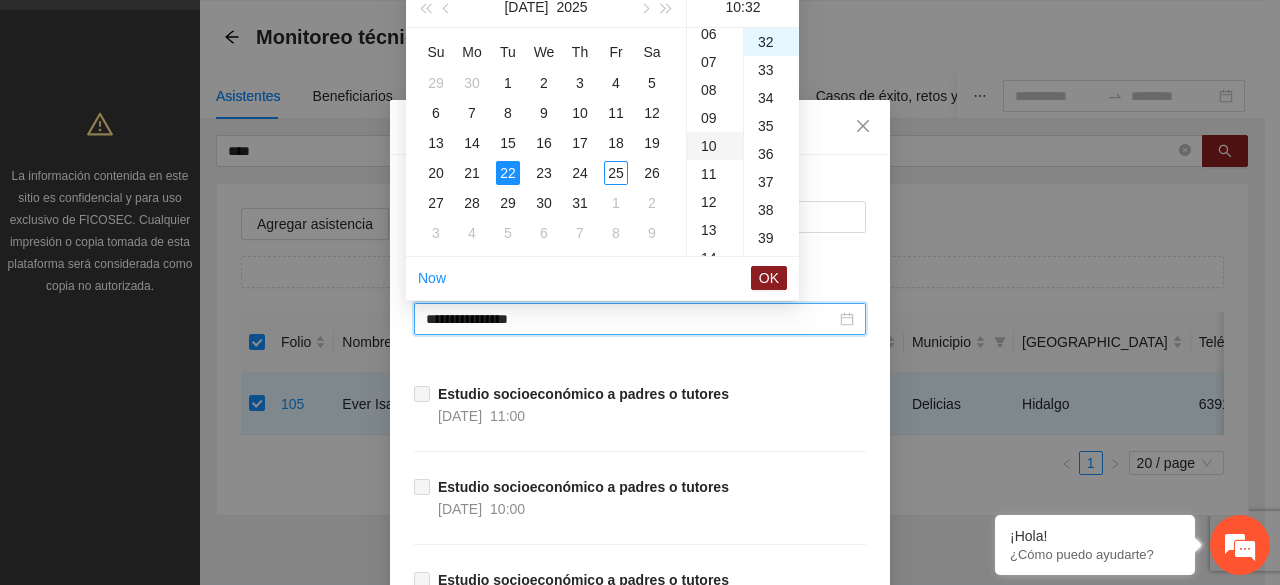 scroll, scrollTop: 280, scrollLeft: 0, axis: vertical 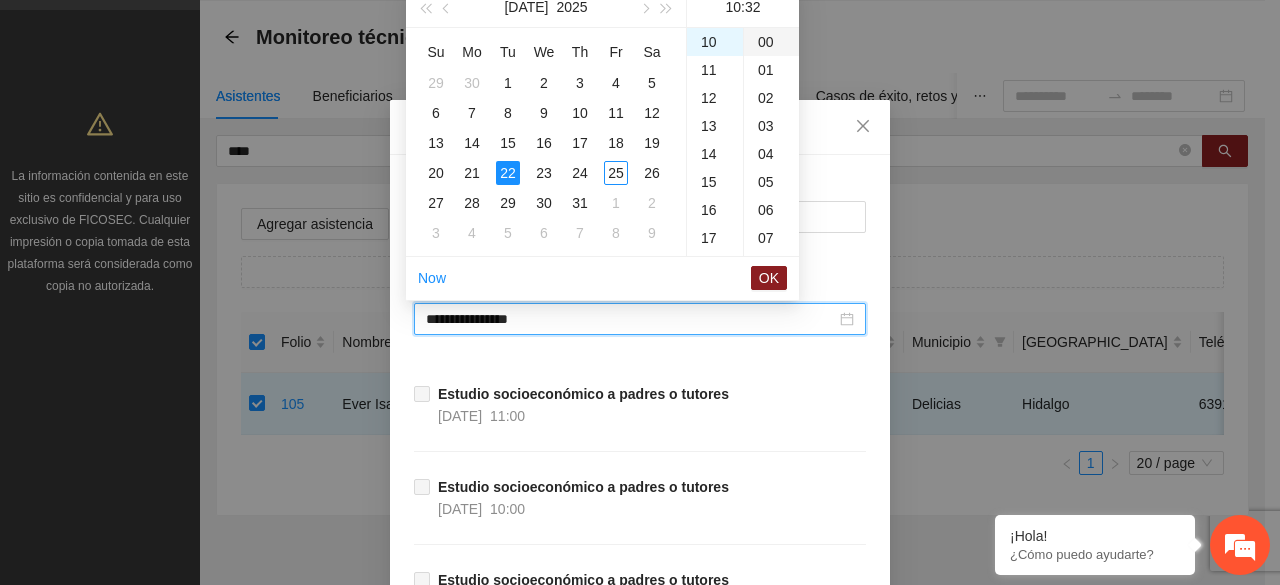 click on "00" at bounding box center (771, 42) 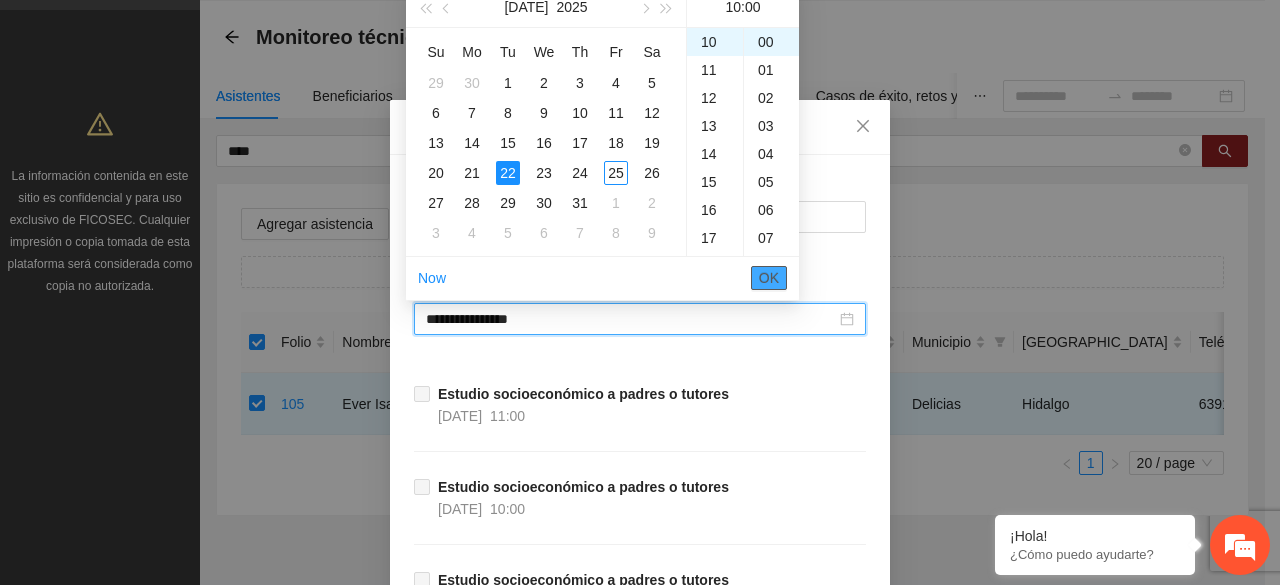 click on "OK" at bounding box center [769, 278] 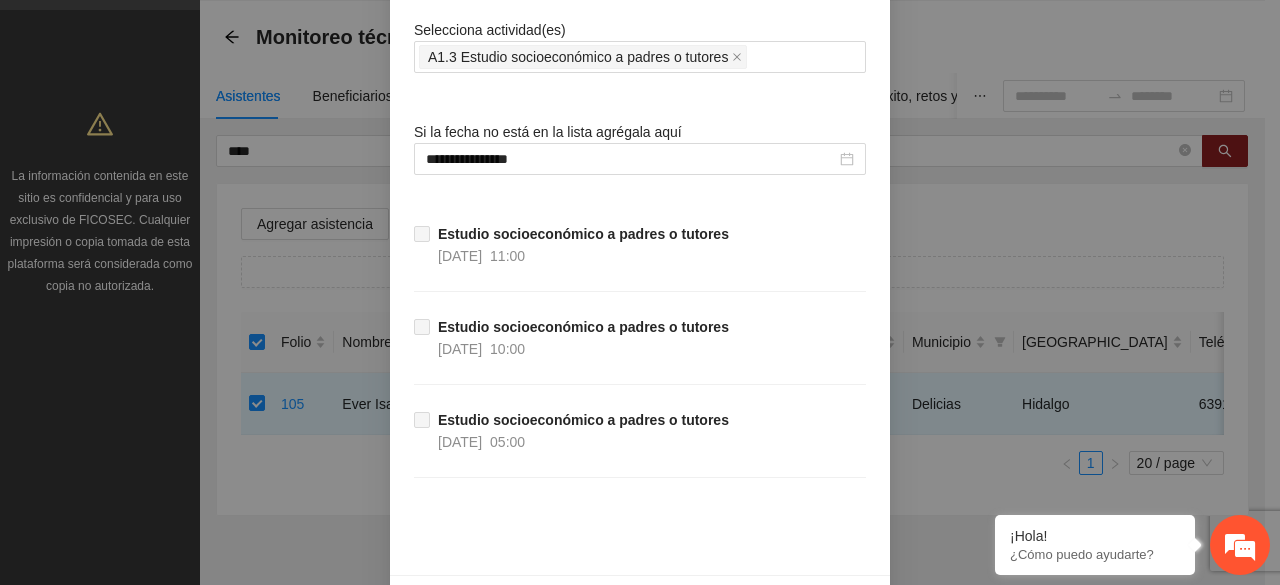 scroll, scrollTop: 200, scrollLeft: 0, axis: vertical 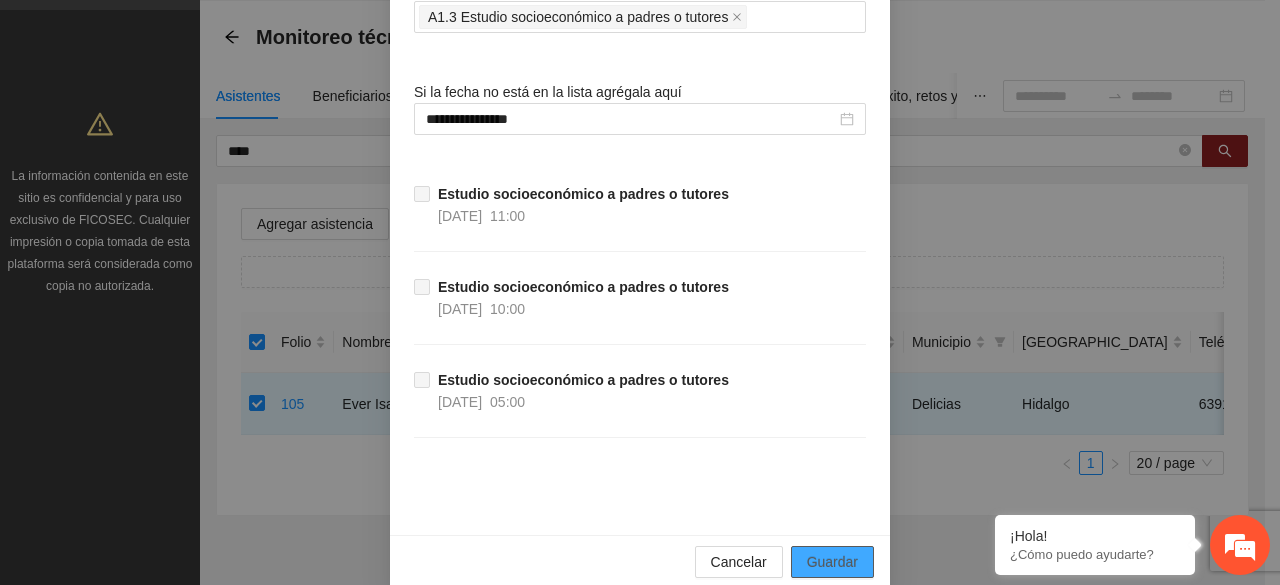click on "Guardar" at bounding box center (832, 562) 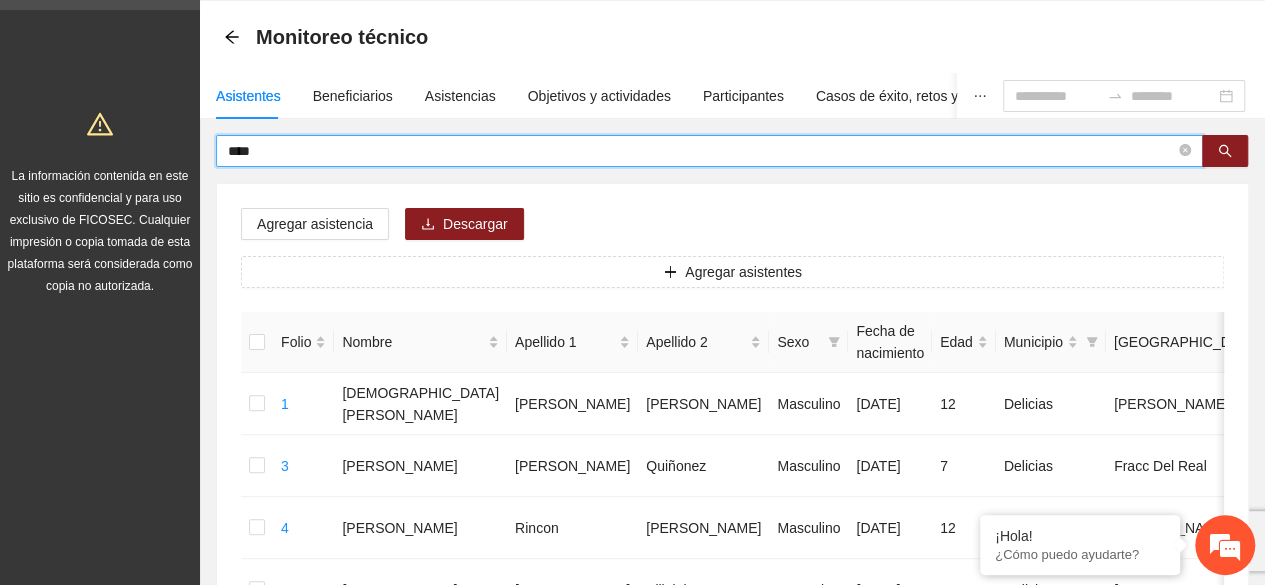 click on "****" at bounding box center (701, 151) 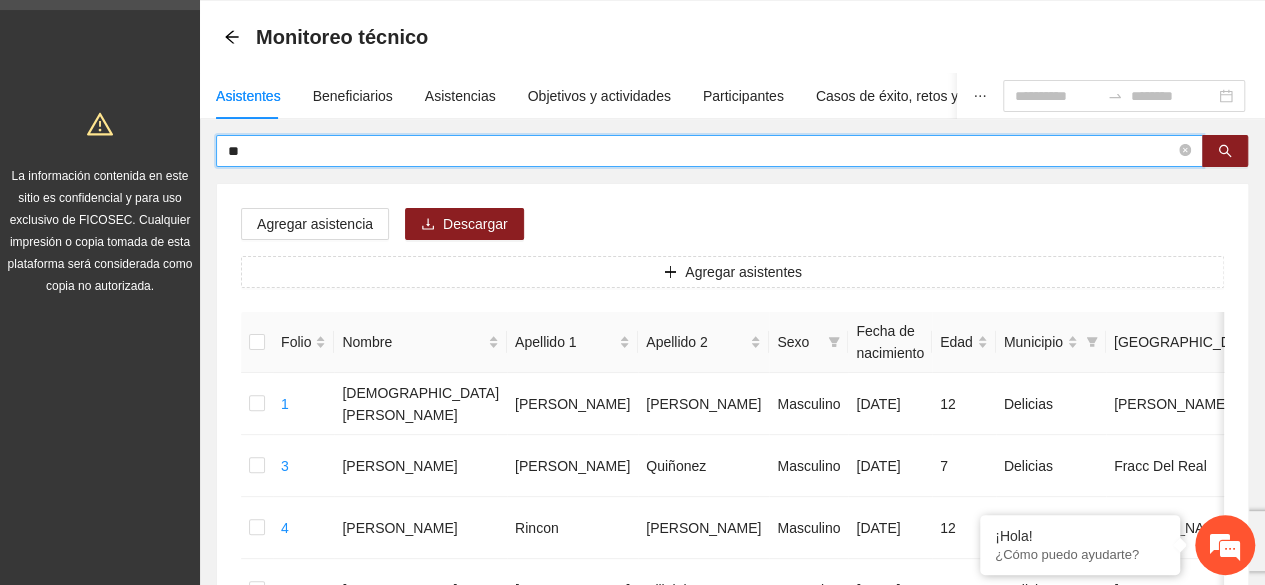 type on "*" 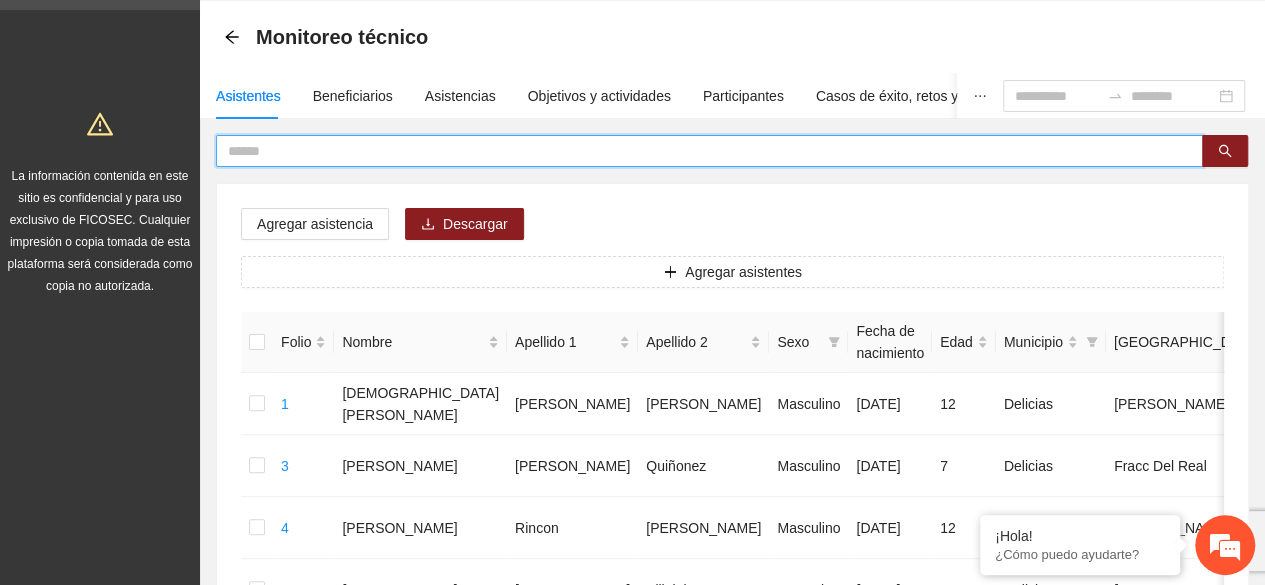 click at bounding box center [701, 151] 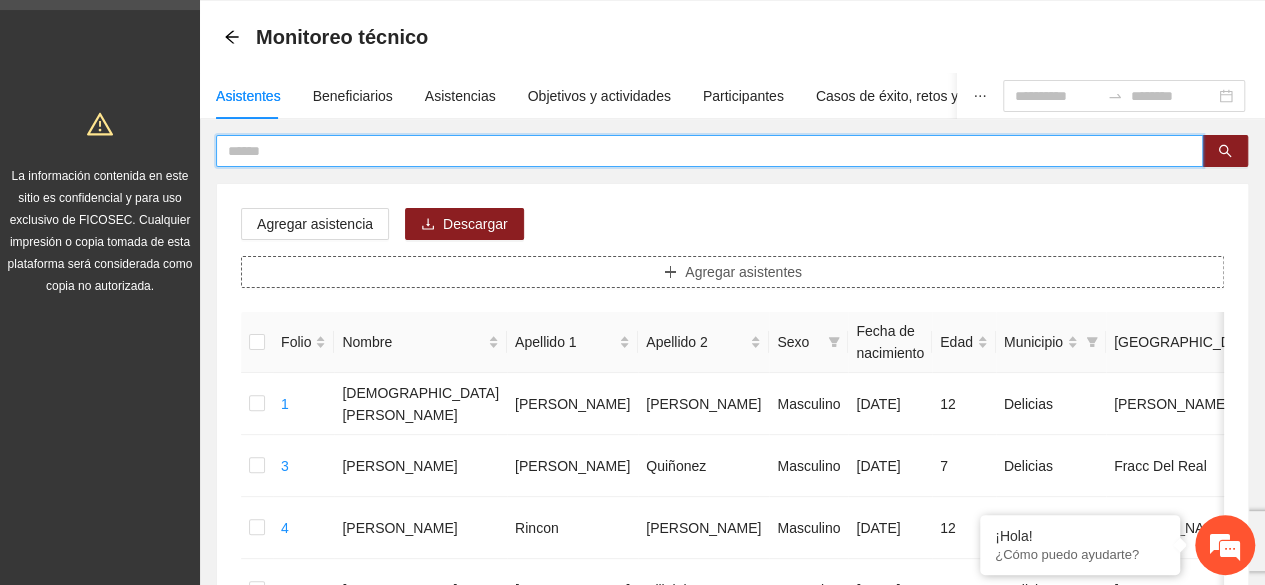 type 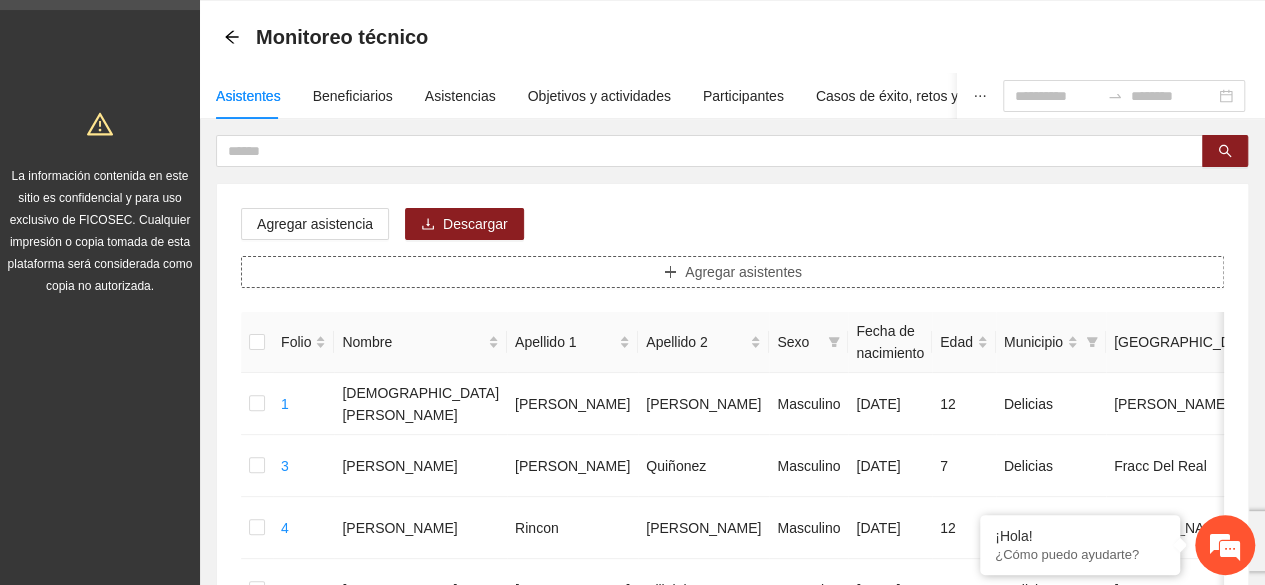 click on "Agregar asistentes" at bounding box center (732, 272) 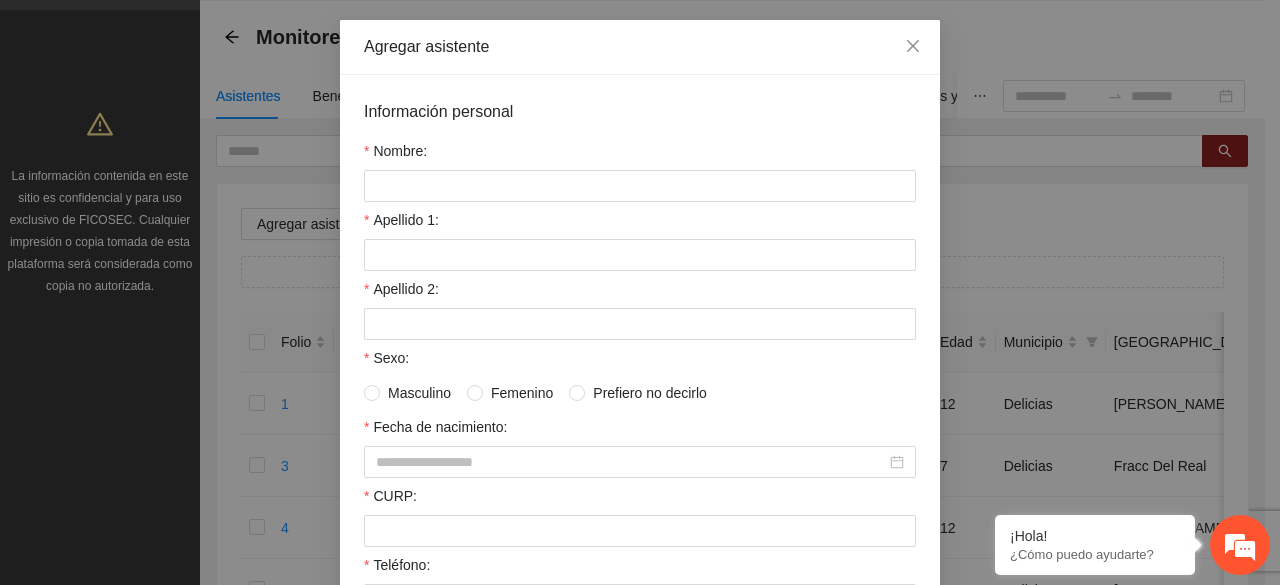 scroll, scrollTop: 120, scrollLeft: 0, axis: vertical 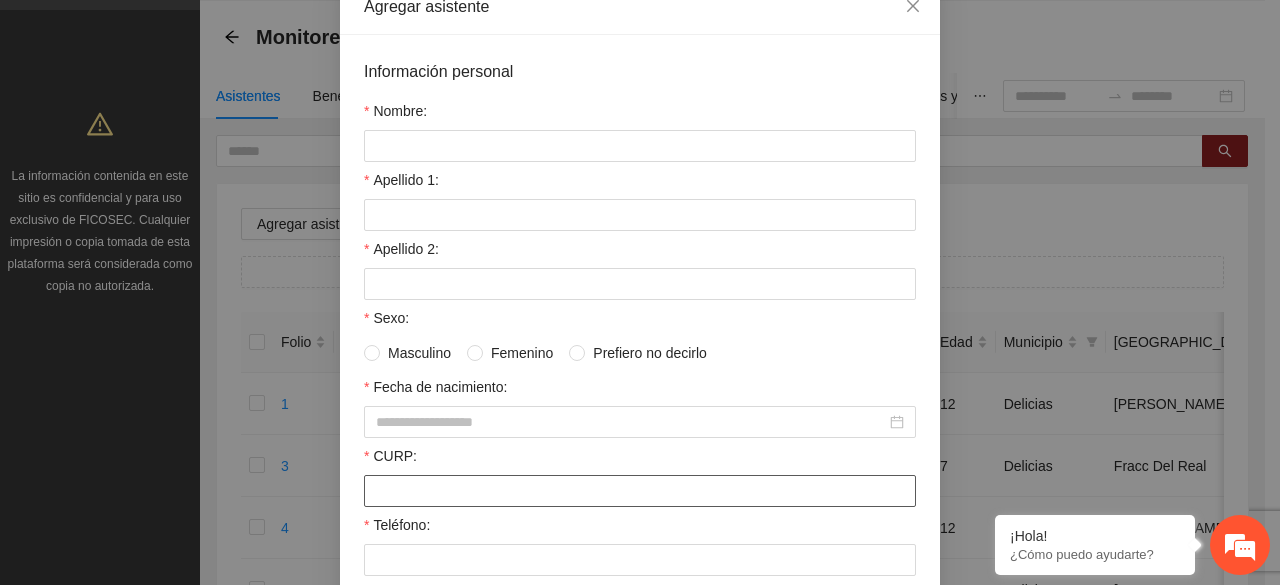 click on "CURP:" at bounding box center [640, 491] 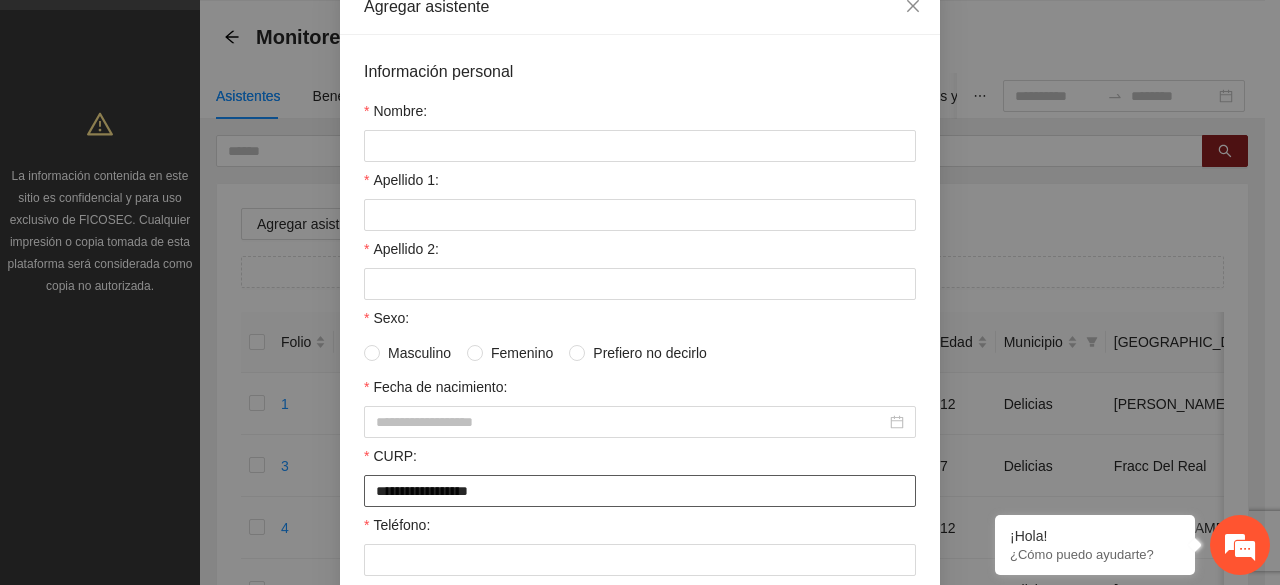 type on "**********" 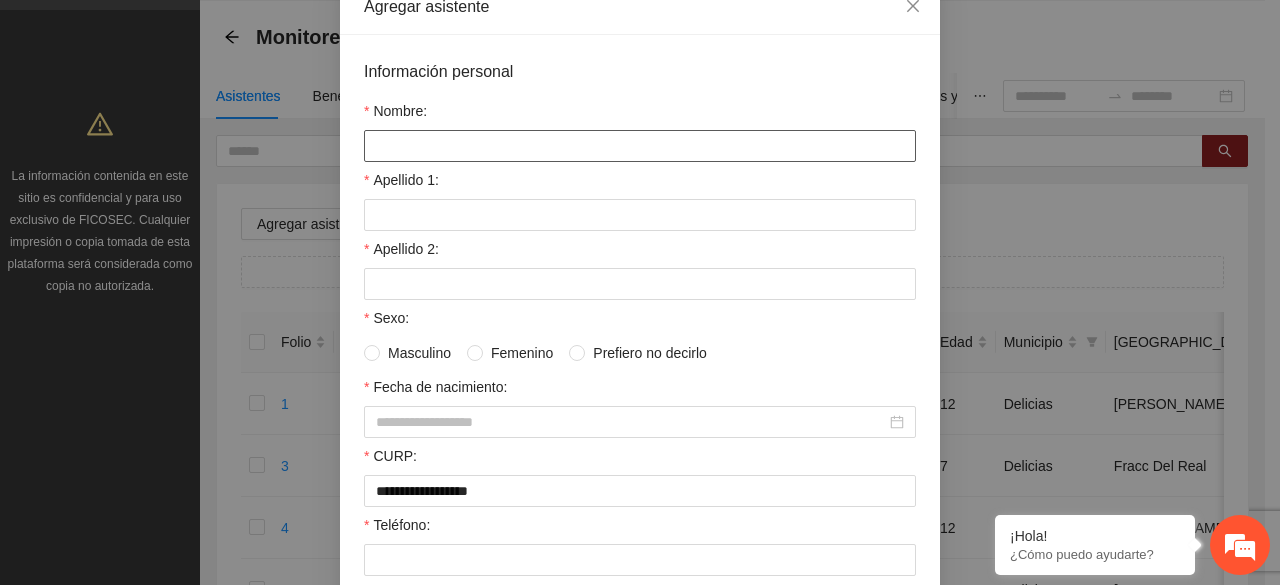 click on "Nombre:" at bounding box center [640, 146] 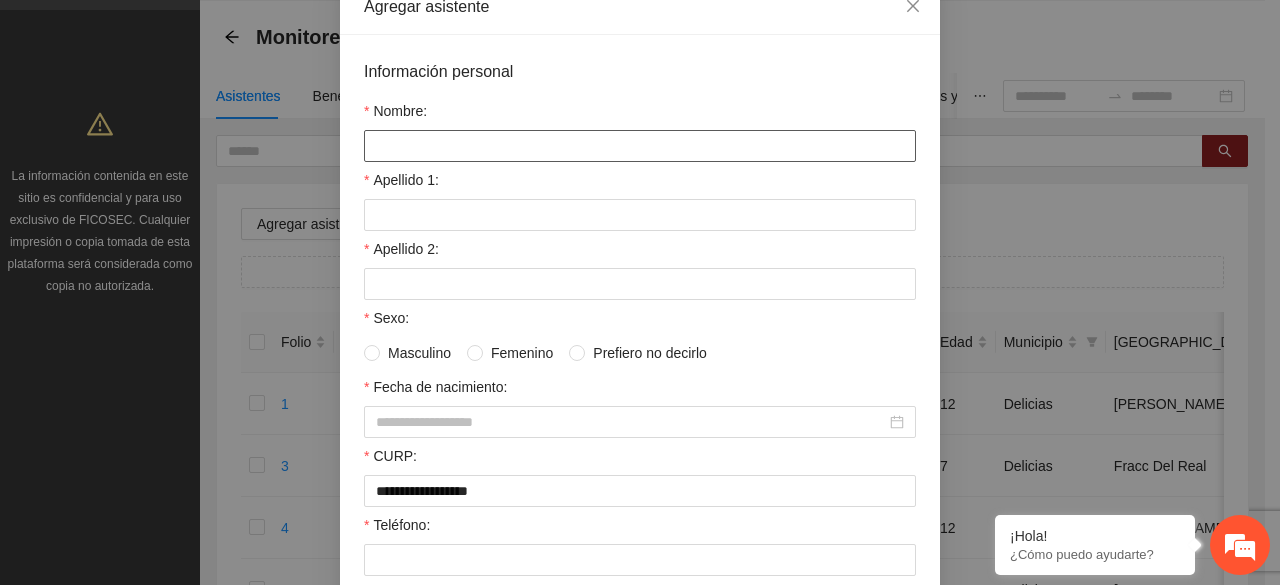 type on "*" 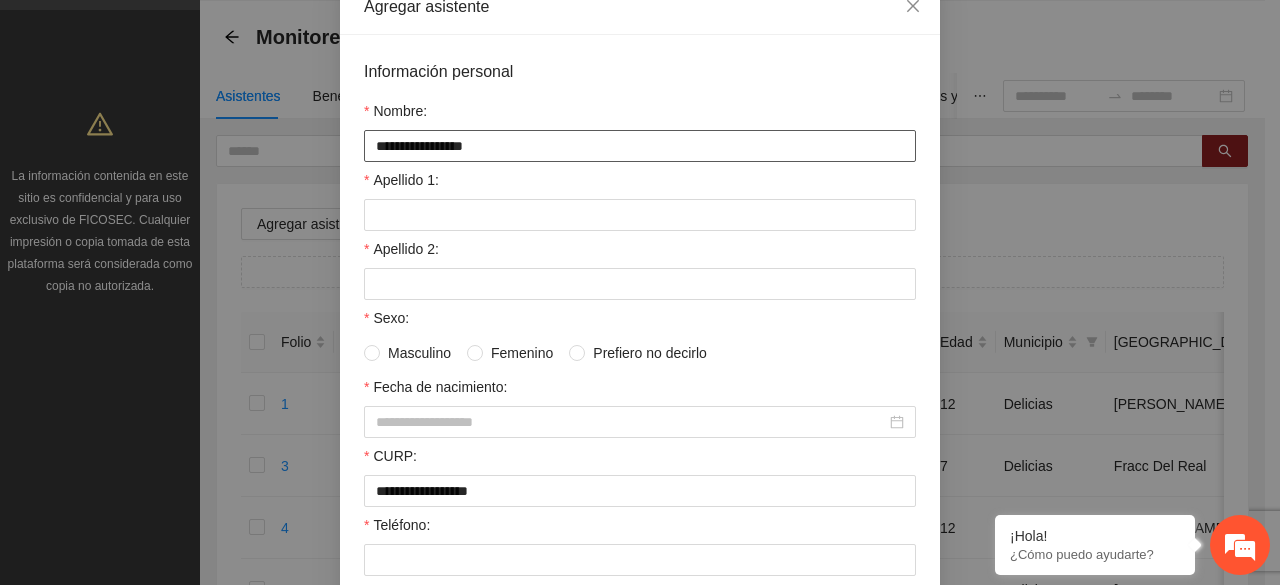 type on "**********" 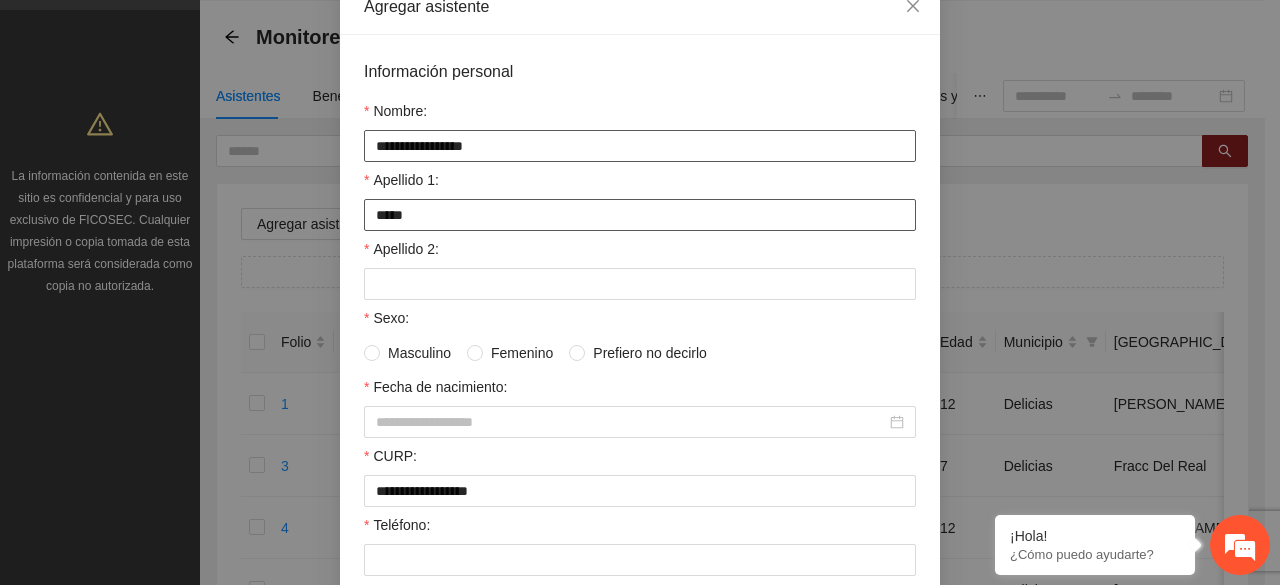 type on "*****" 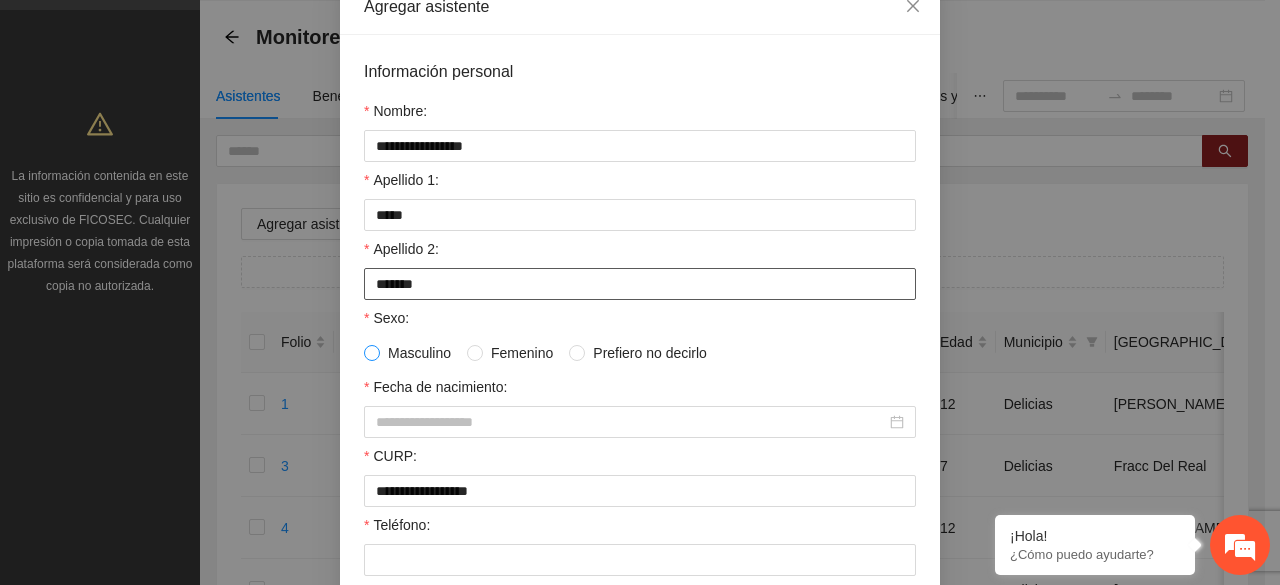 type on "******" 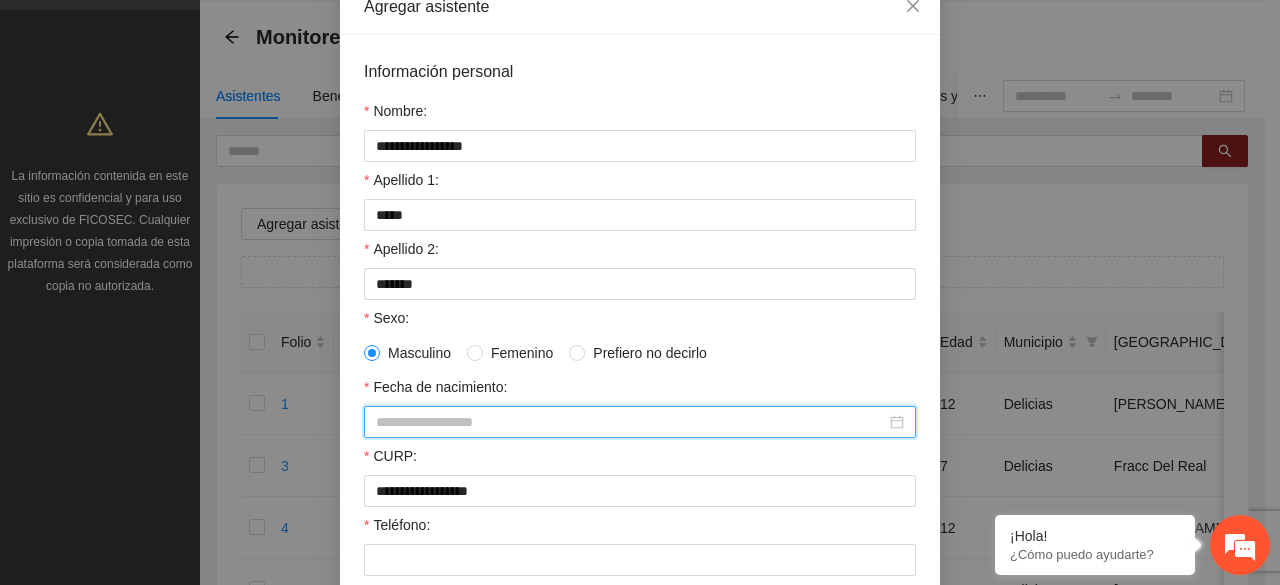 click on "Fecha de nacimiento:" at bounding box center (631, 422) 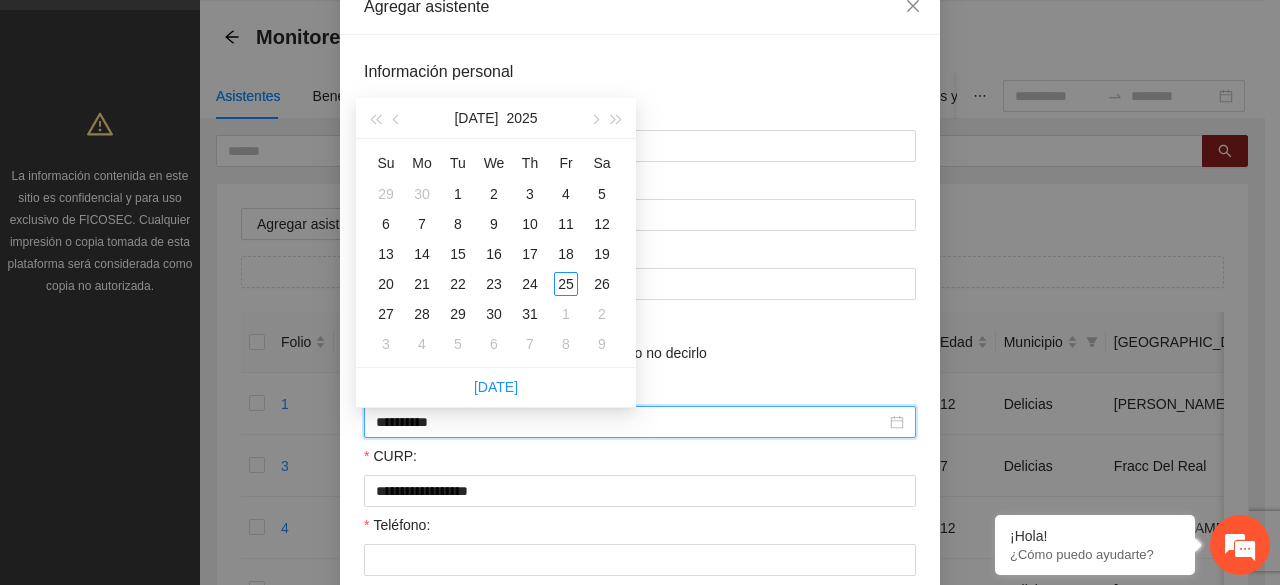 type on "**********" 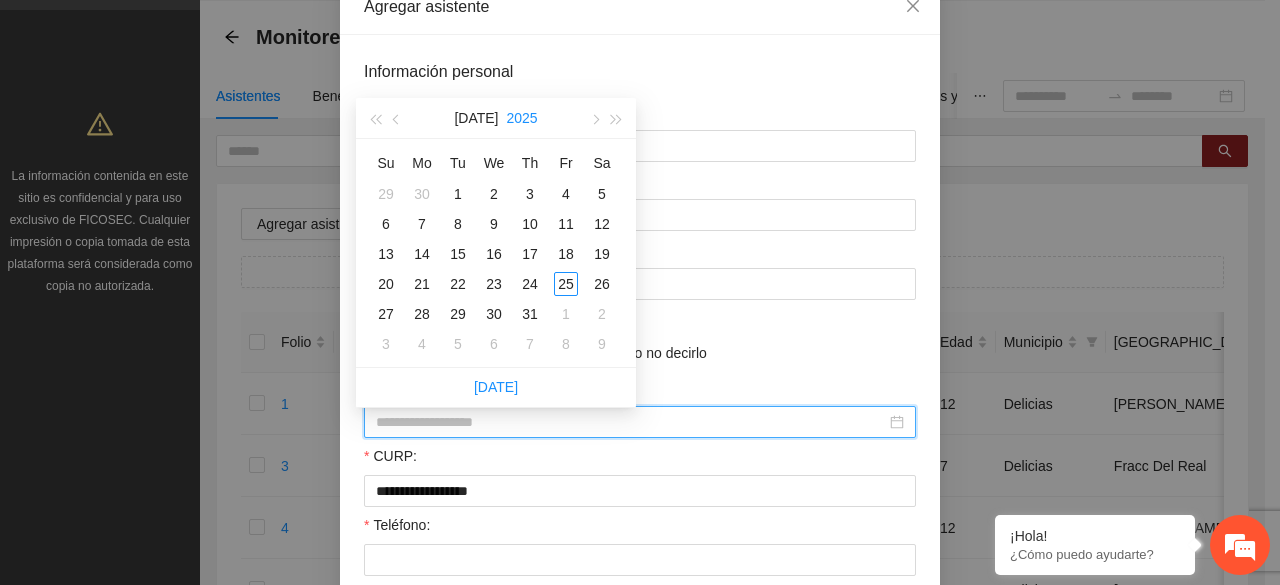 click on "2025" at bounding box center (521, 118) 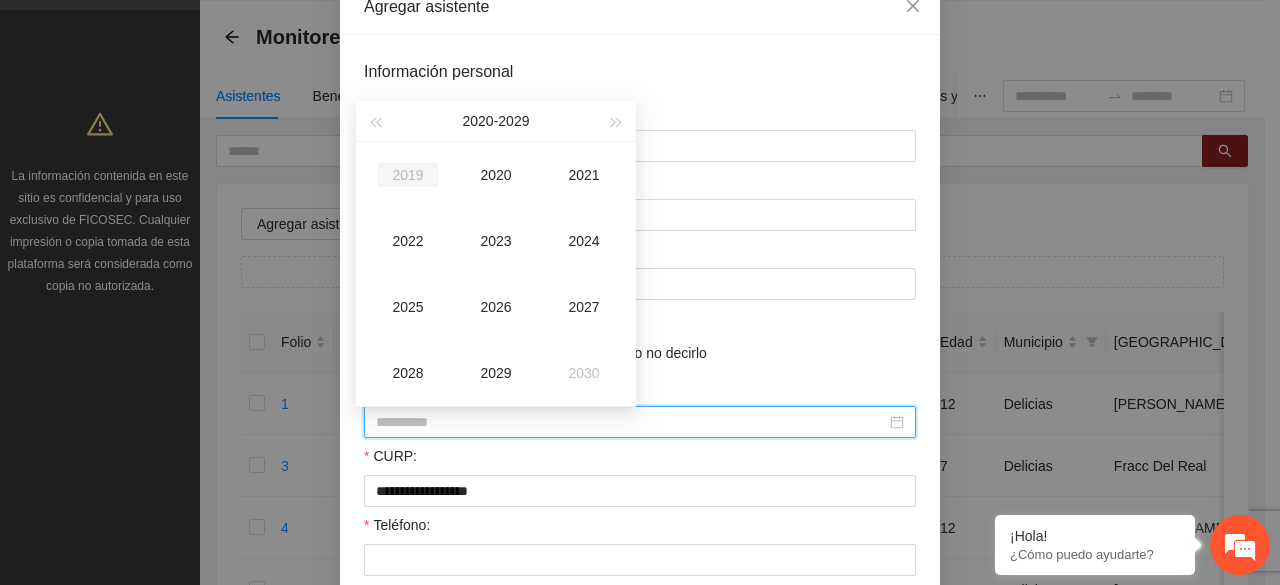 type on "**********" 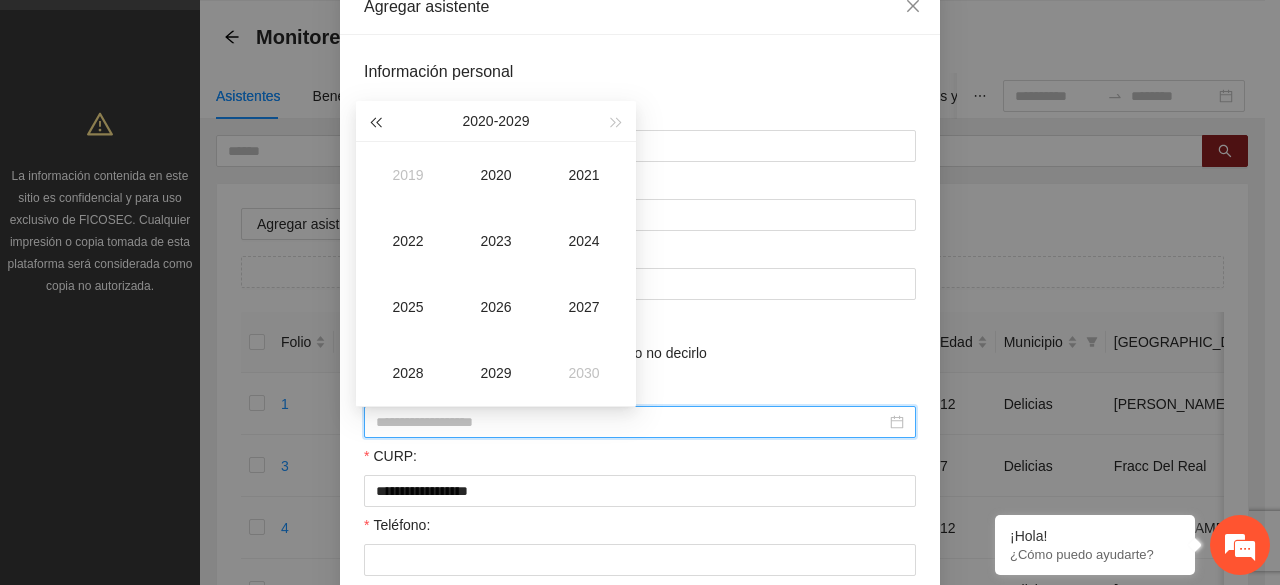 click at bounding box center (375, 123) 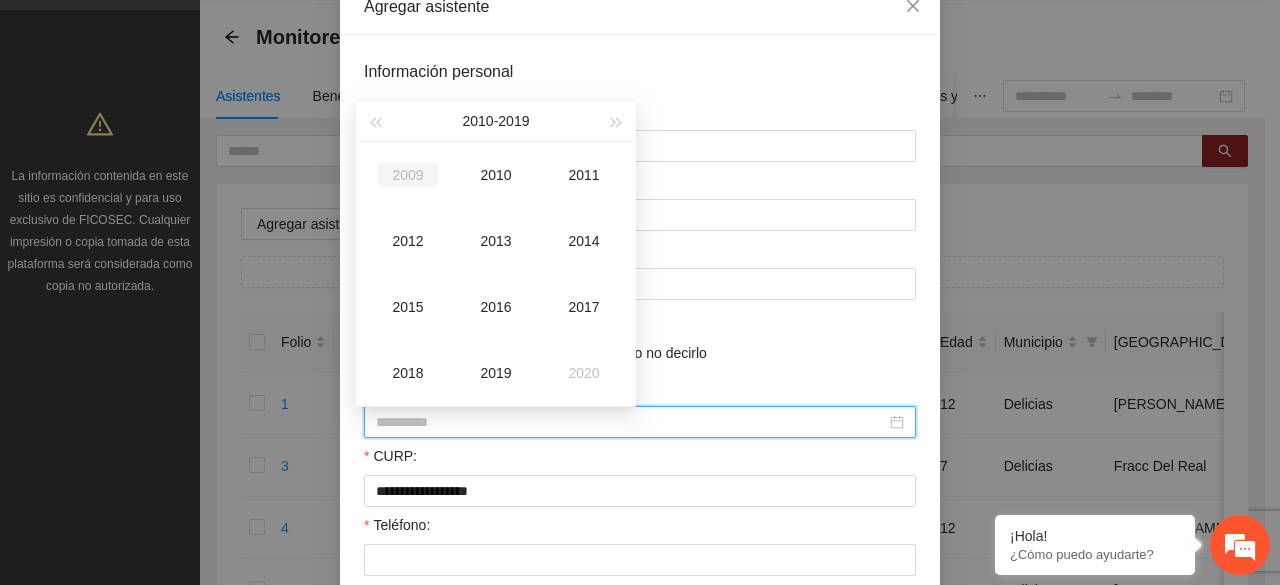 type on "**********" 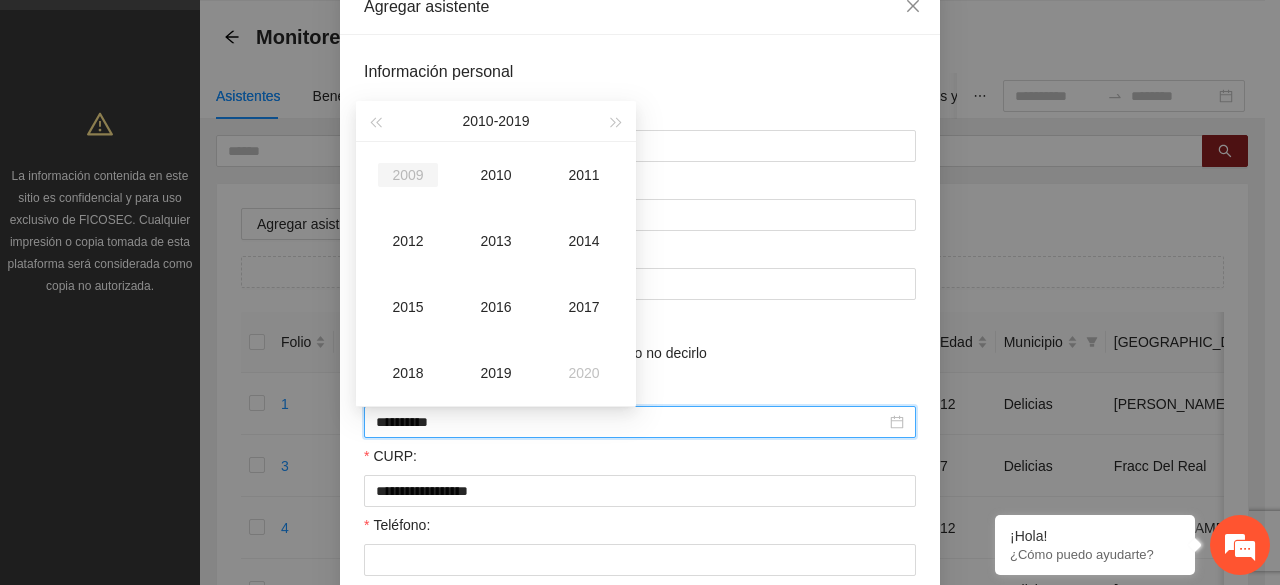 type on "**********" 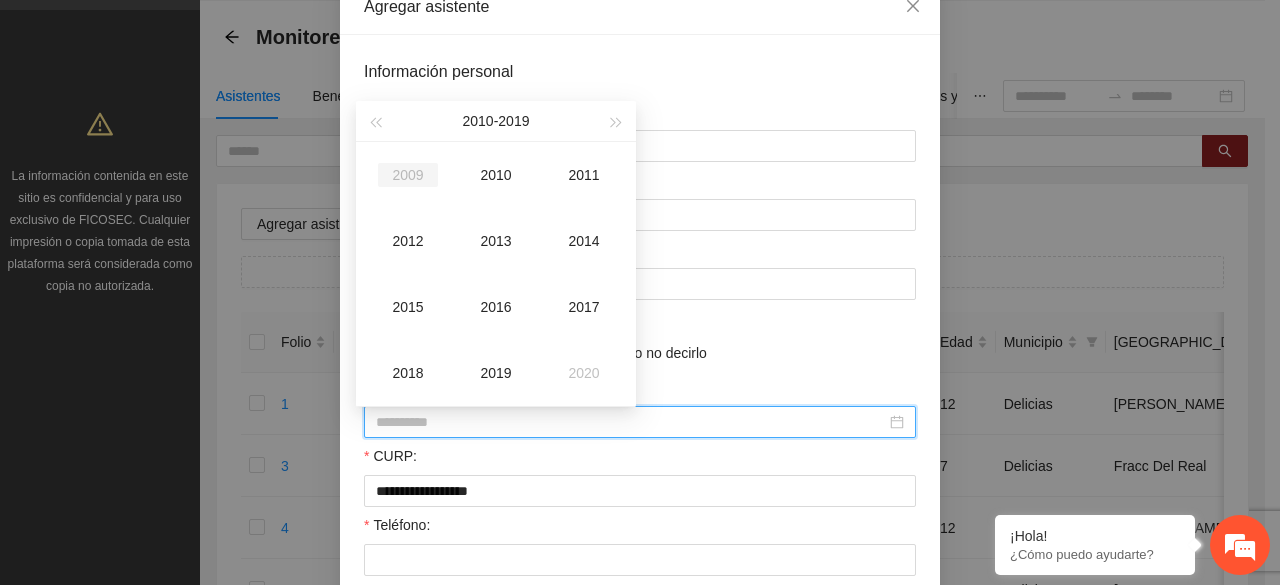 click on "2009" at bounding box center [408, 175] 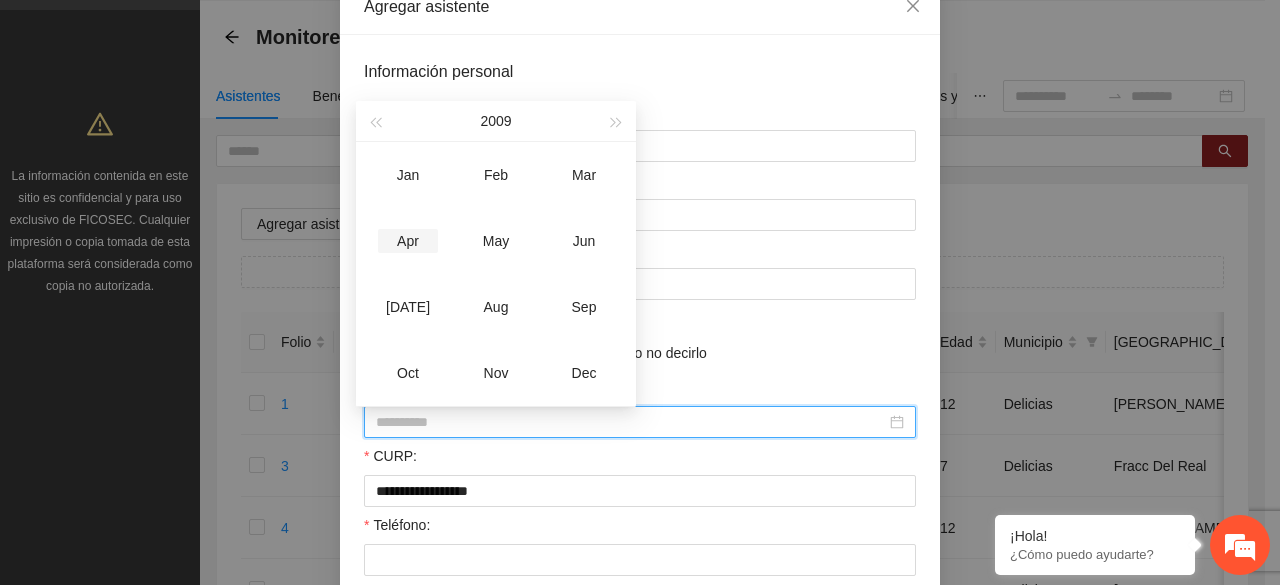 click on "Apr" at bounding box center (408, 241) 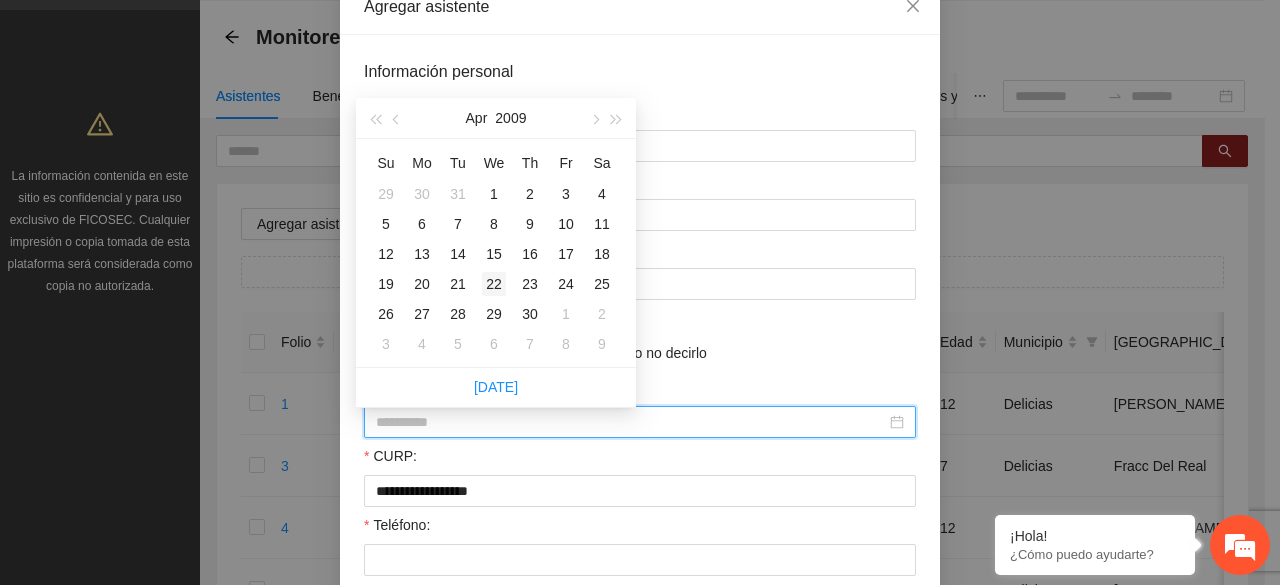 type on "**********" 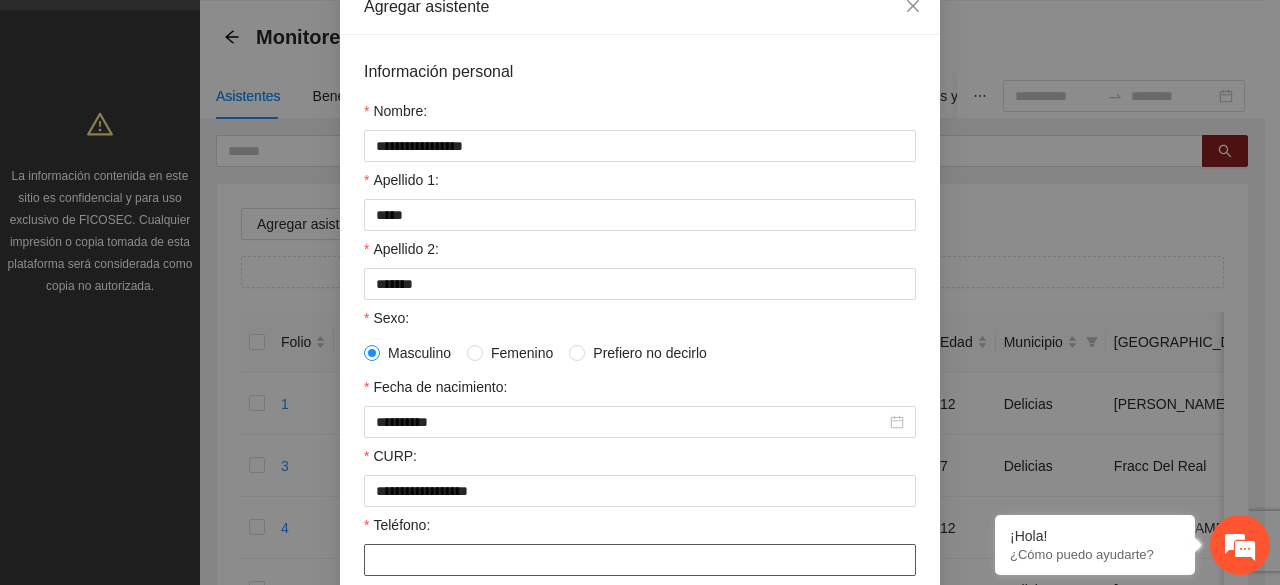 click on "Teléfono:" at bounding box center [640, 560] 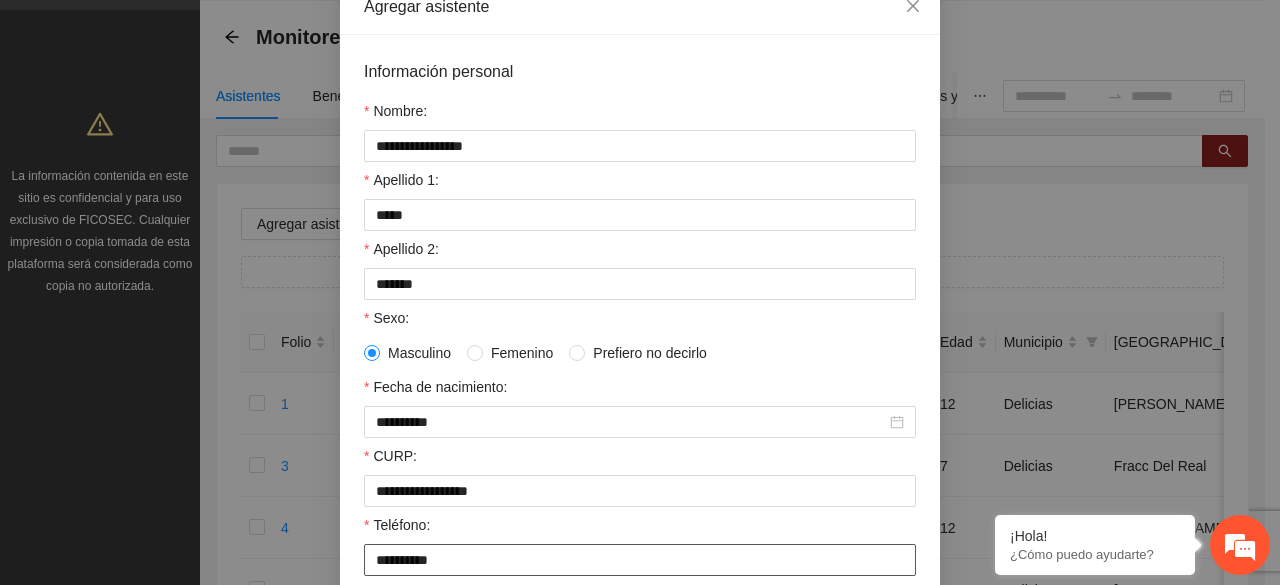 type on "**********" 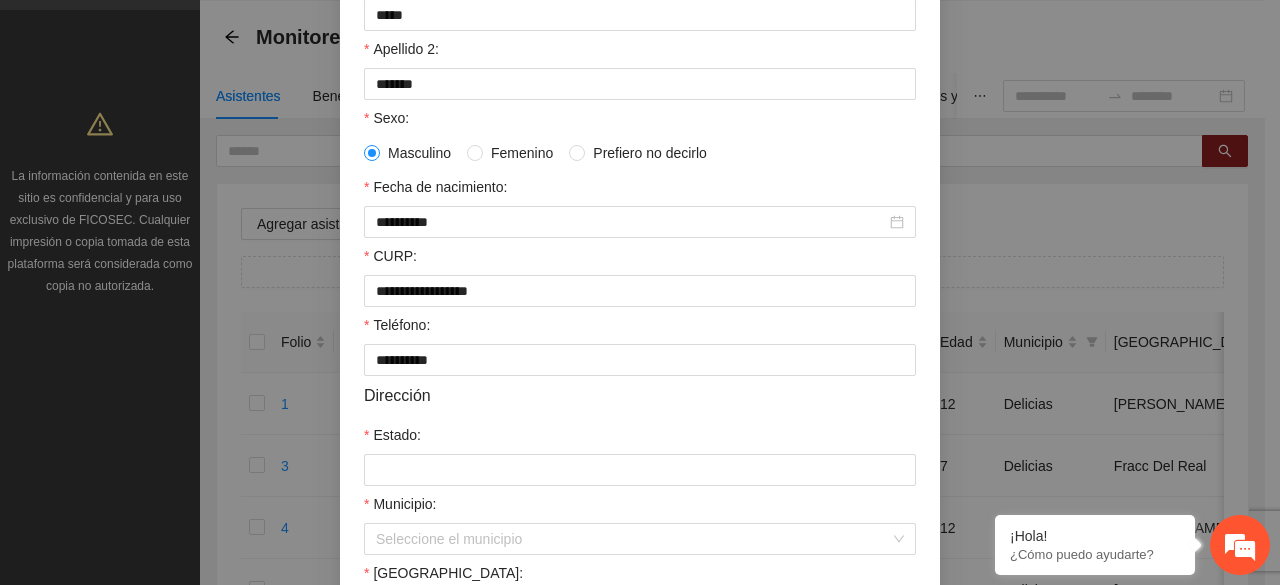 scroll, scrollTop: 360, scrollLeft: 0, axis: vertical 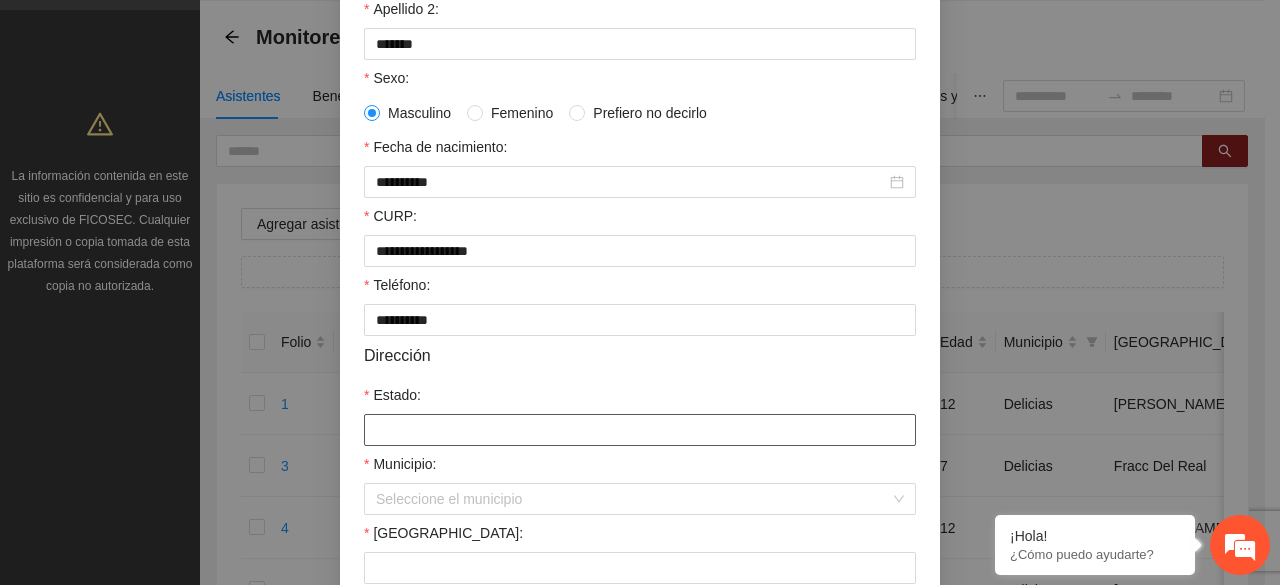 click on "Estado:" at bounding box center [640, 430] 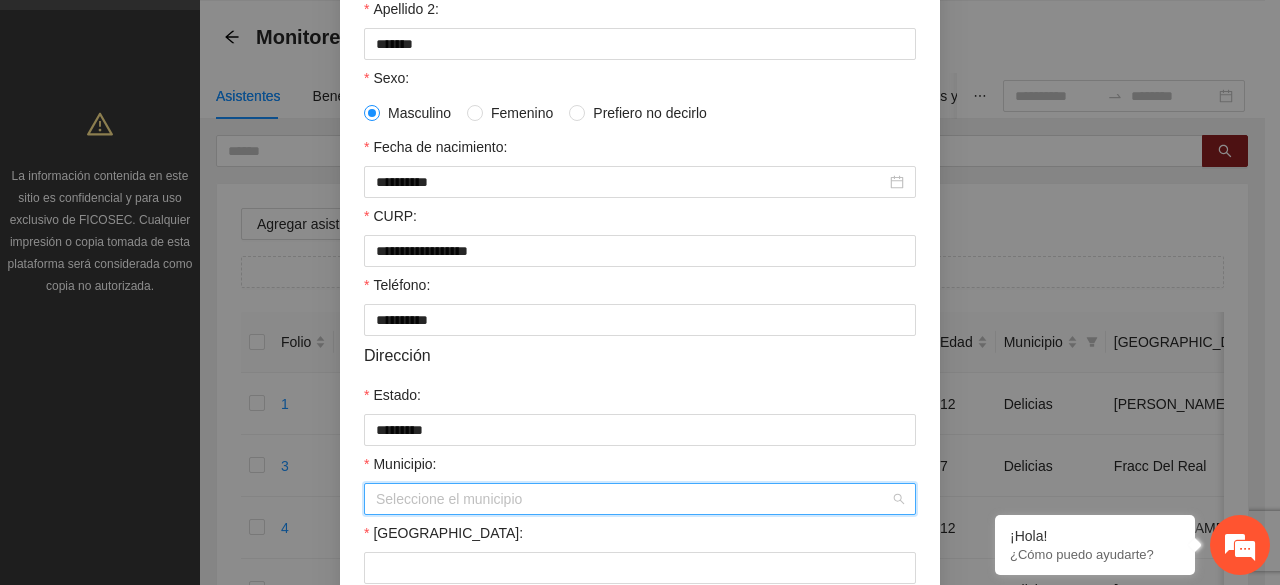 click on "Municipio:" at bounding box center [633, 499] 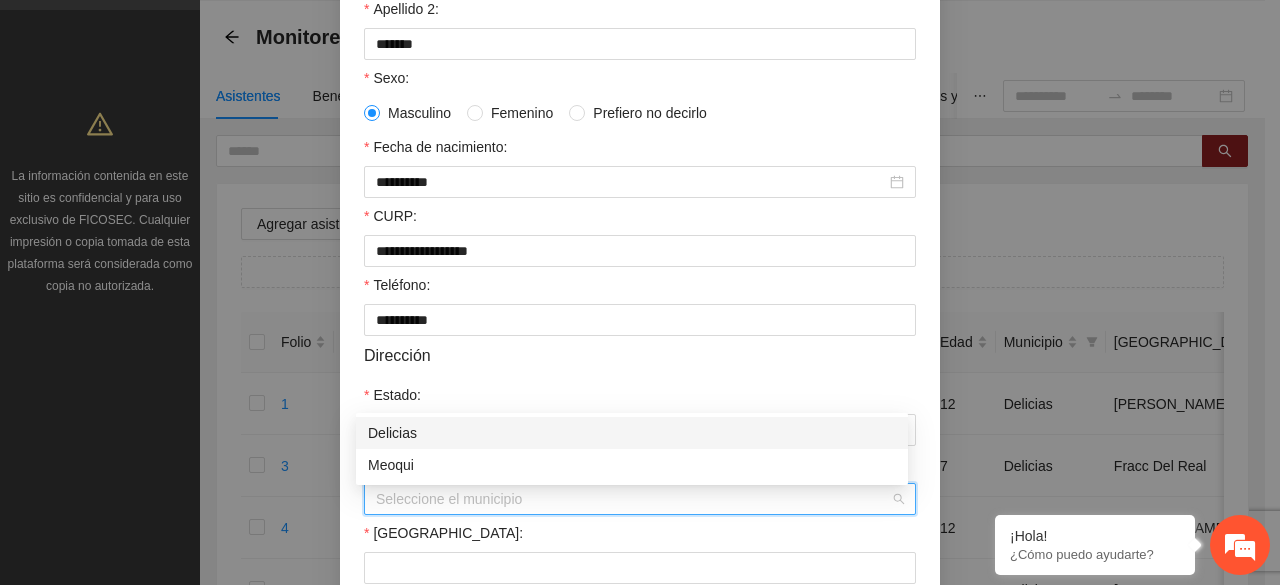 click on "Delicias" at bounding box center (632, 433) 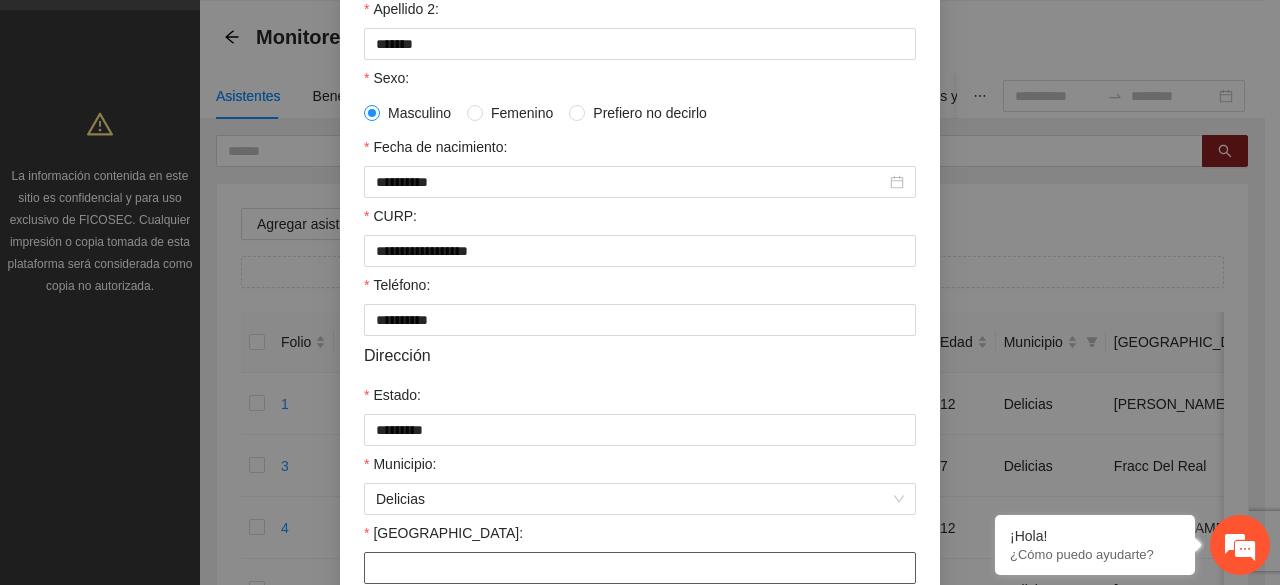 click on "[GEOGRAPHIC_DATA]:" at bounding box center [640, 568] 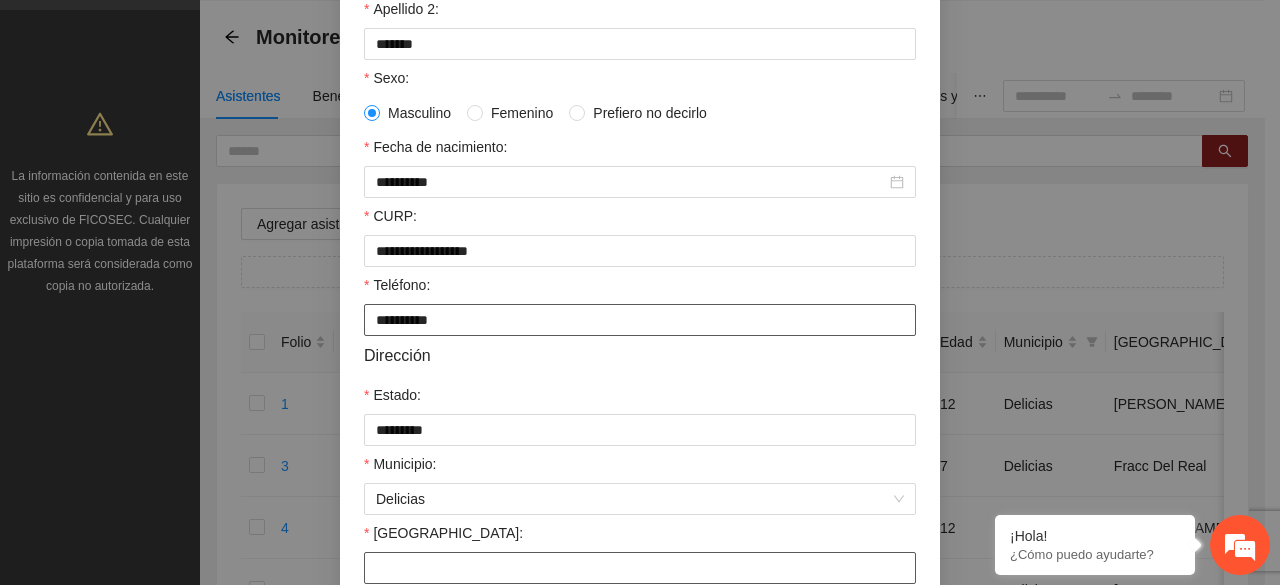 type on "*******" 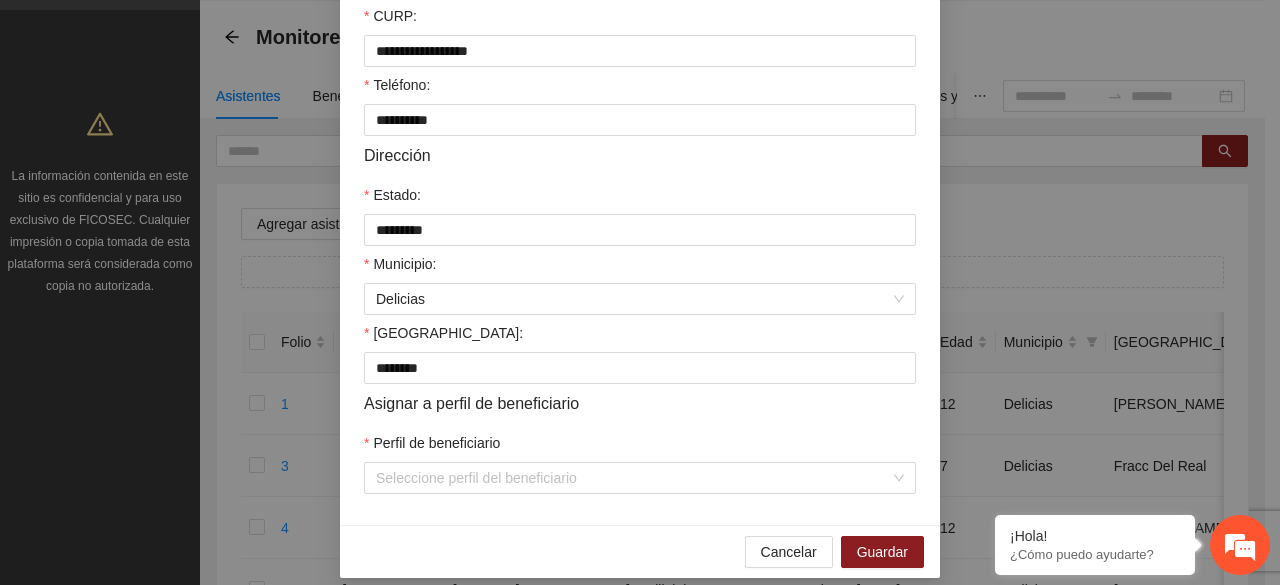 scroll, scrollTop: 584, scrollLeft: 0, axis: vertical 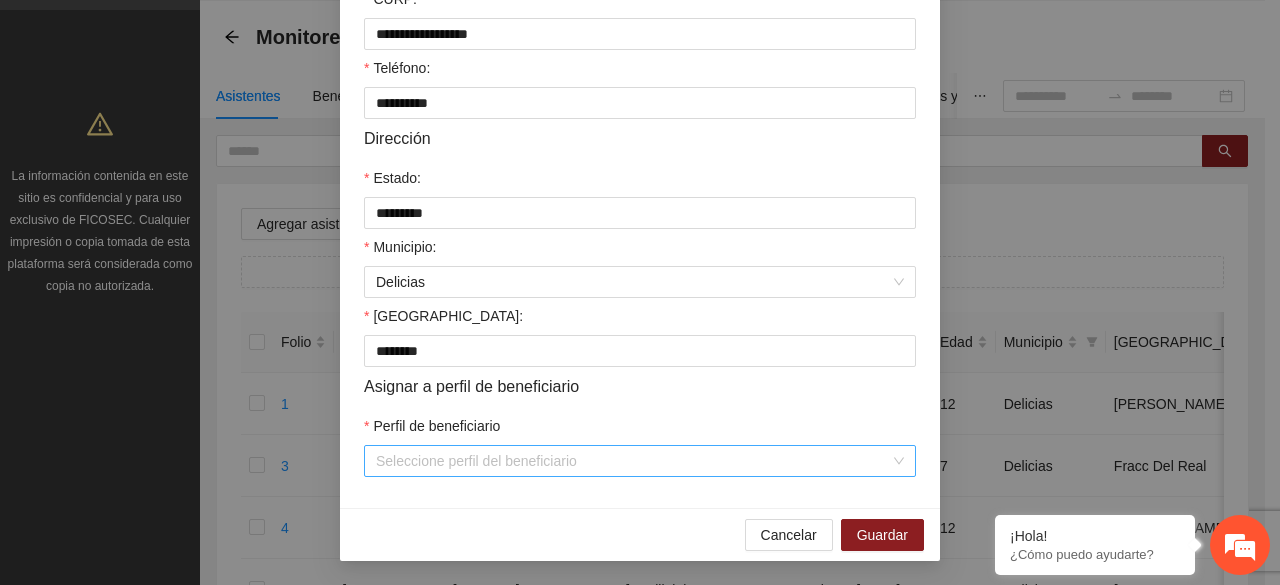 click on "Perfil de beneficiario" at bounding box center [633, 461] 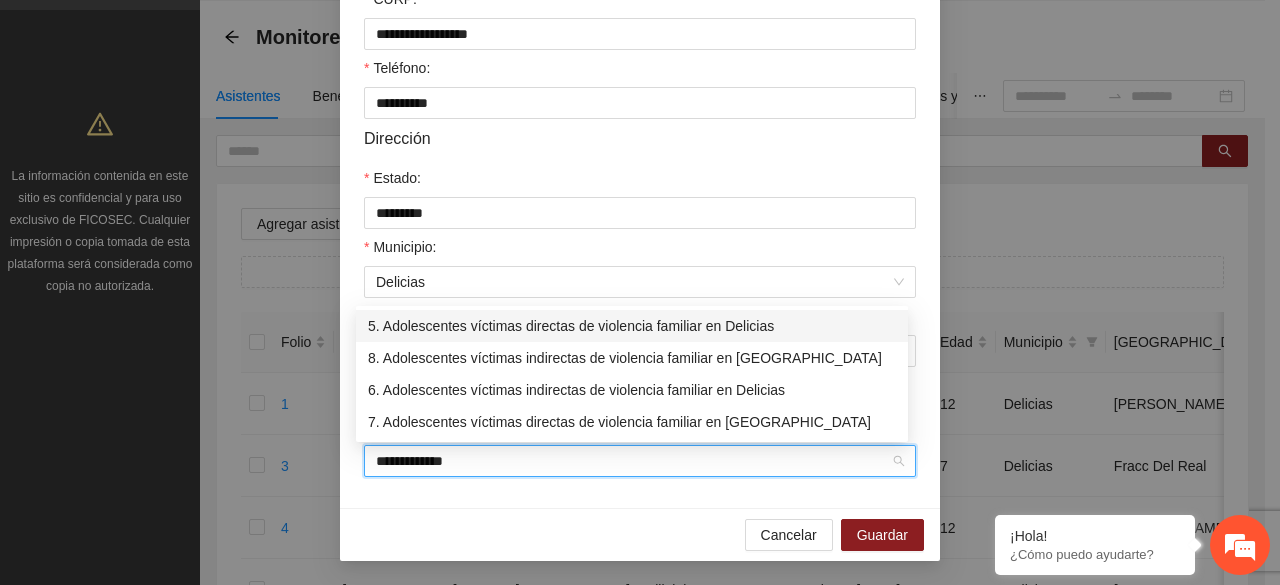 type on "**********" 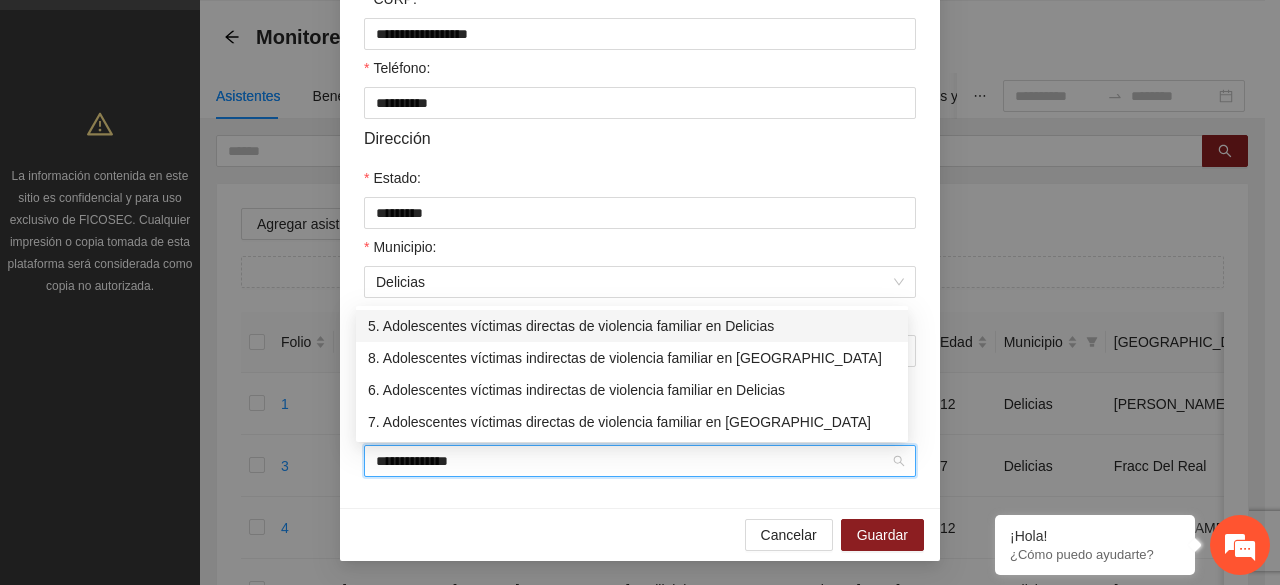 click on "5. Adolescentes víctimas directas de violencia familiar en Delicias" at bounding box center [632, 326] 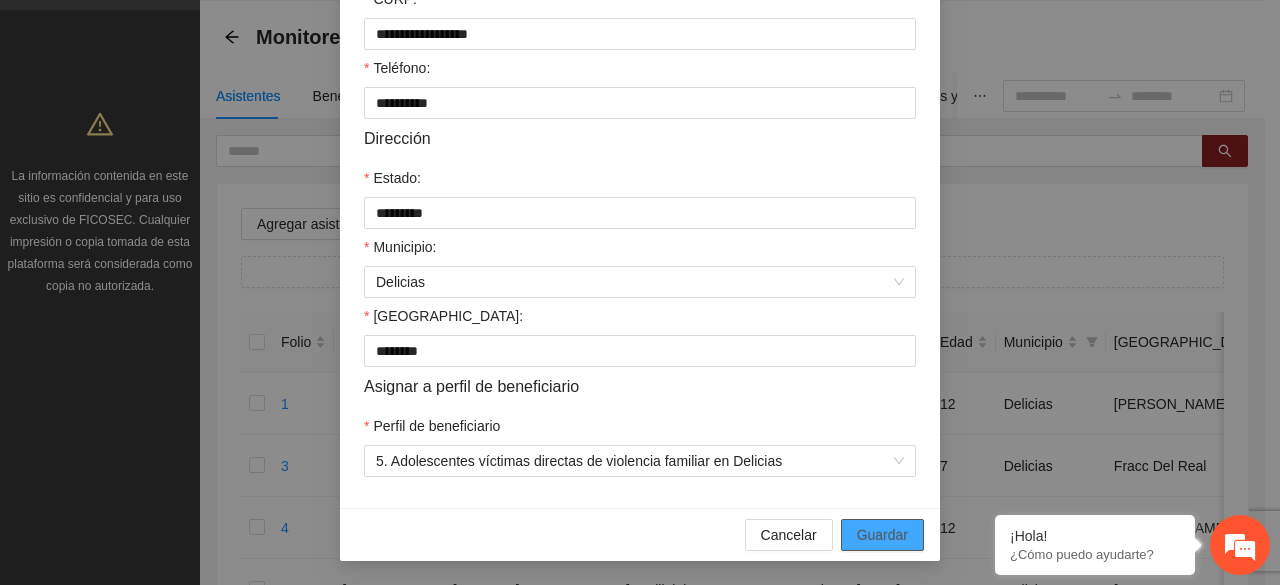 click on "Guardar" at bounding box center [882, 535] 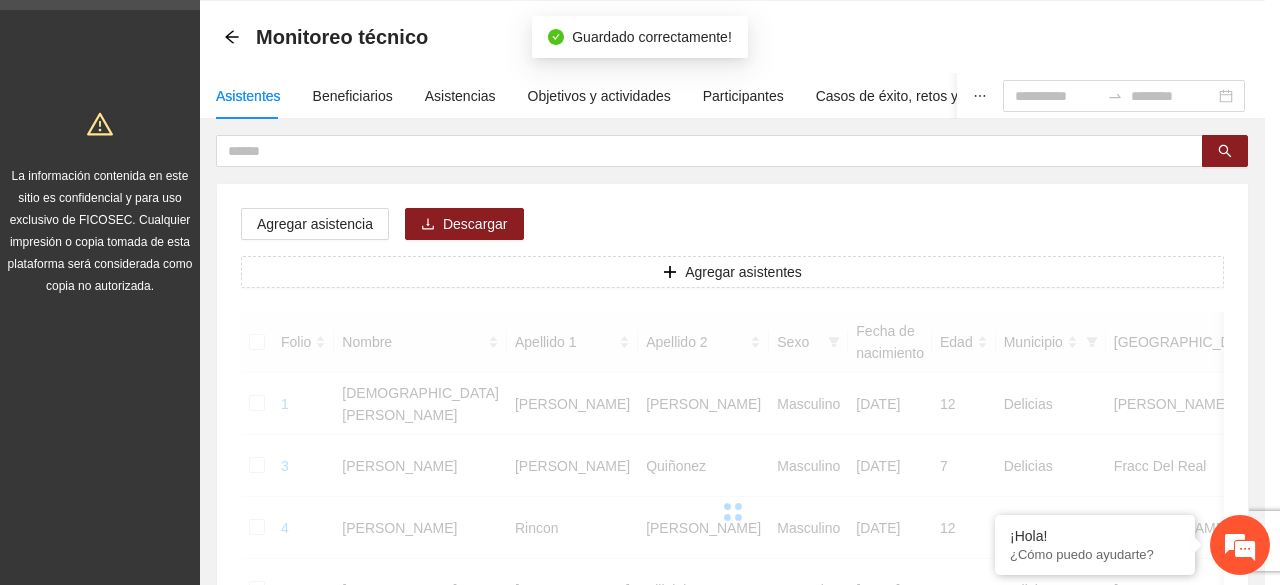 scroll, scrollTop: 484, scrollLeft: 0, axis: vertical 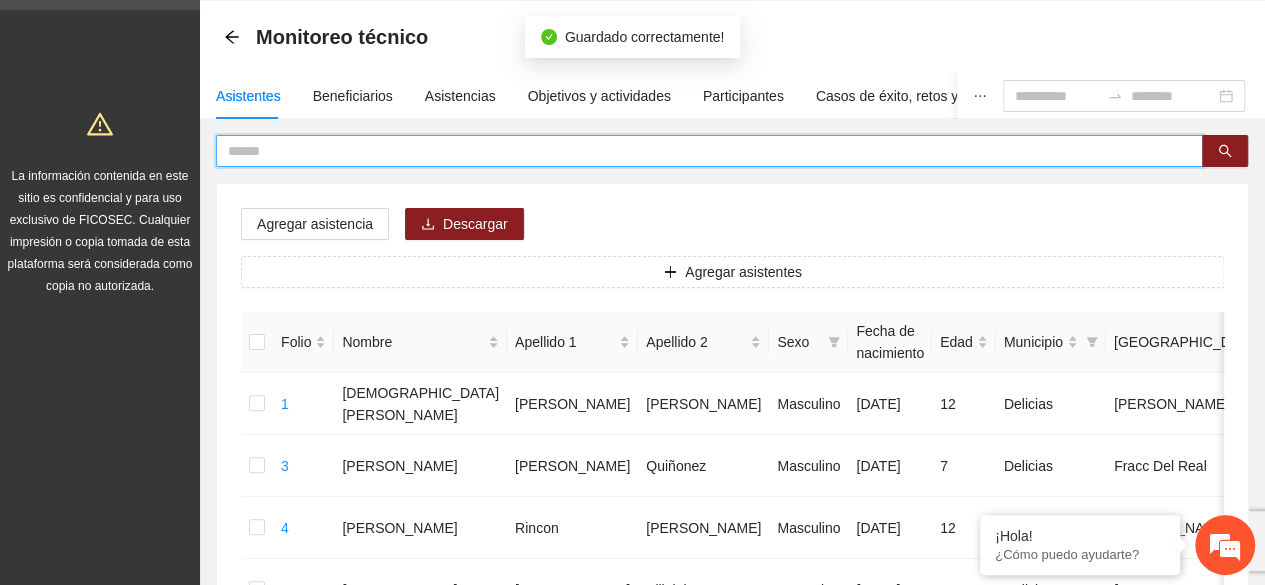 click at bounding box center [701, 151] 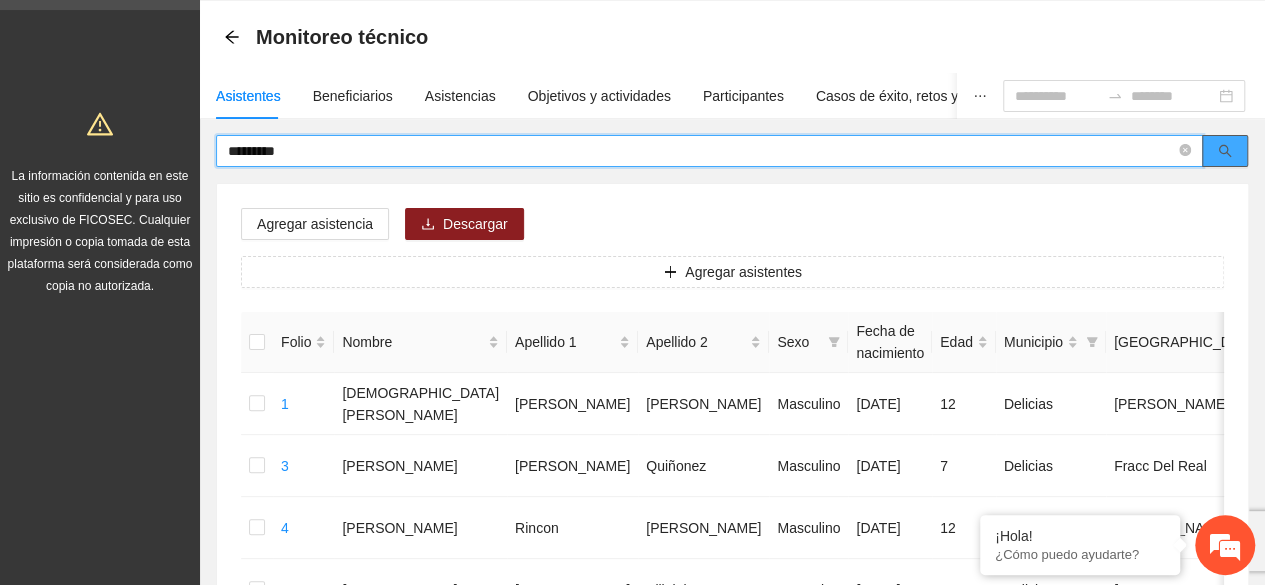 click 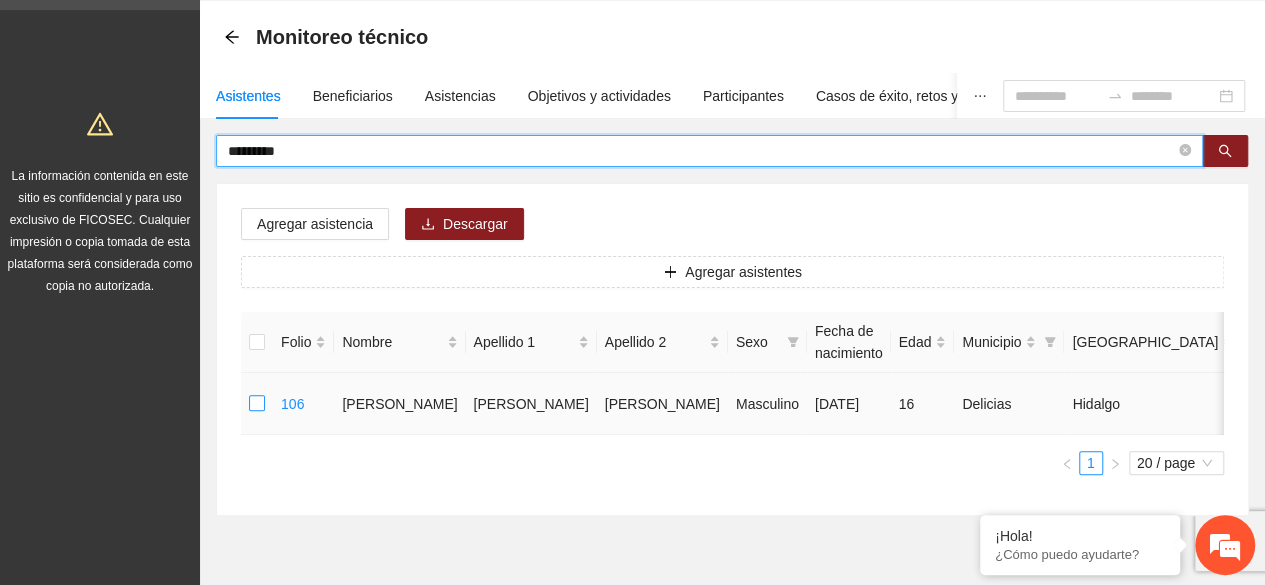 type on "********" 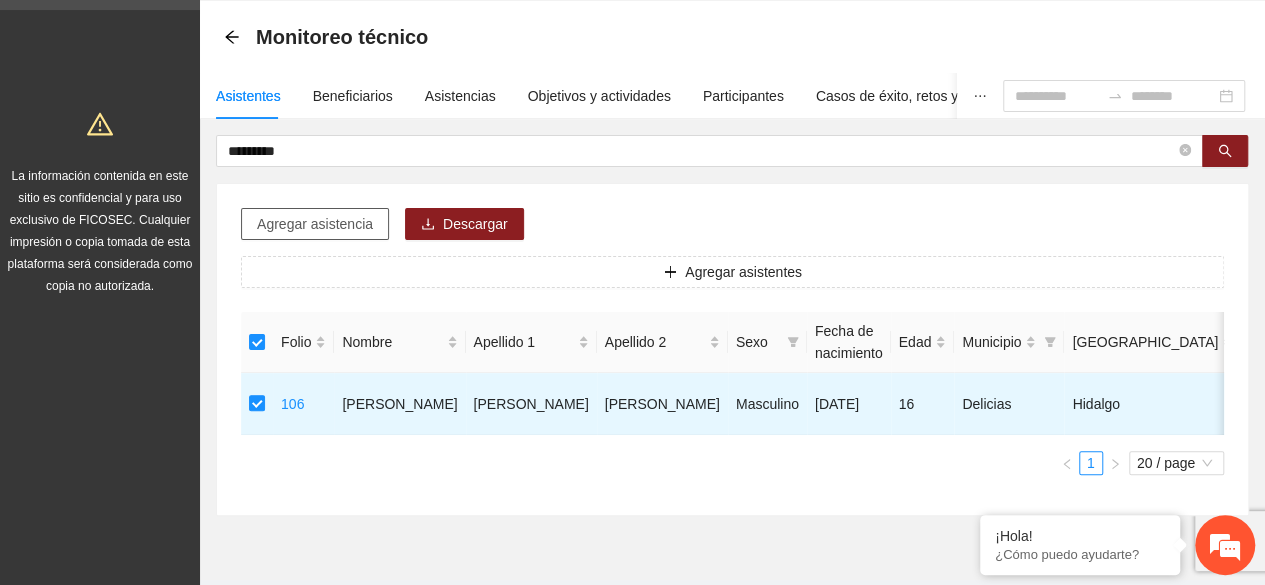 click on "Agregar asistencia" at bounding box center [315, 224] 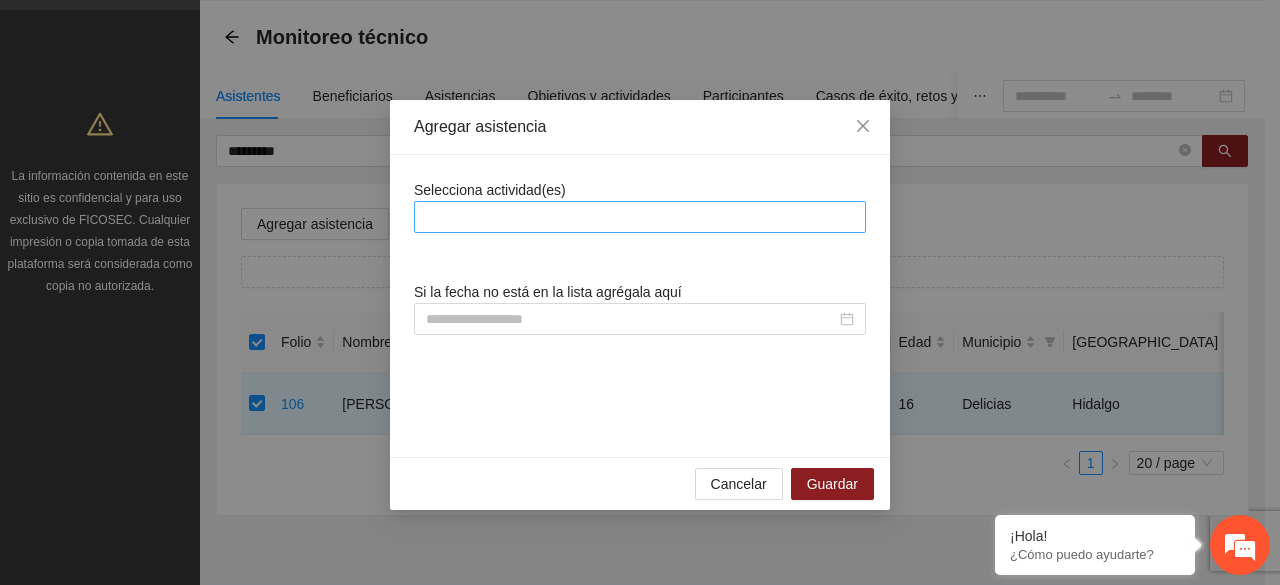 click at bounding box center [640, 217] 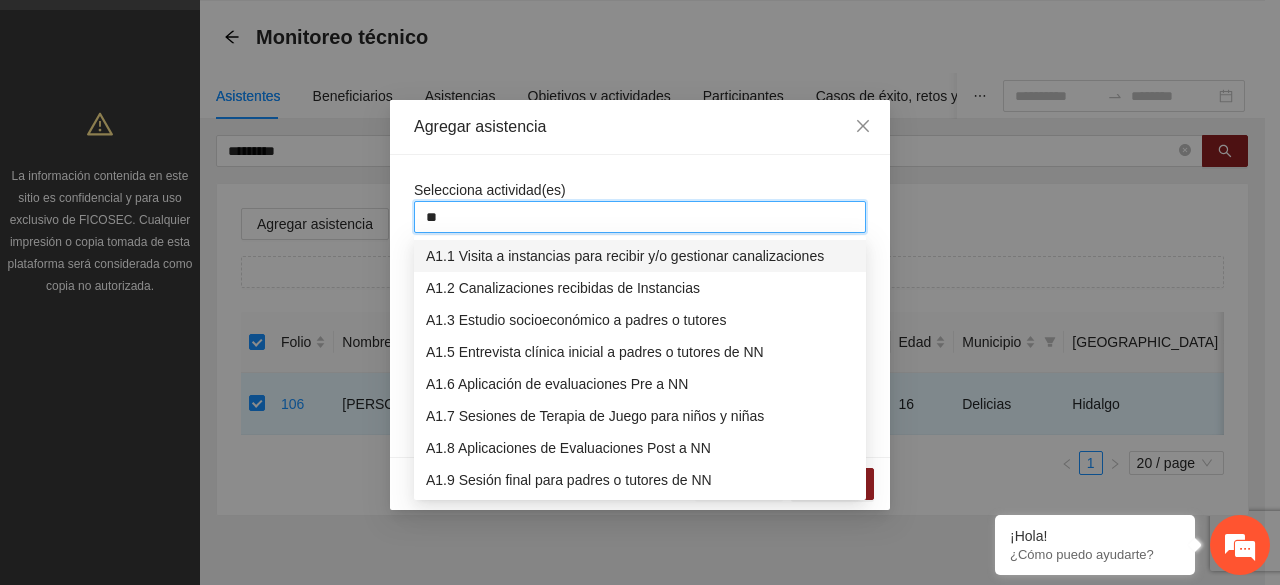 type on "***" 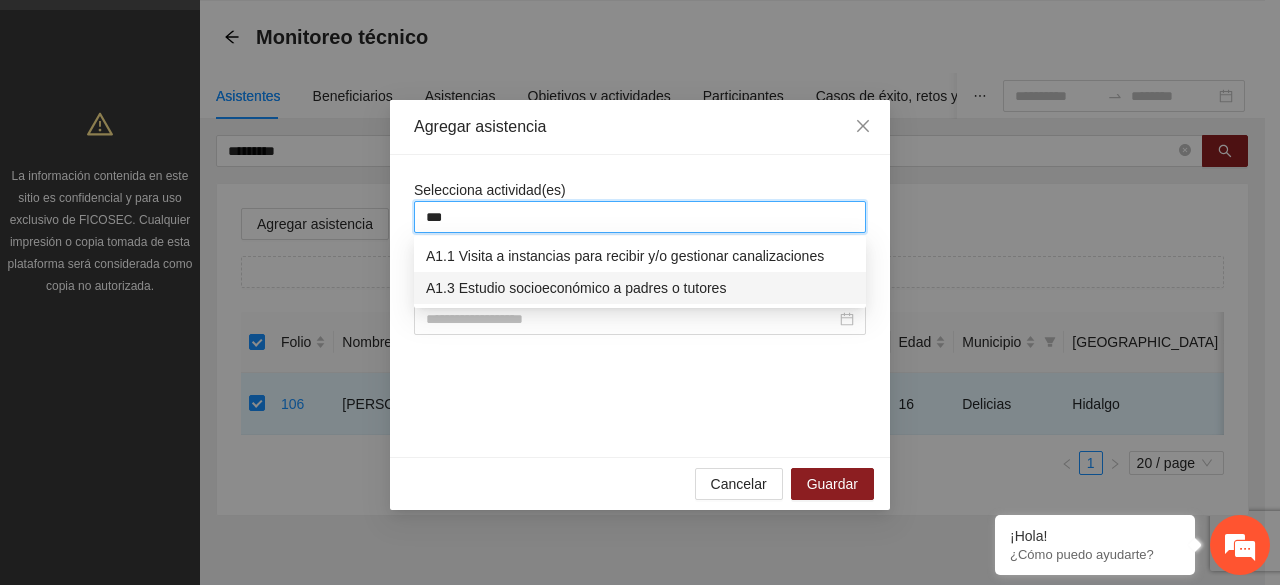 click on "A1.3 Estudio socioeconómico a padres o tutores" at bounding box center [640, 288] 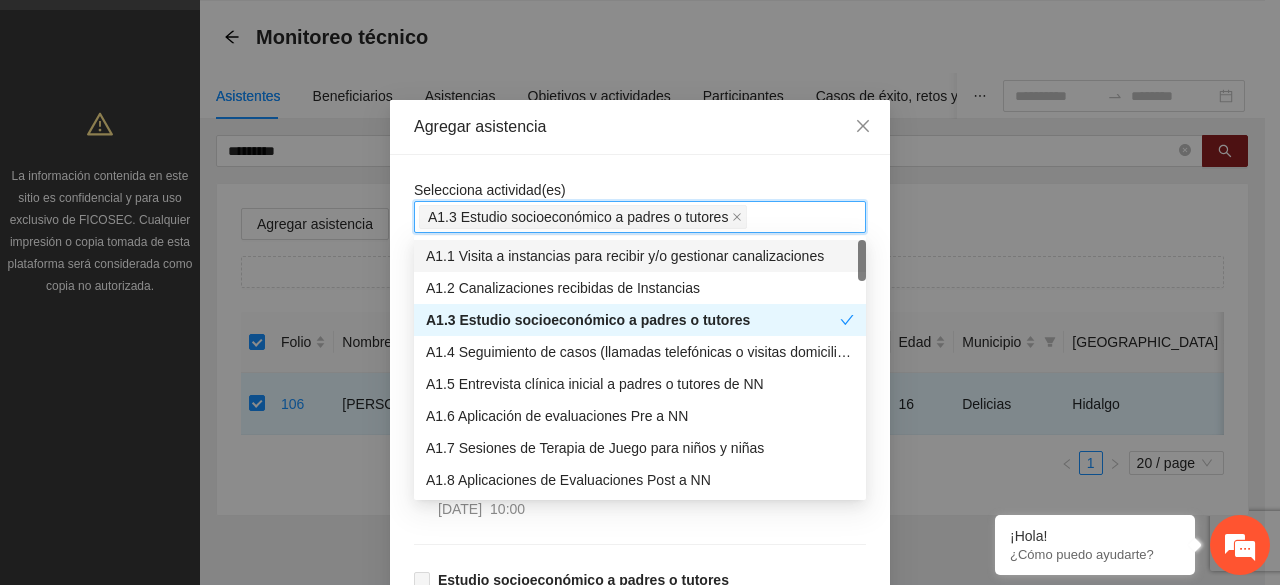 click on "Selecciona actividad(es) A1.3 Estudio socioeconómico a padres o tutores A1.3 Estudio socioeconómico a padres o tutores   Si la fecha no está en la lista agrégala aquí Estudio socioeconómico a padres o tutores [DATE] 11:00 Estudio socioeconómico a padres o tutores [DATE] 10:00 Estudio socioeconómico a padres o tutores [DATE] 05:00" at bounding box center (640, 445) 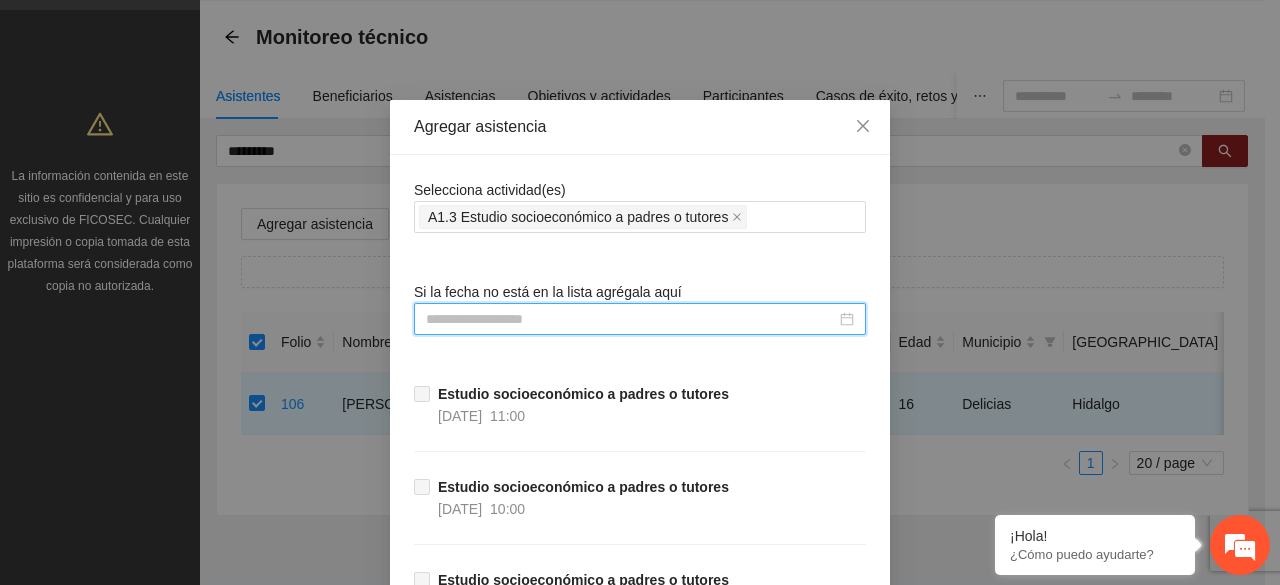 click at bounding box center [631, 319] 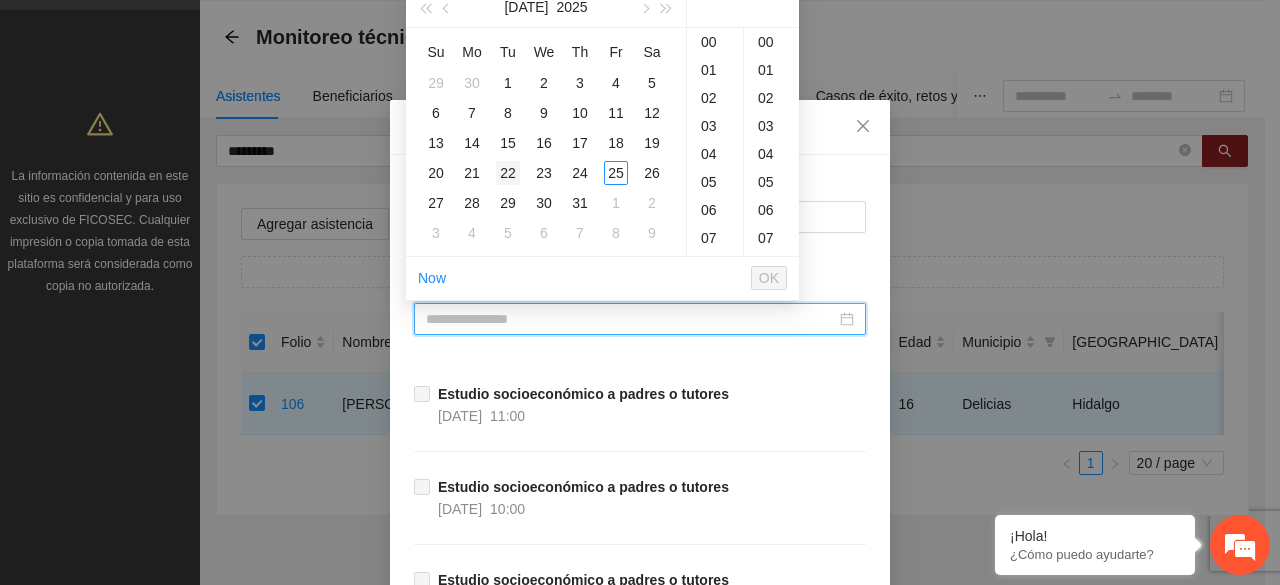 click on "22" at bounding box center [508, 173] 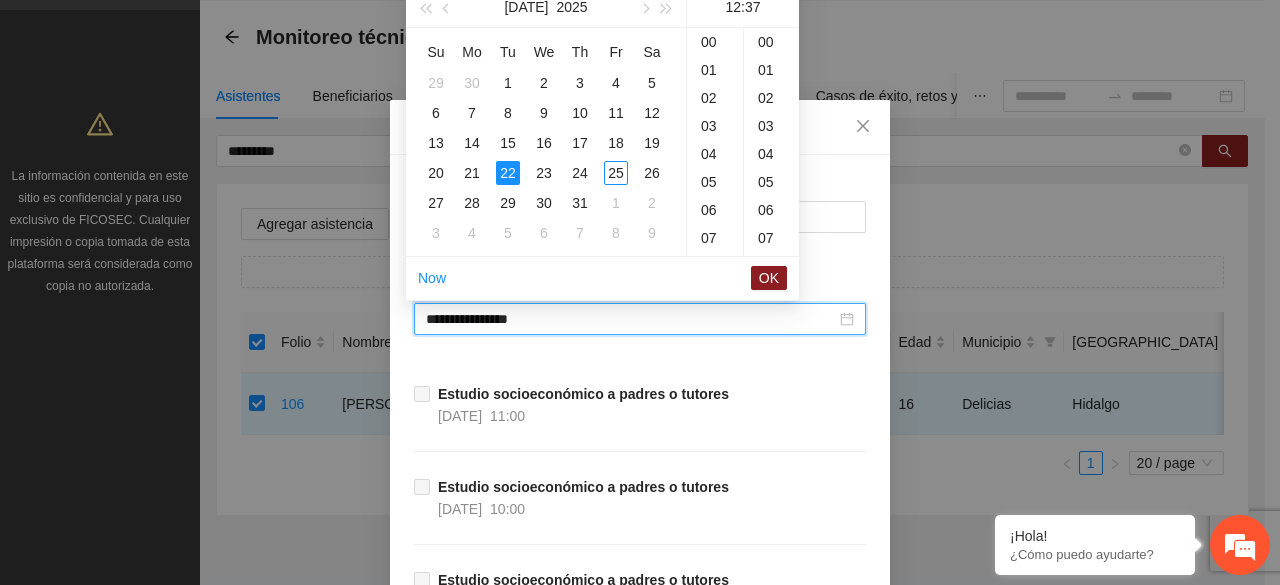 scroll, scrollTop: 336, scrollLeft: 0, axis: vertical 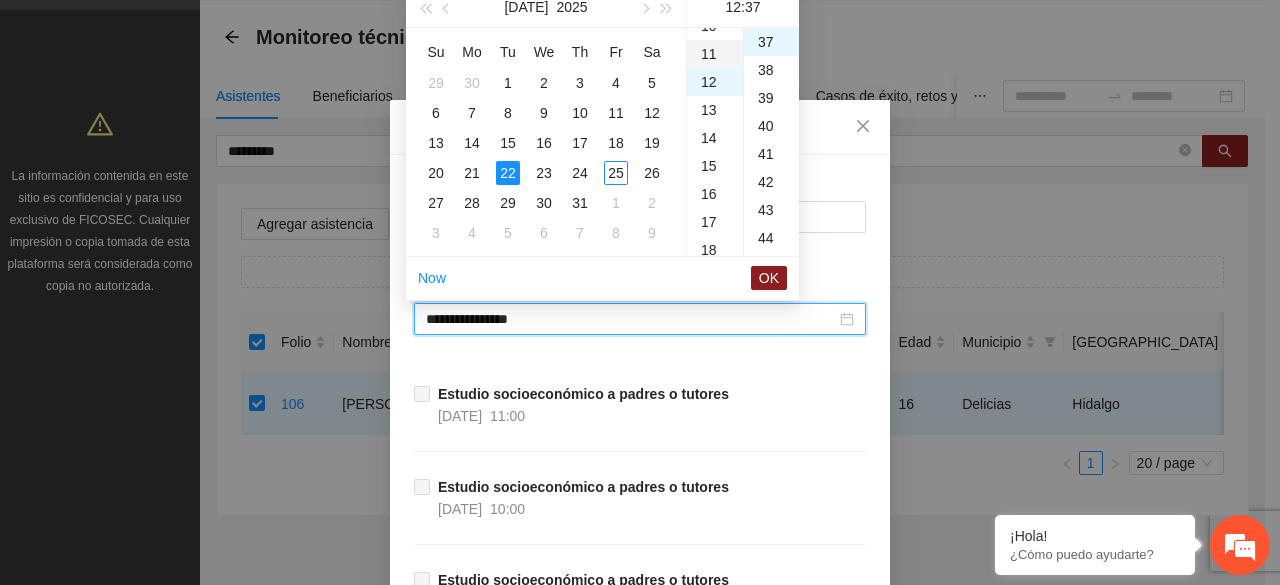 click on "11" at bounding box center (715, 54) 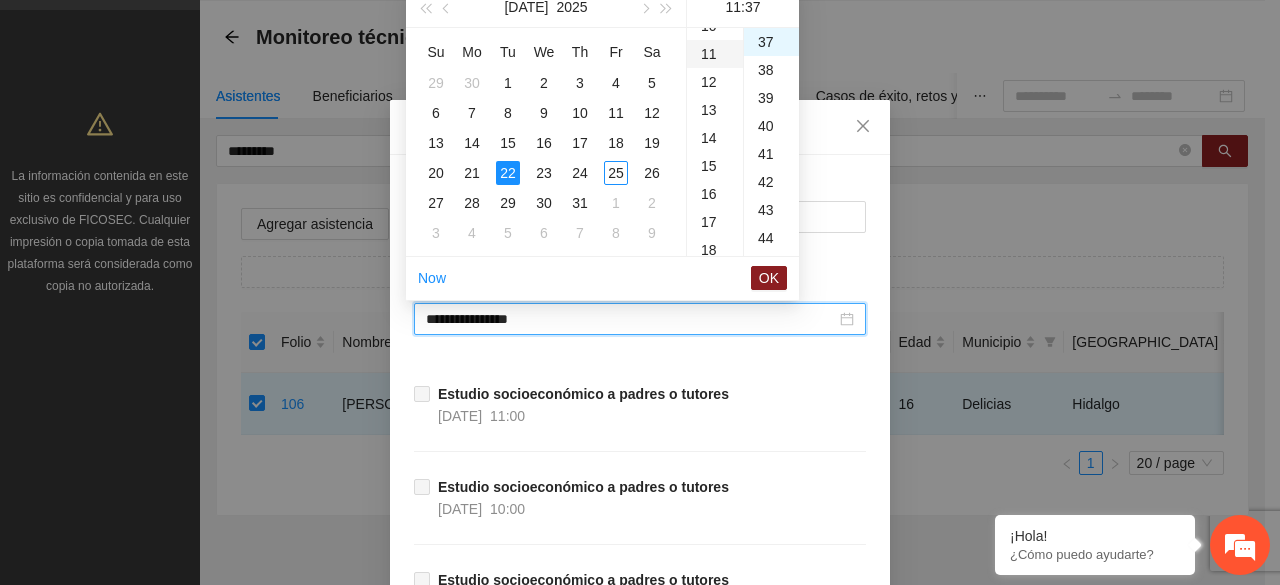 scroll, scrollTop: 308, scrollLeft: 0, axis: vertical 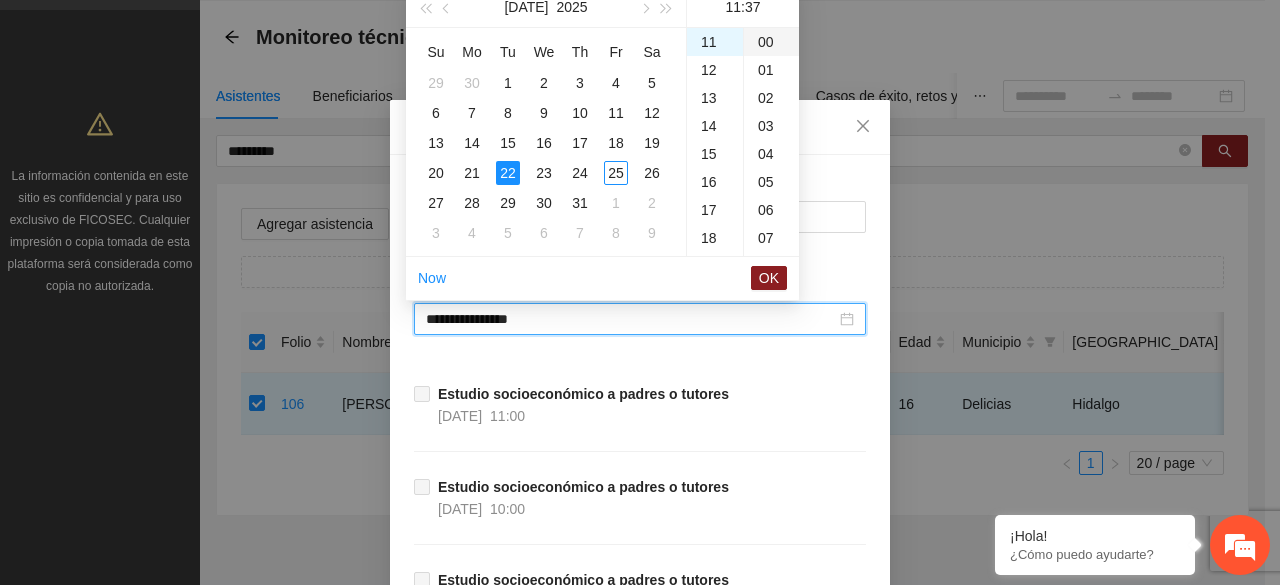 click on "00" at bounding box center [771, 42] 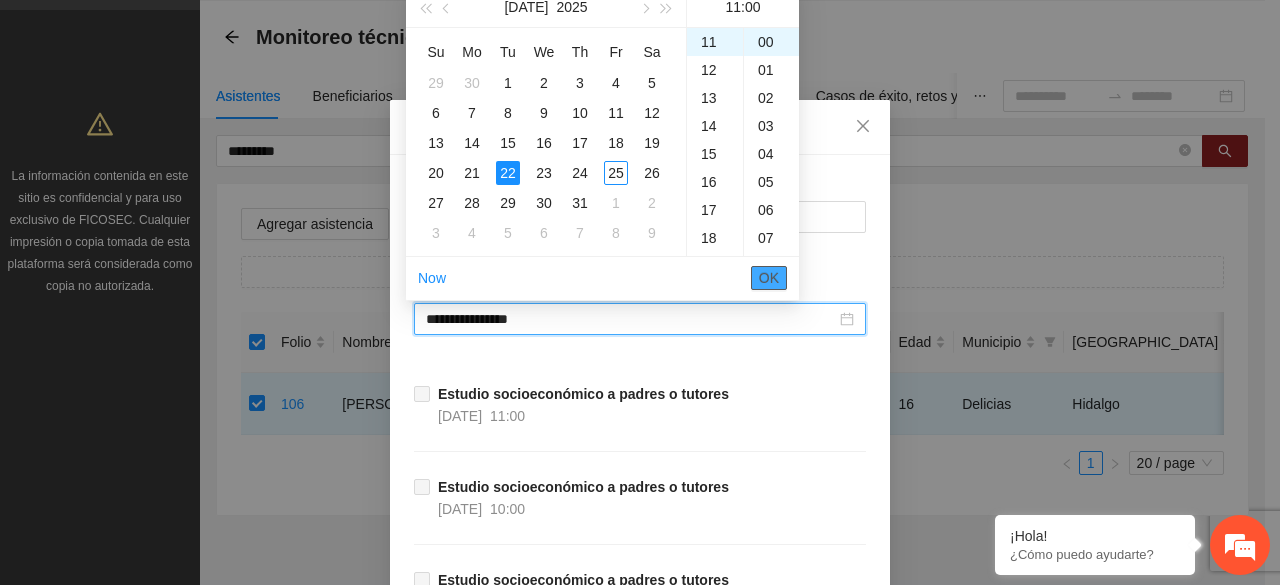 click on "OK" at bounding box center [769, 278] 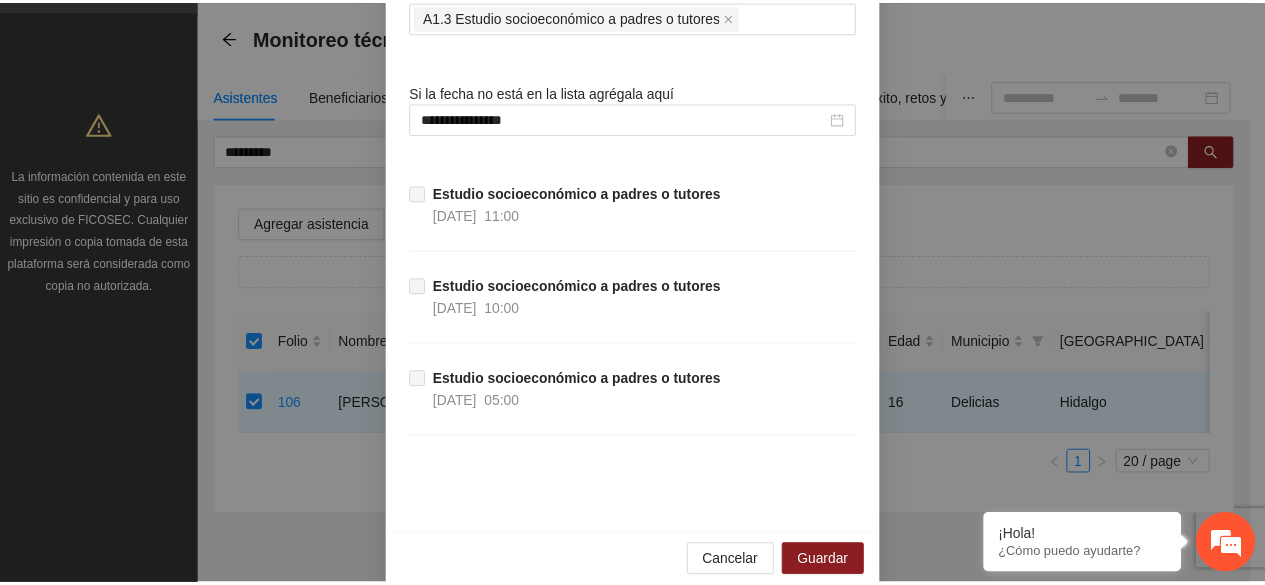 scroll, scrollTop: 224, scrollLeft: 0, axis: vertical 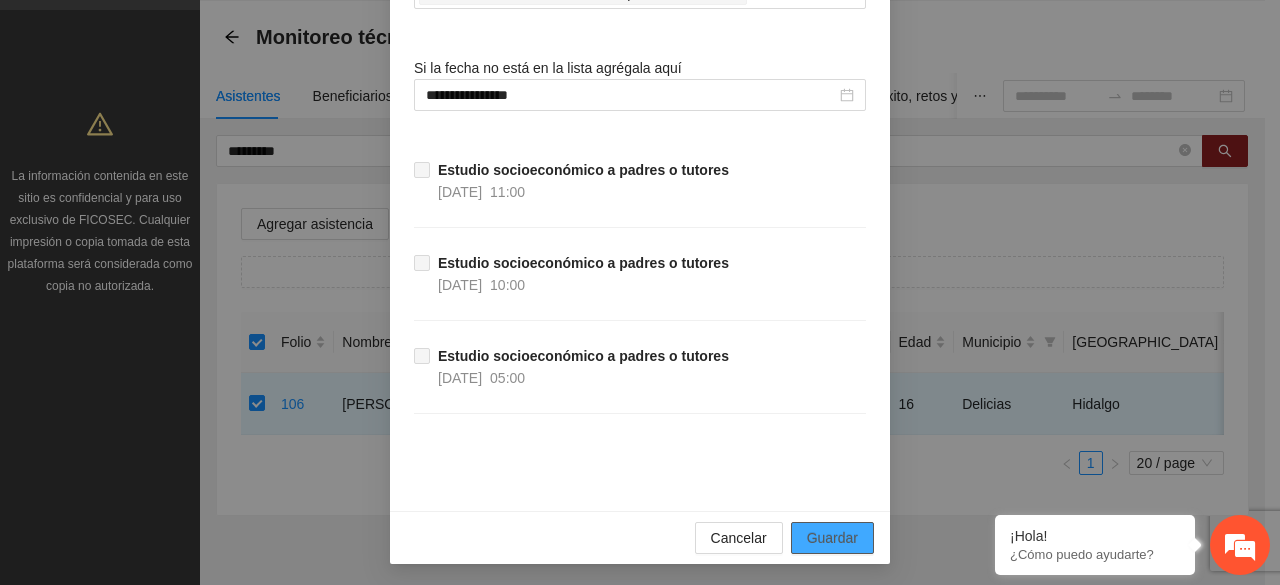 click on "Guardar" at bounding box center [832, 538] 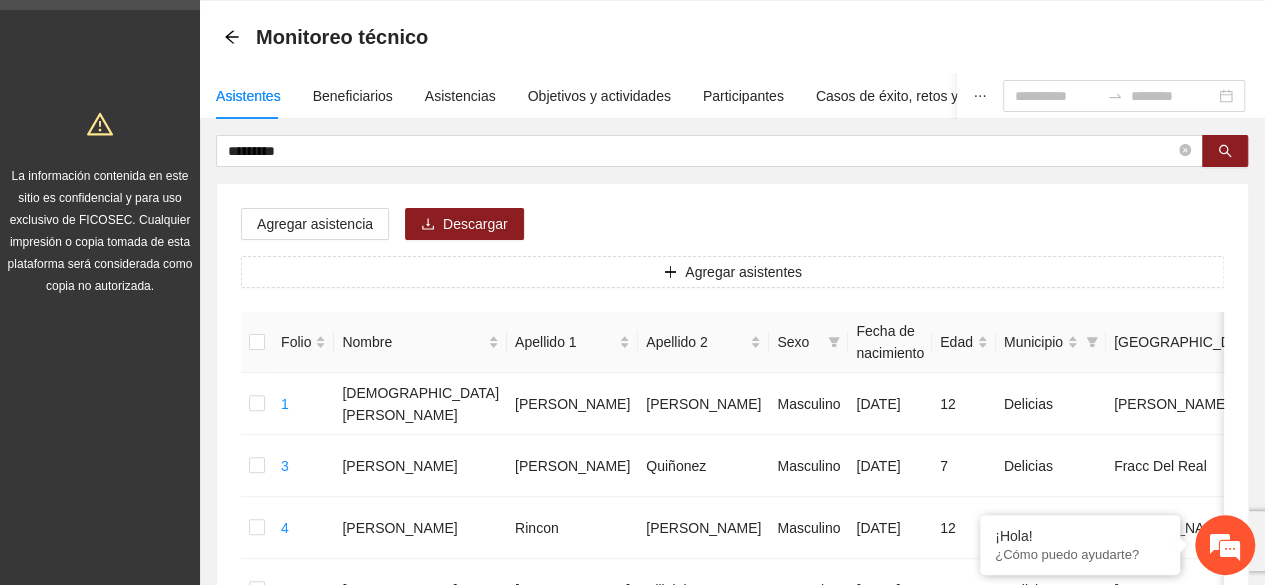 scroll, scrollTop: 0, scrollLeft: 0, axis: both 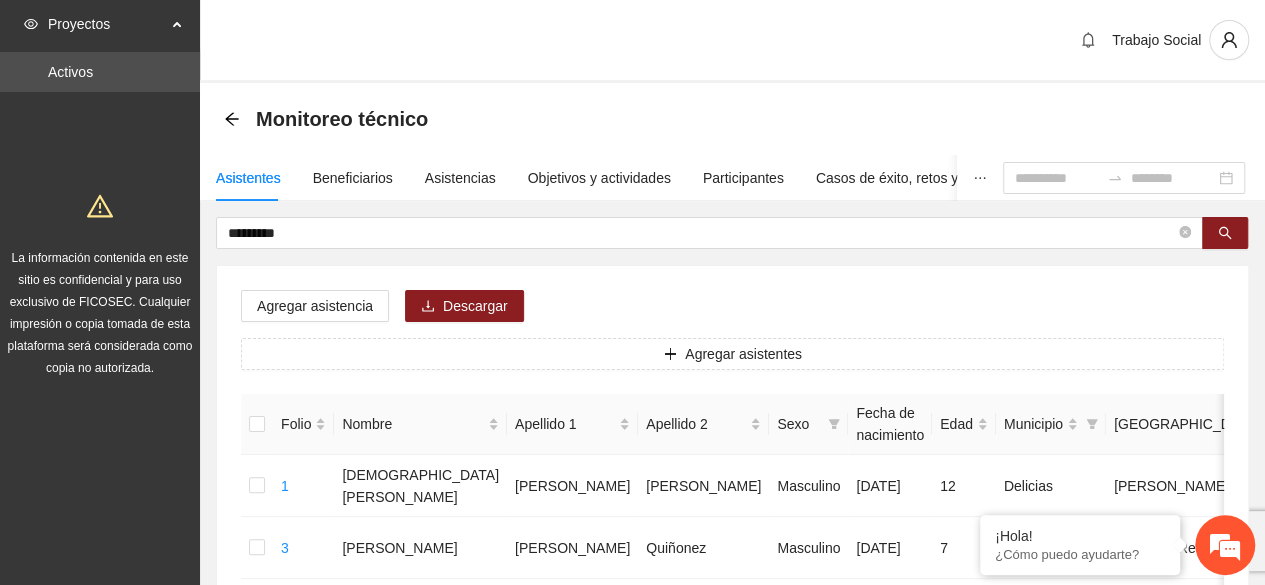 click on "Trabajo Social" at bounding box center [732, 41] 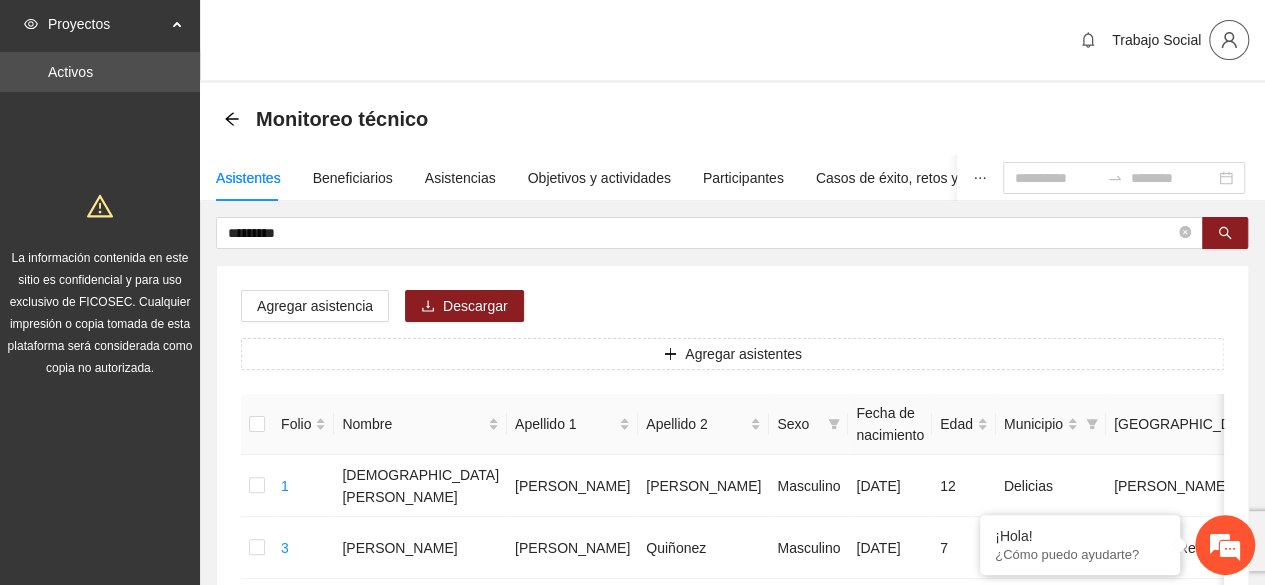 click 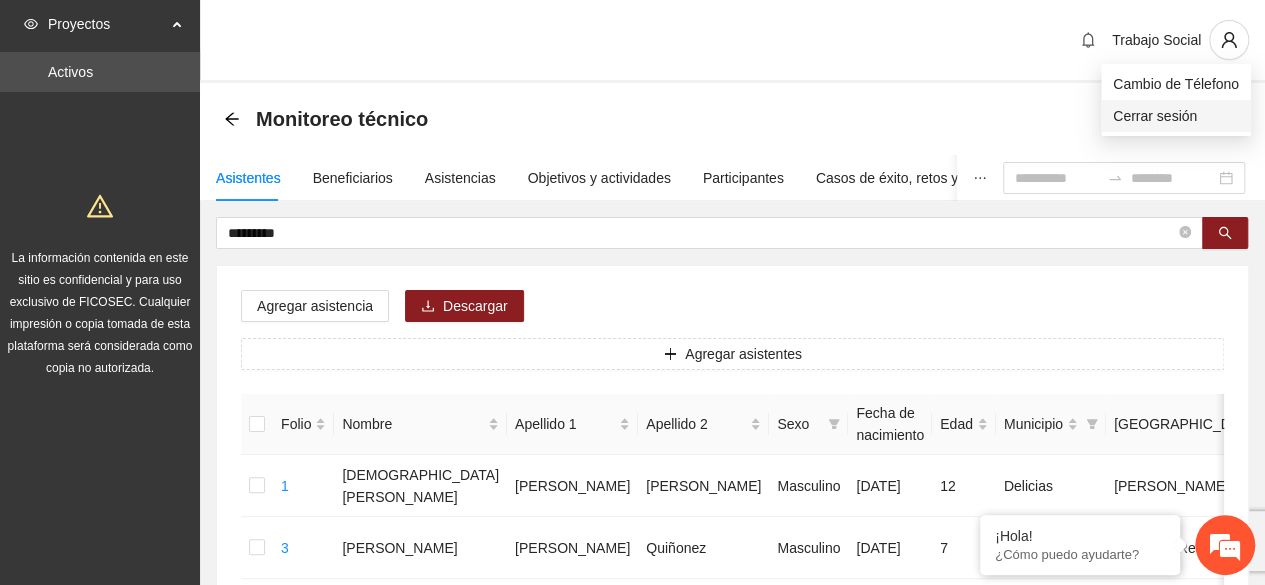 click on "Cerrar sesión" at bounding box center [1176, 116] 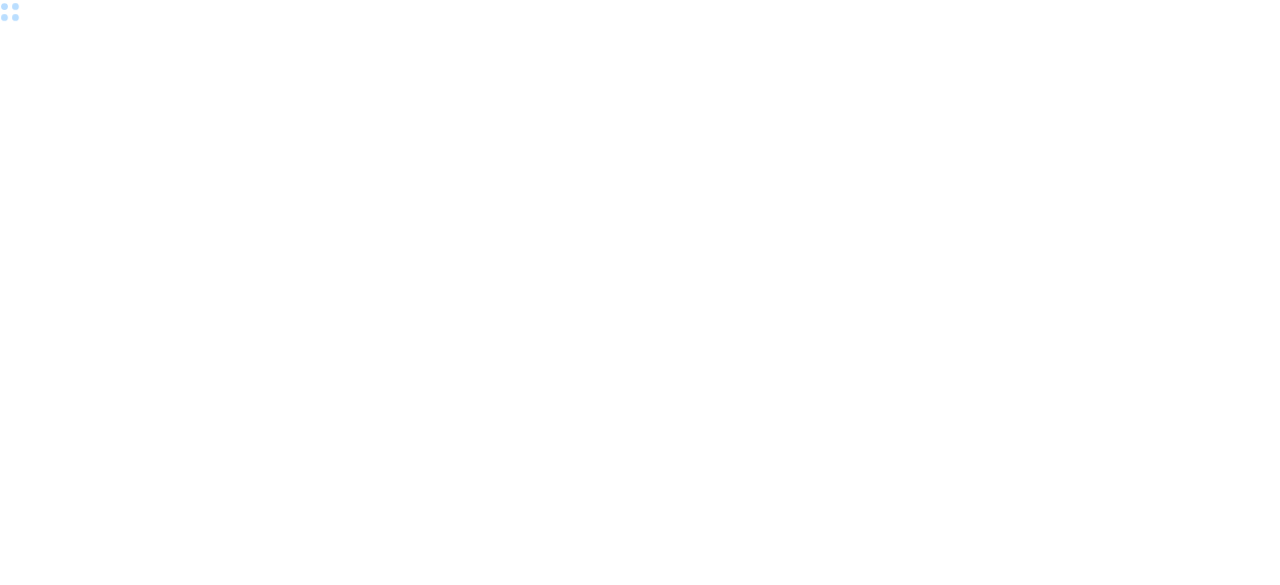 scroll, scrollTop: 0, scrollLeft: 0, axis: both 